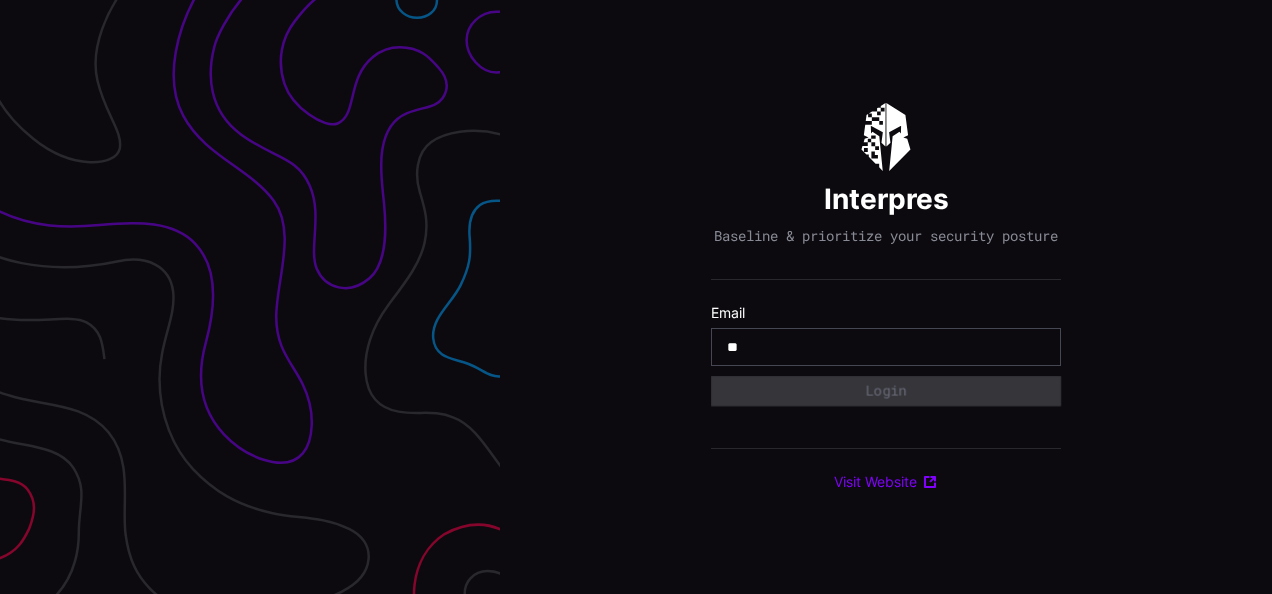 scroll, scrollTop: 0, scrollLeft: 0, axis: both 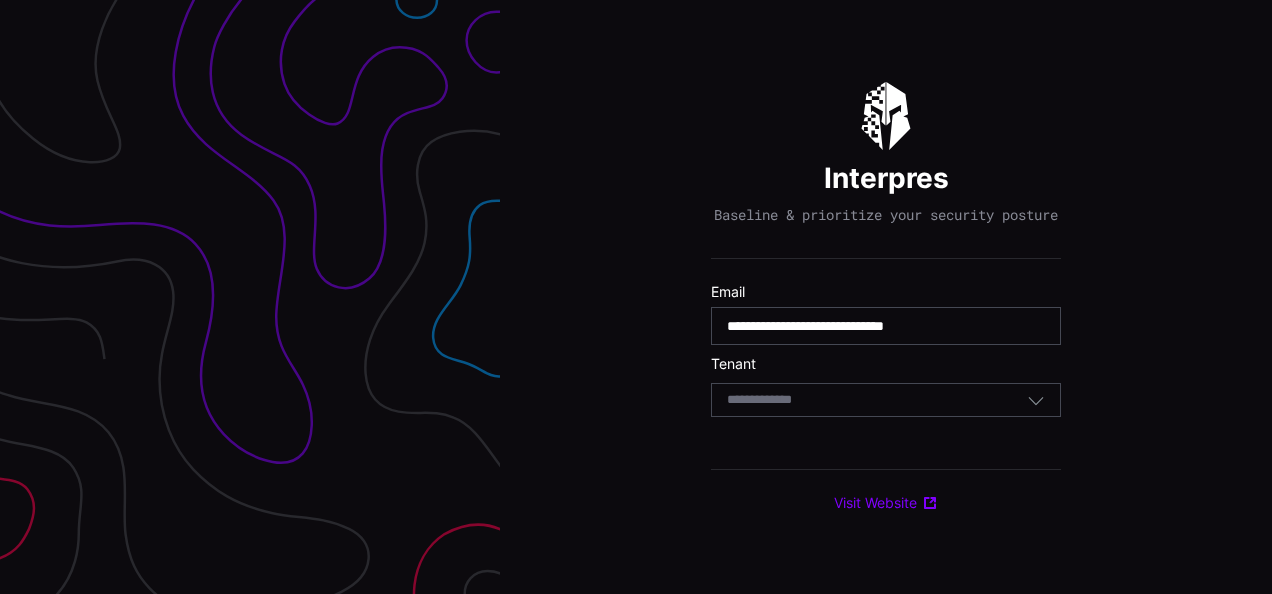 click on "Select Tenant" at bounding box center [877, 400] 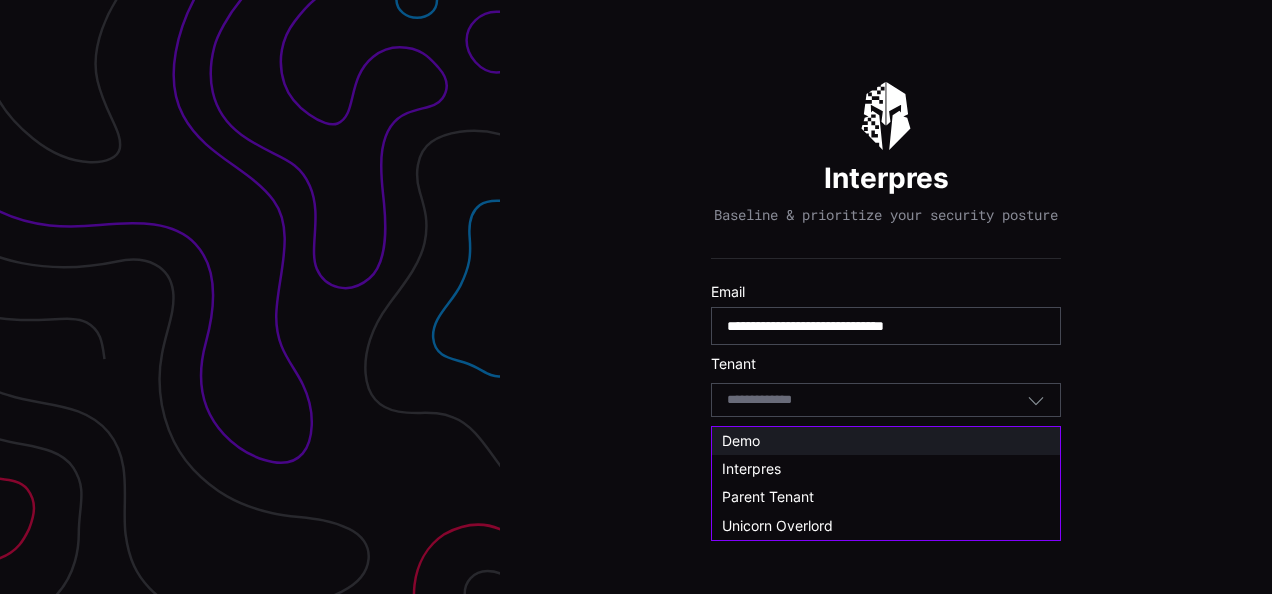 click on "Demo" at bounding box center [741, 440] 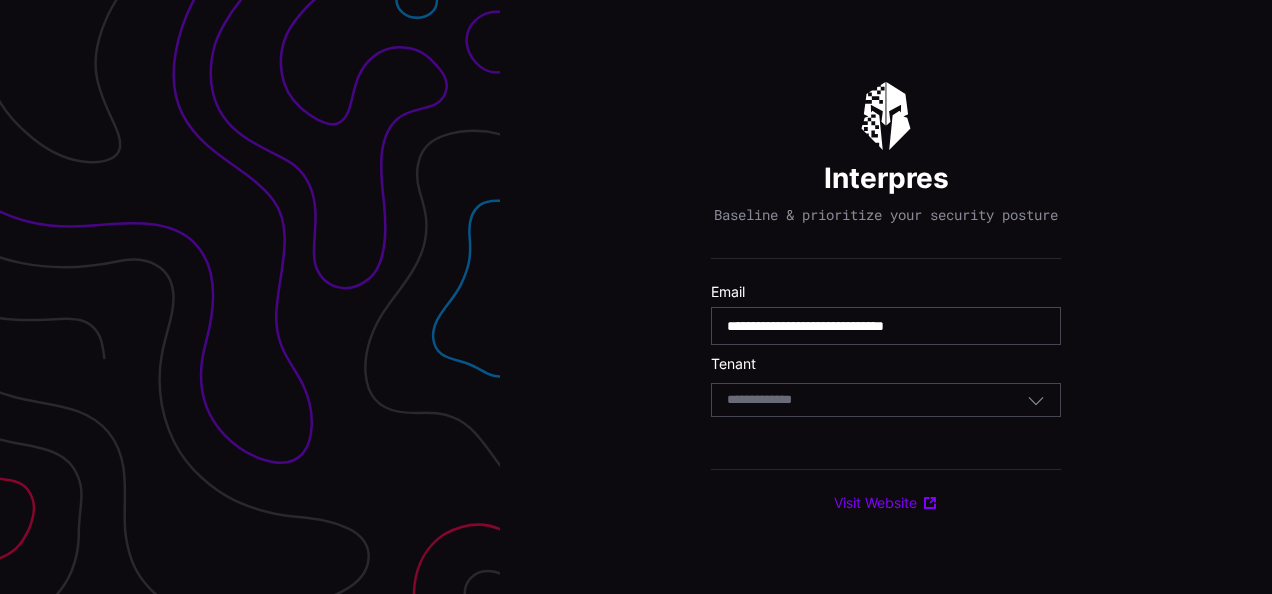 type 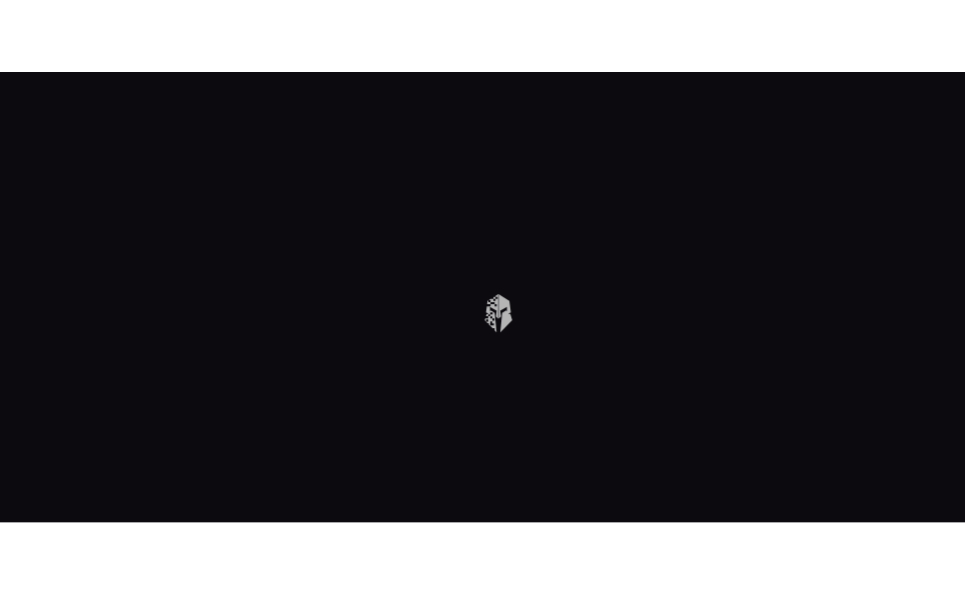 scroll, scrollTop: 0, scrollLeft: 0, axis: both 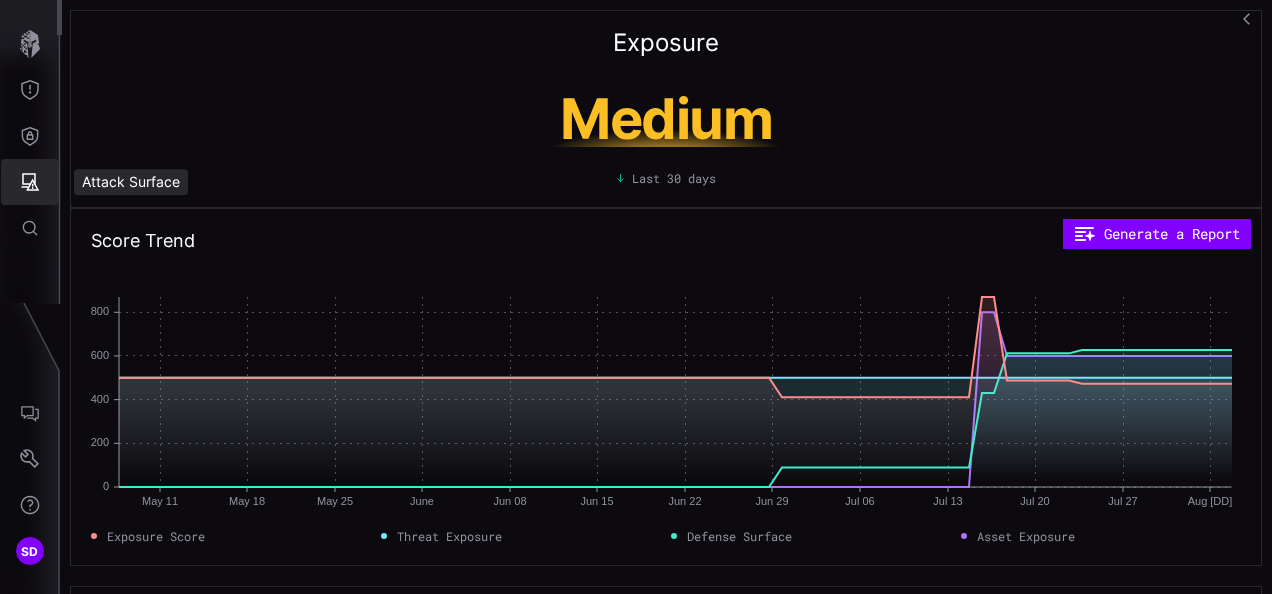 click 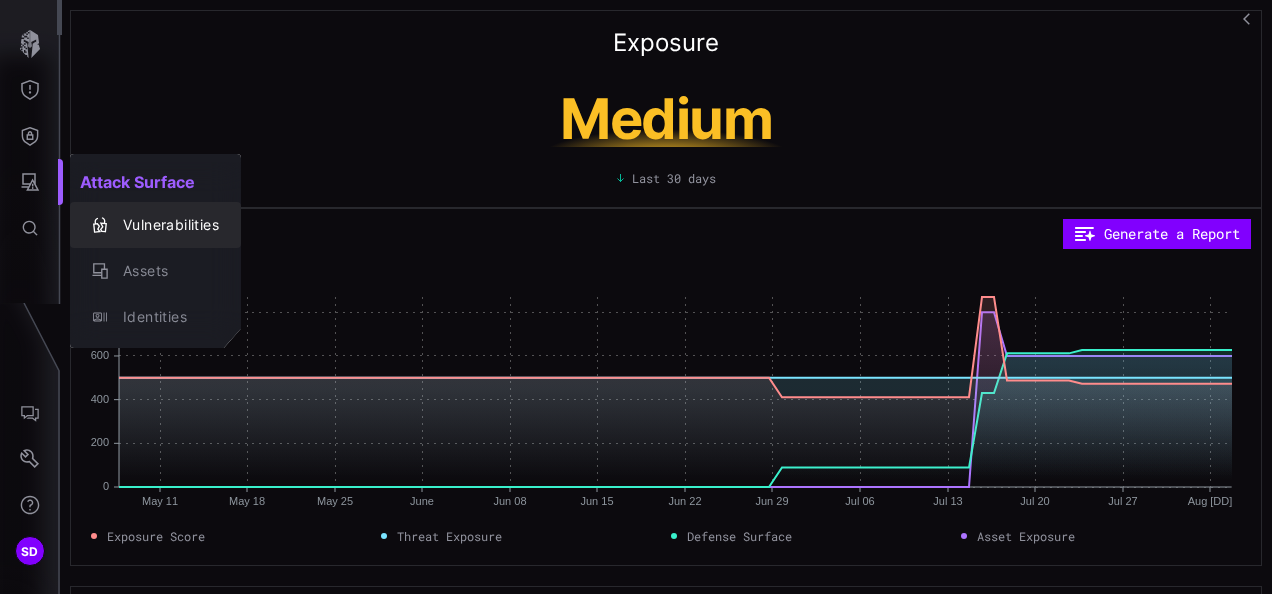 click on "Vulnerabilities" at bounding box center [166, 225] 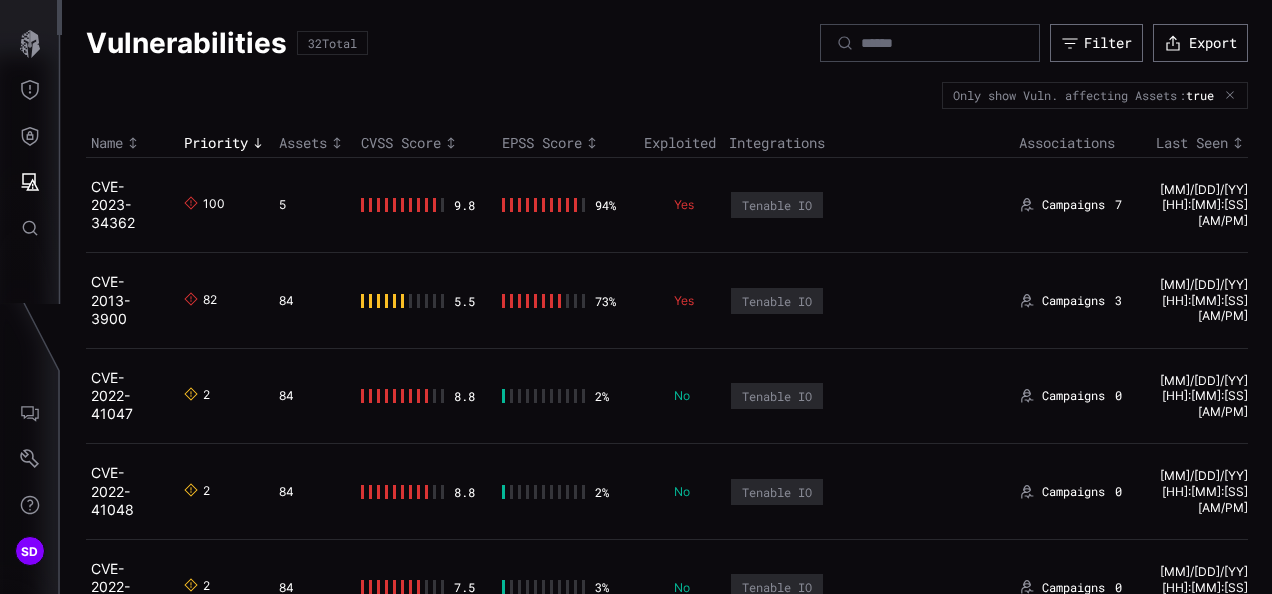 type 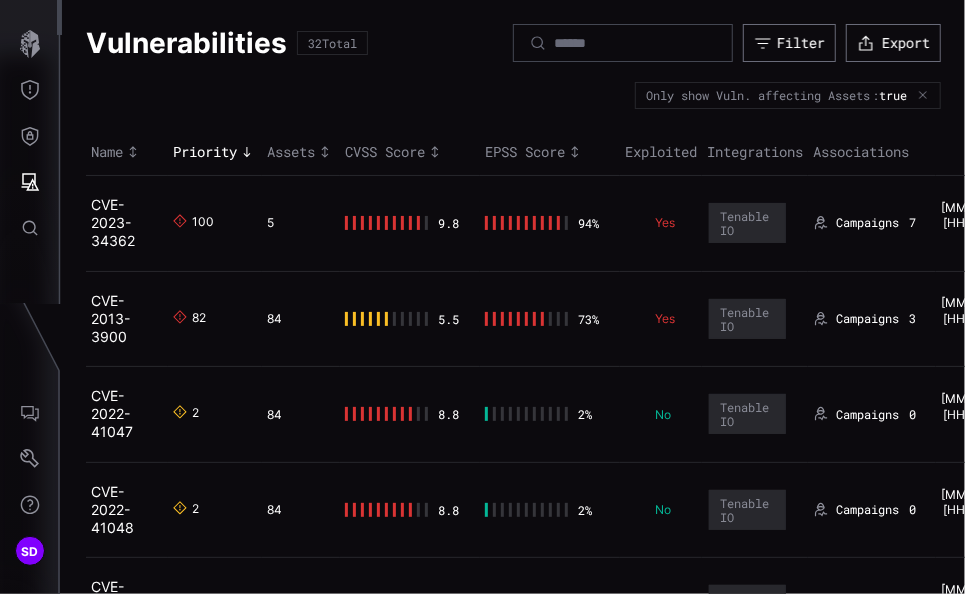 drag, startPoint x: 93, startPoint y: 146, endPoint x: 213, endPoint y: 153, distance: 120.203995 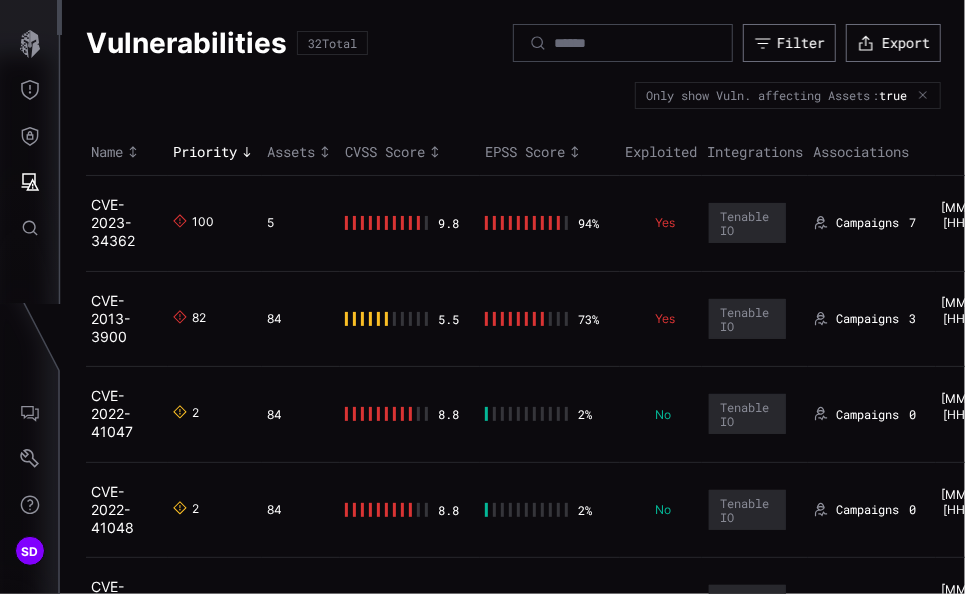 drag, startPoint x: 95, startPoint y: 148, endPoint x: 132, endPoint y: 152, distance: 37.215588 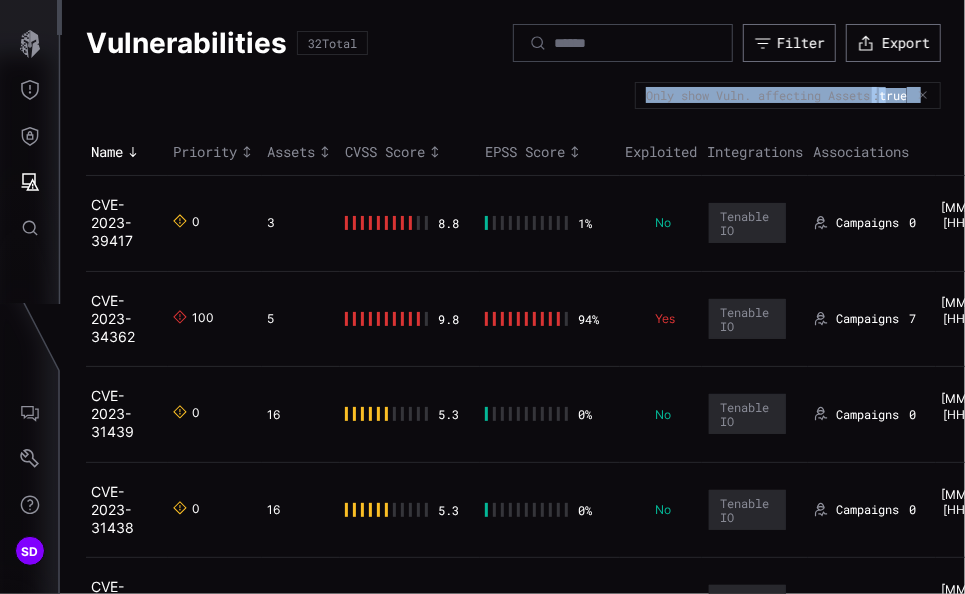 drag, startPoint x: 78, startPoint y: 146, endPoint x: 225, endPoint y: 156, distance: 147.33974 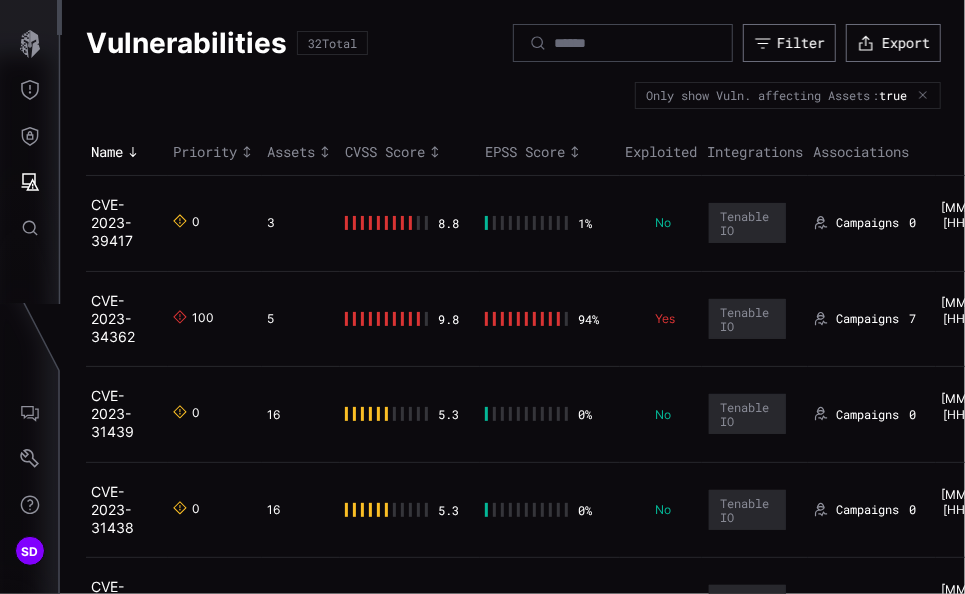 click on "No" at bounding box center (653, 223) 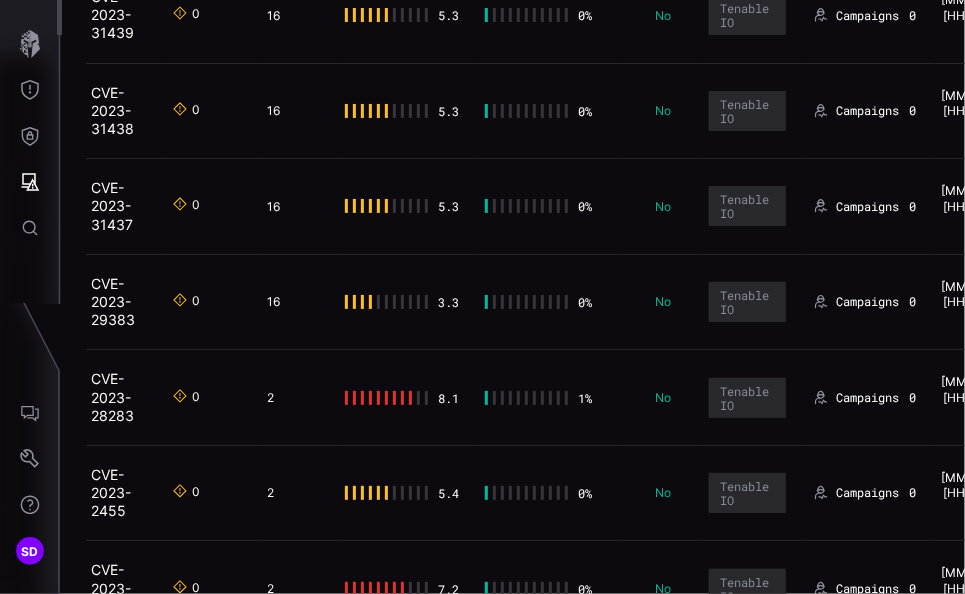 scroll, scrollTop: 400, scrollLeft: 0, axis: vertical 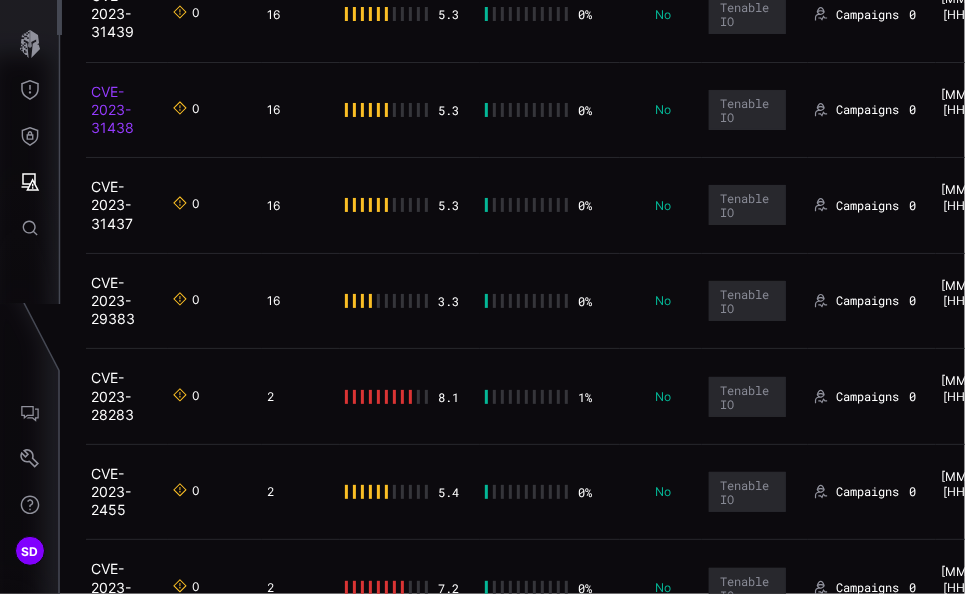 click on "CVE-2023-31438" at bounding box center [112, 109] 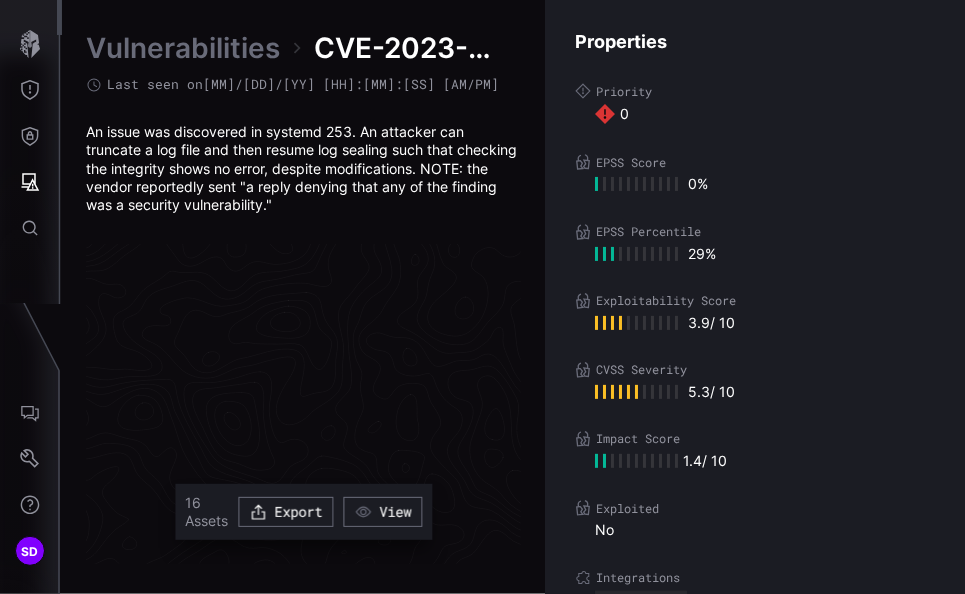 scroll, scrollTop: 4448, scrollLeft: 1290, axis: both 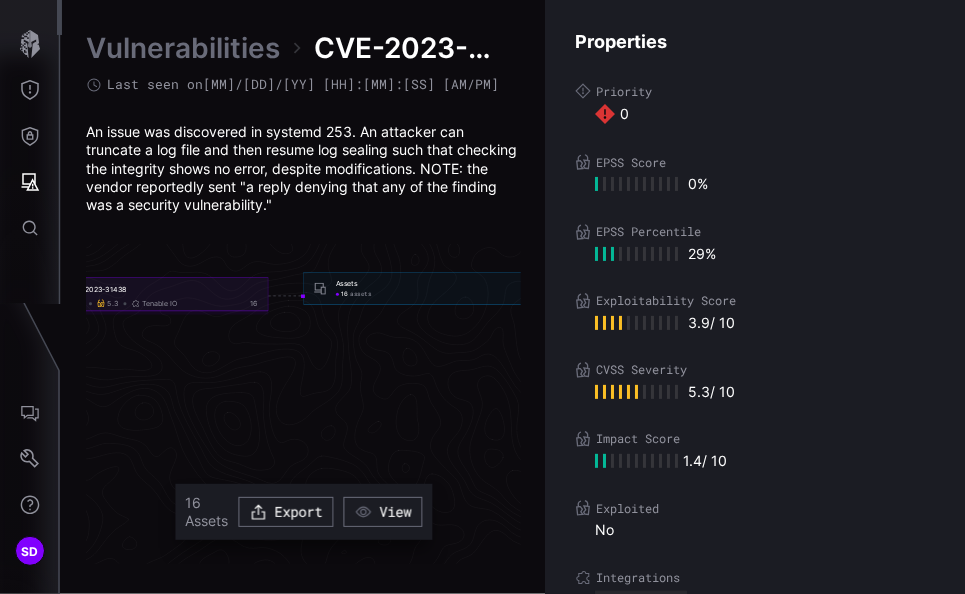 click on "Assets" 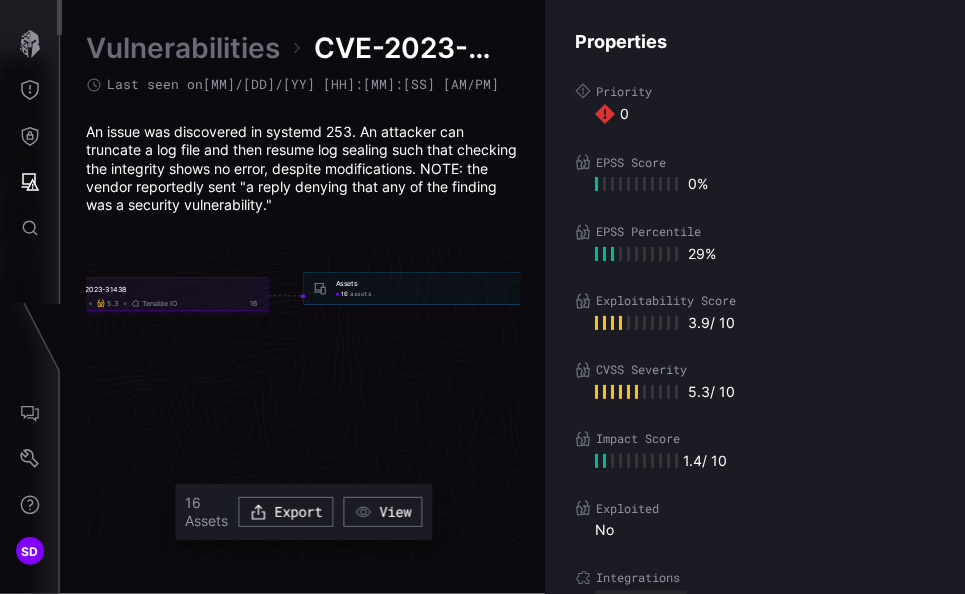 drag, startPoint x: 342, startPoint y: 282, endPoint x: 412, endPoint y: 314, distance: 76.96753 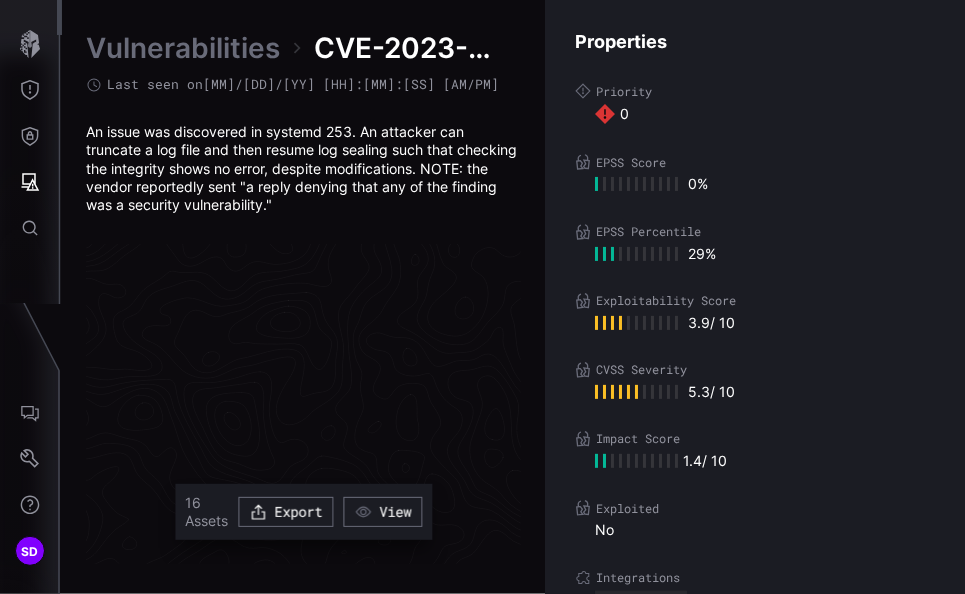 scroll, scrollTop: 7162, scrollLeft: 1290, axis: both 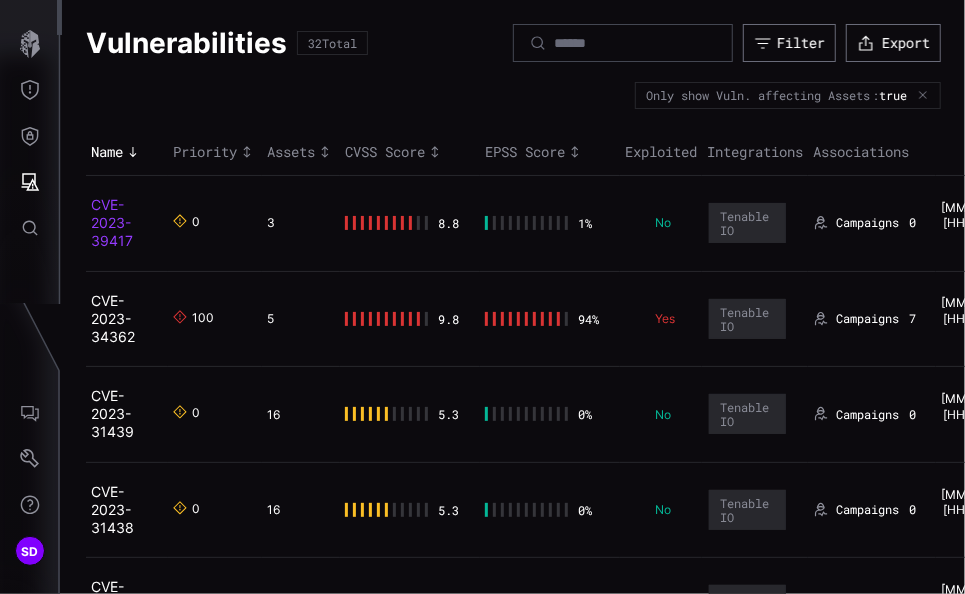 click on "CVE-2023-39417" at bounding box center (112, 222) 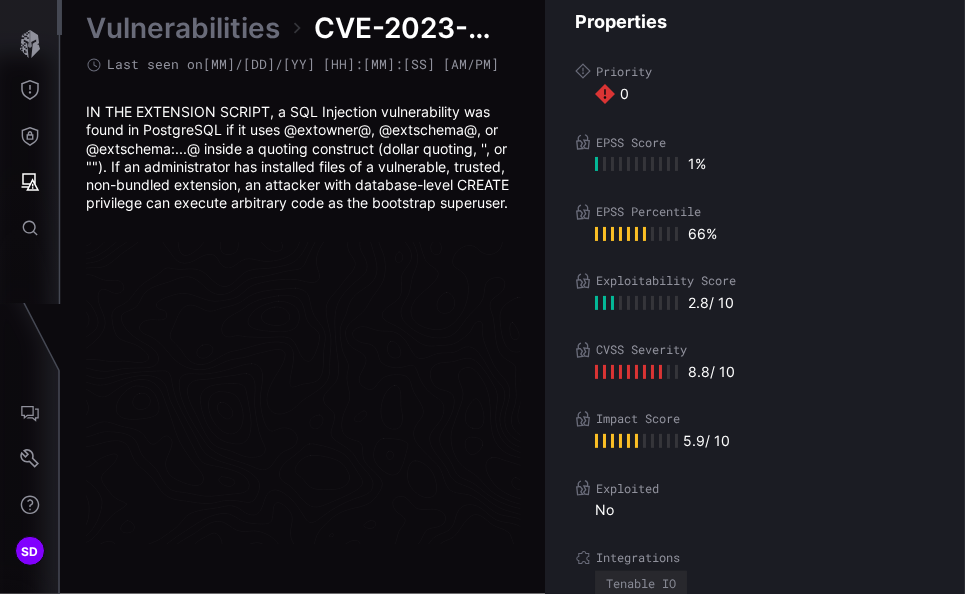 scroll, scrollTop: 4356, scrollLeft: 1290, axis: both 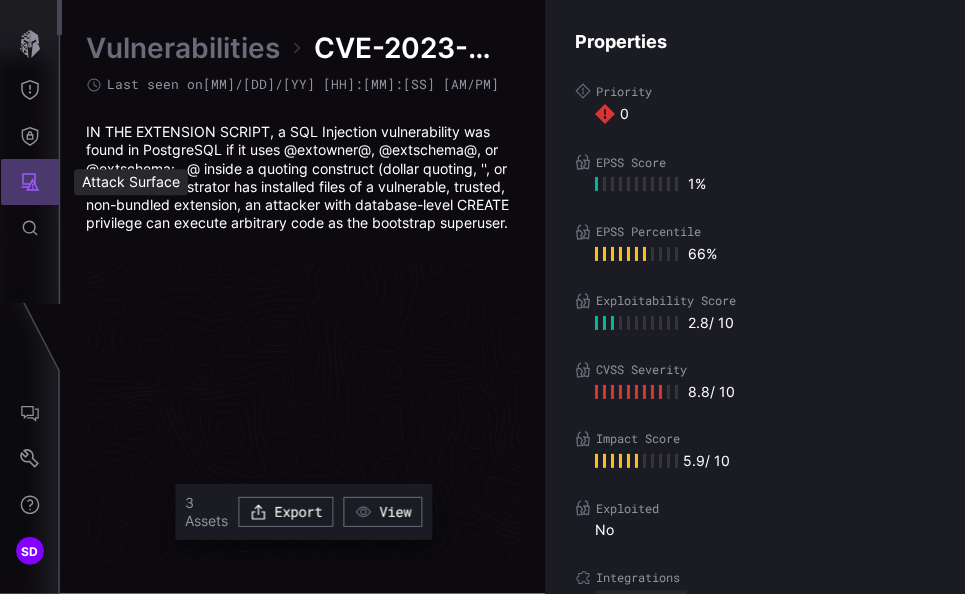 click 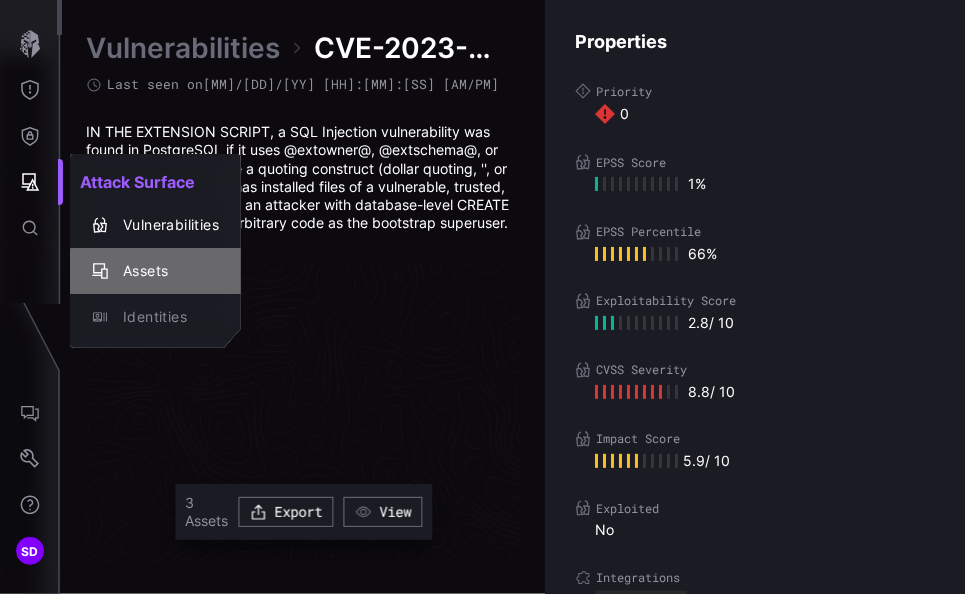 click on "Assets" at bounding box center [166, 271] 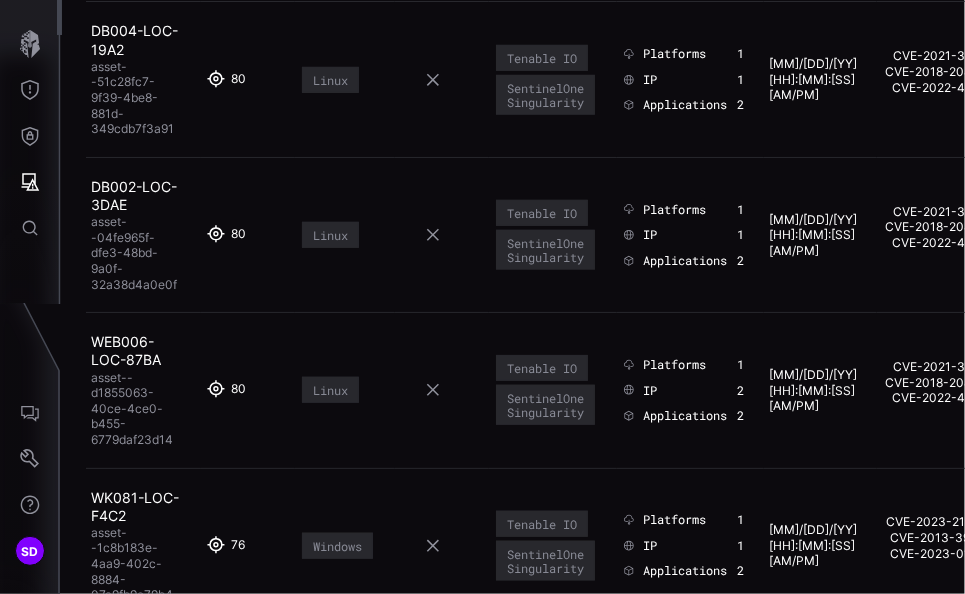 scroll, scrollTop: 100, scrollLeft: 0, axis: vertical 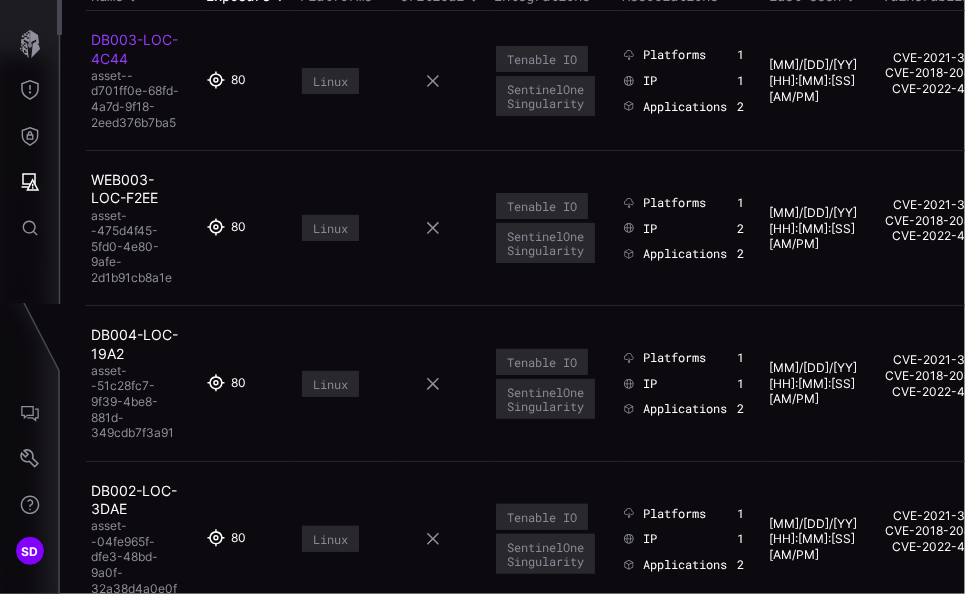 click on "DB003-LOC-4C44" at bounding box center (134, 48) 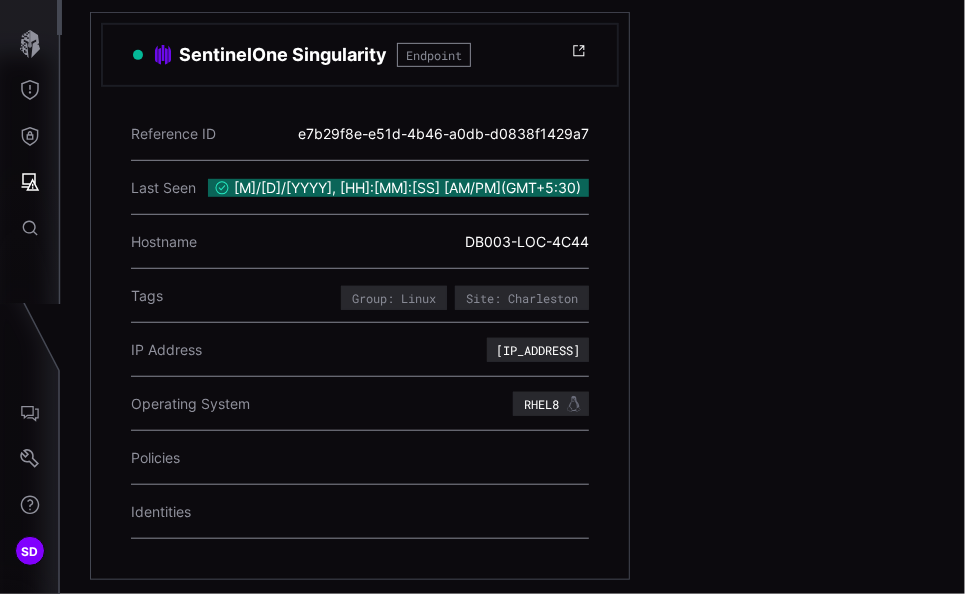 scroll, scrollTop: 300, scrollLeft: 0, axis: vertical 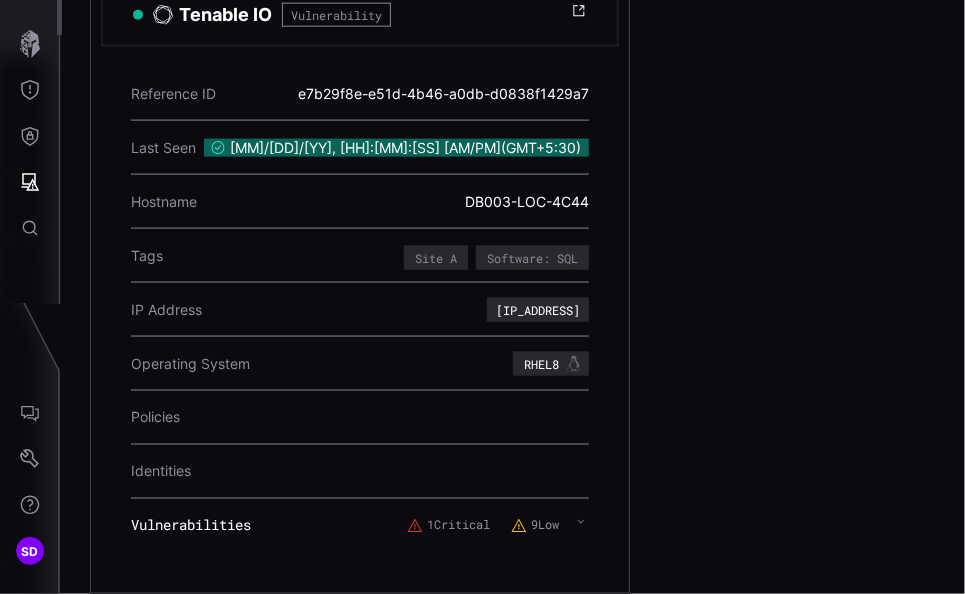 click on "Identities" at bounding box center [161, 472] 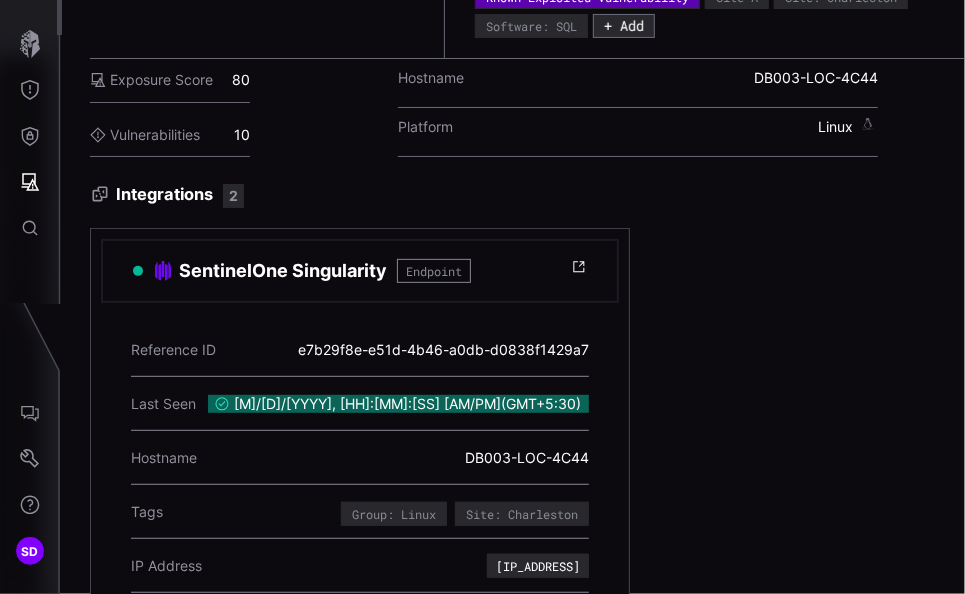 scroll, scrollTop: 0, scrollLeft: 0, axis: both 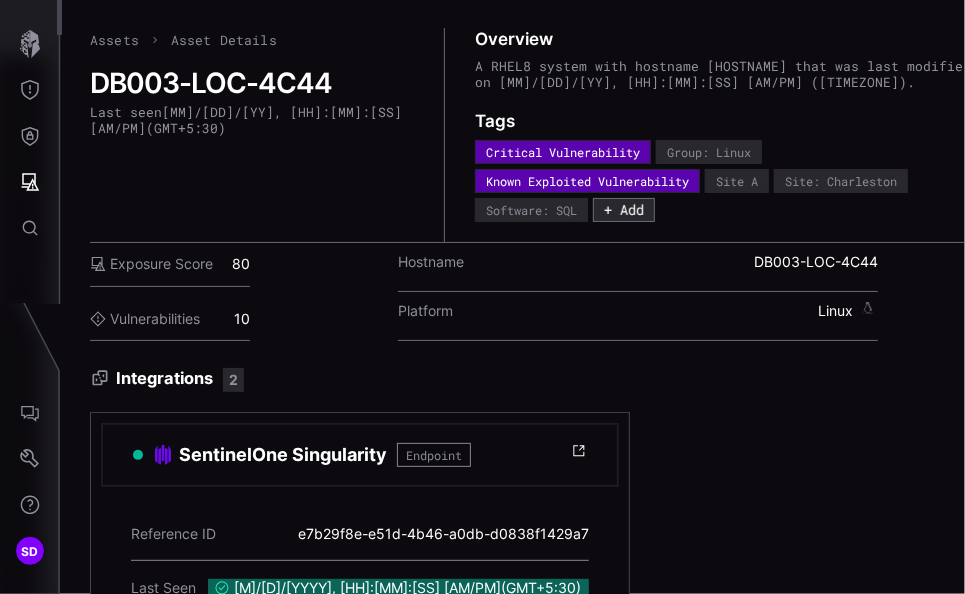 click on "Last seen [MM]/[DD]/[YYYY], [HH]:[MM]:[SS] [AM/PM] ( GMT[+/-][HH]:[MM] )" at bounding box center [253, 129] 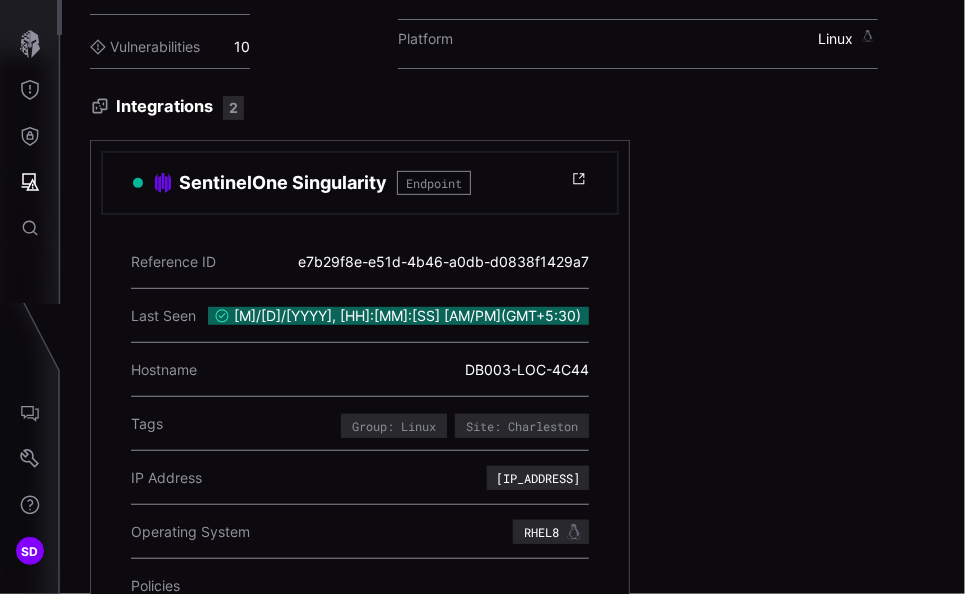 scroll, scrollTop: 0, scrollLeft: 0, axis: both 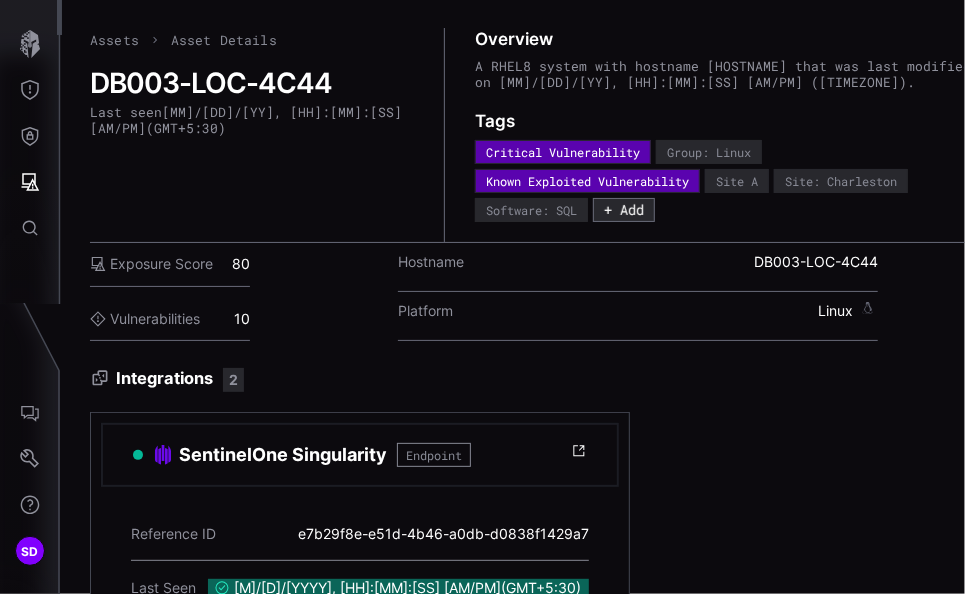 click on "Assets" at bounding box center (114, 40) 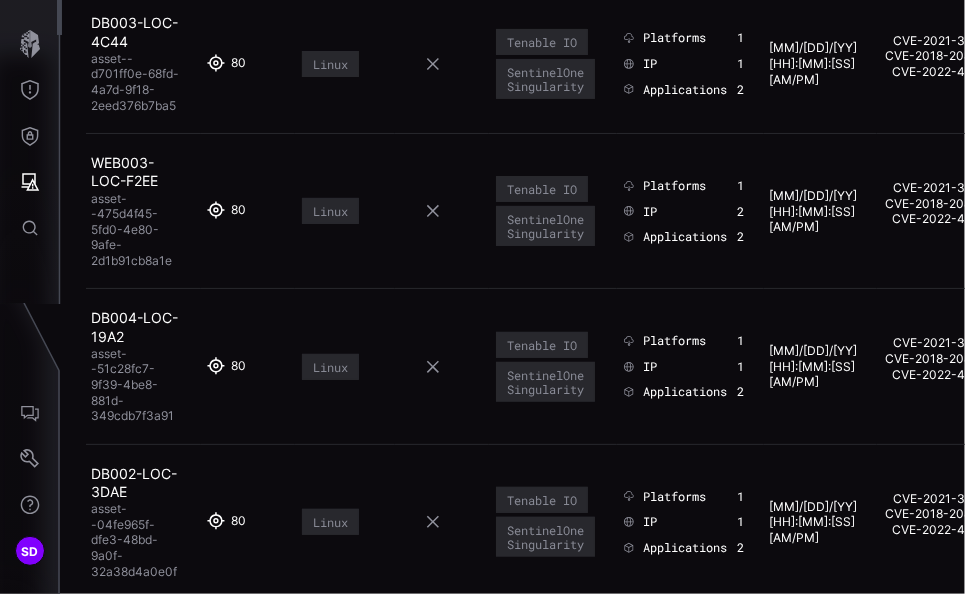 scroll, scrollTop: 0, scrollLeft: 0, axis: both 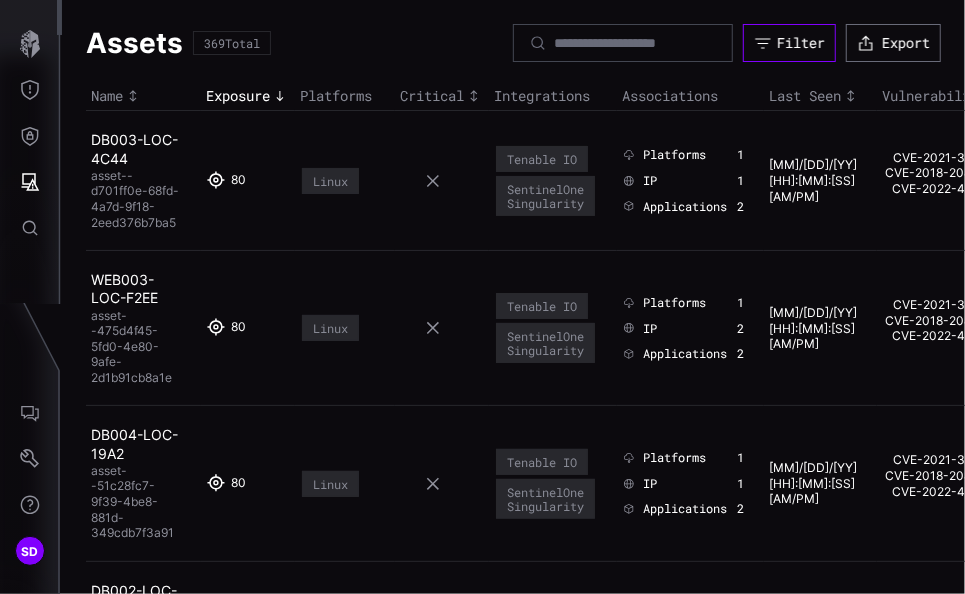 click on "Filter" at bounding box center [801, 43] 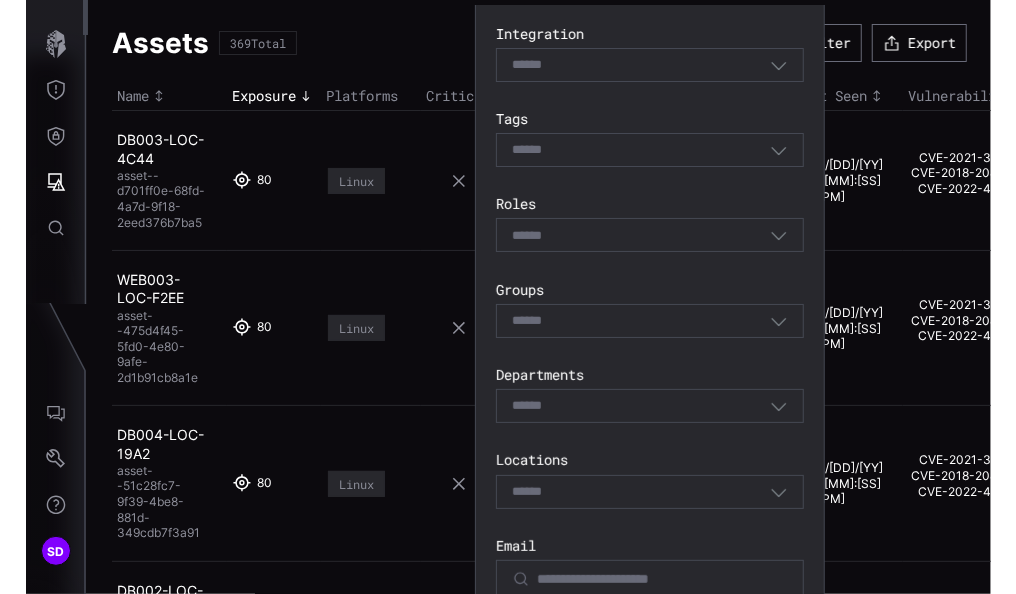 scroll, scrollTop: 0, scrollLeft: 0, axis: both 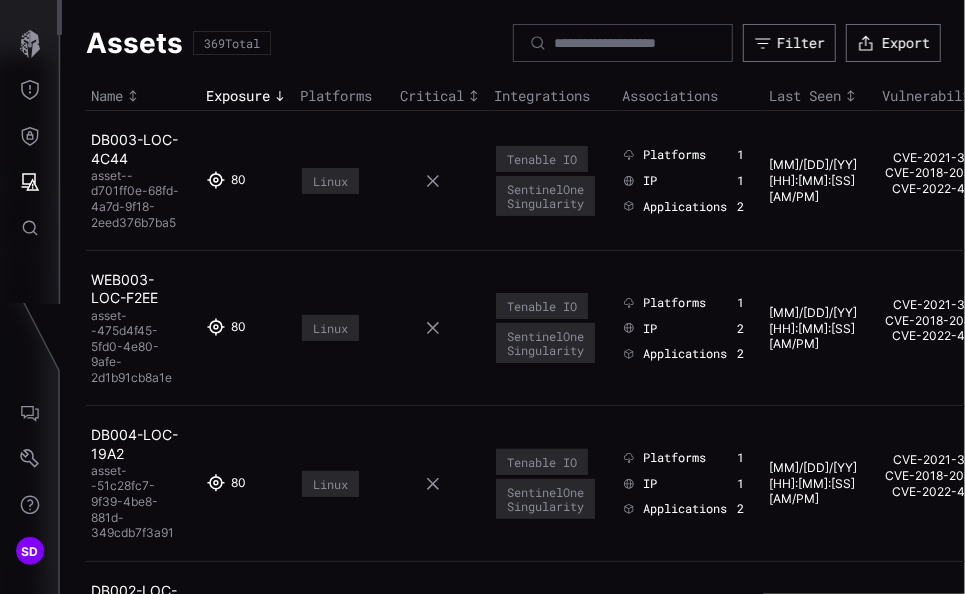 click on "Assets 369  Total Filter Export Name Exposure Platforms Critical Integrations Associations Last Seen Vulnerability DB003-LOC-4C44 asset--d701ff0e-68fd-4a7d-9f18-2eed376b7ba5 80 Linux Tenable IO SentinelOne Singularity   Platforms 1   IP 1   Applications 2 [MM]/[DD]/[YY] [HH]:[MM]:[SS] [AM/PM] CVE-2021-3997 CVE-2018-20839 CVE-2022-4415 + 7 WEB003-LOC-F2EE asset--475d4f45-5fd0-4e80-9afe-2d1b91cb8a1e 80 Linux Tenable IO SentinelOne Singularity   Platforms 1   IP 2   Applications 2 [MM]/[DD]/[YY] [HH]:[MM]:[SS] [AM/PM] CVE-2021-3997 CVE-2018-20839 CVE-2022-4415 + 5 DB004-LOC-19A2 asset--51c28fc7-9f39-4be8-881d-349cdb7f3a91 80 Linux Tenable IO SentinelOne Singularity   Platforms 1   IP 1   Applications 2 [MM]/[DD]/[YY] [HH]:[MM]:[SS] [AM/PM] CVE-2021-3997 CVE-2018-20839 CVE-2022-4415 + 6 DB002-LOC-3DAE asset--04fe965f-dfe3-48bd-9a0f-32a38d4a0e0f 80 Linux Tenable IO SentinelOne Singularity   Platforms 1   IP 1   Applications 2 [MM]/[DD]/[YY] [HH]:[MM]:[SS] [AM/PM] CVE-2021-3997 CVE-2018-20839 CVE-2022-4415 + 7 WEB006-LOC-87BA asset--d1855063-40ce-4ce0-b455-6779daf23d14" at bounding box center (513, 8572) 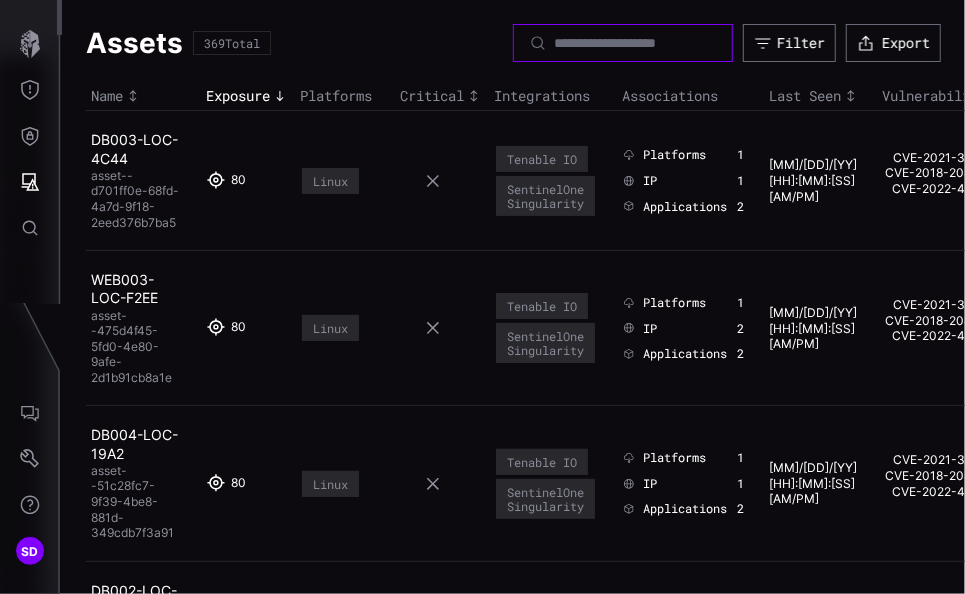 click at bounding box center (624, 43) 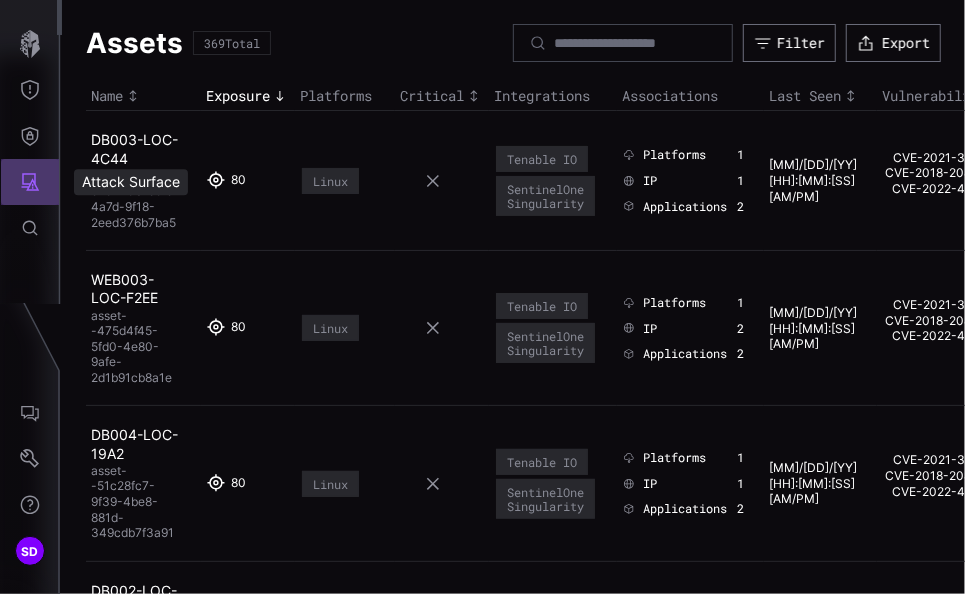 click 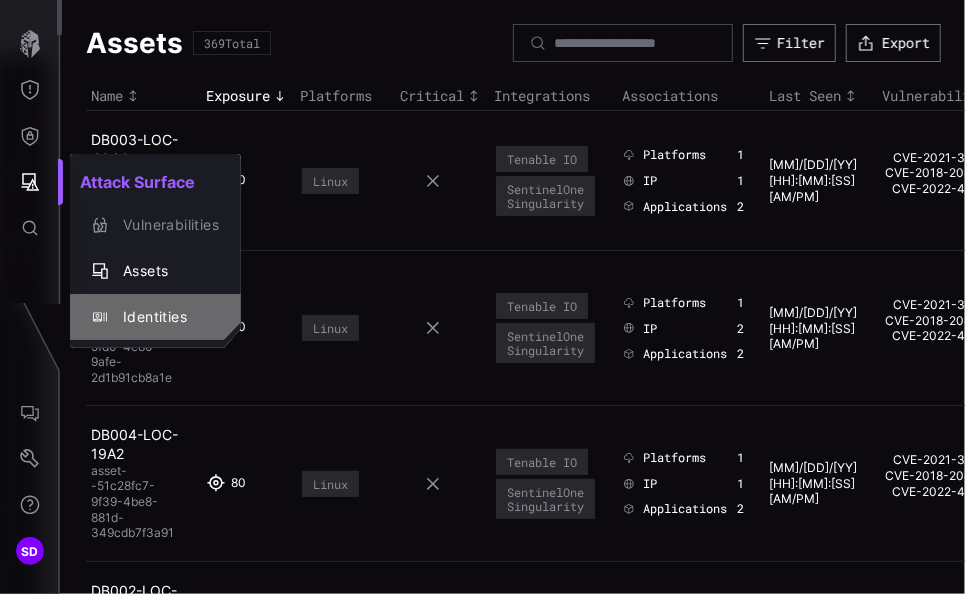click on "Identities" at bounding box center [166, 317] 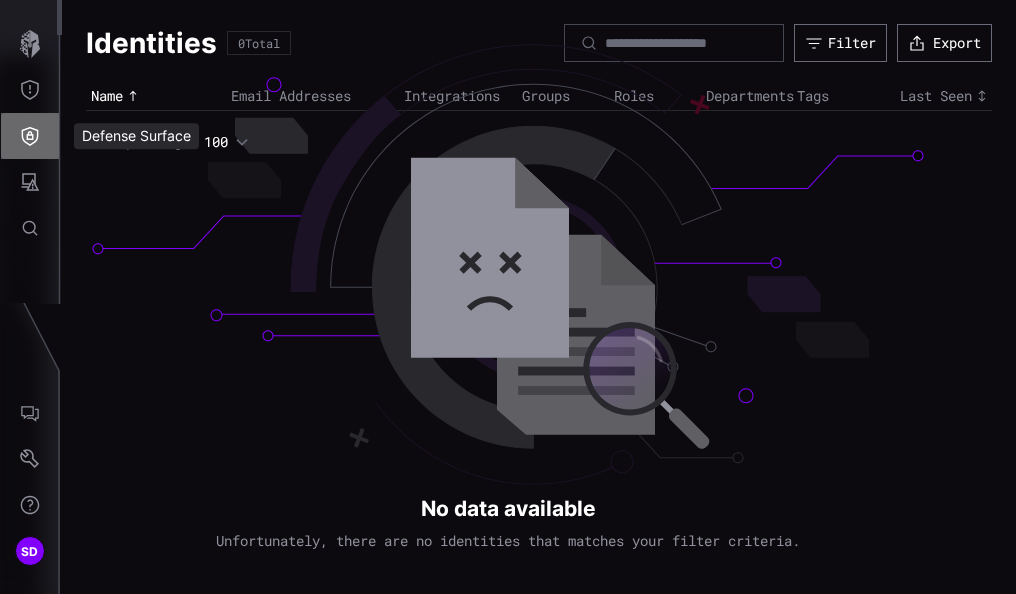click 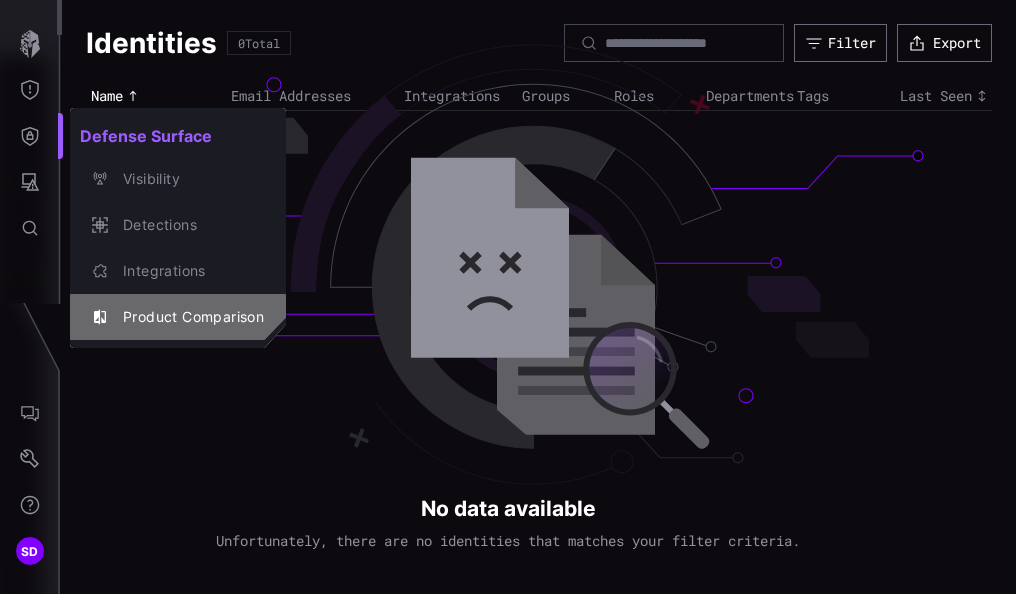 click on "Product Comparison" at bounding box center [188, 317] 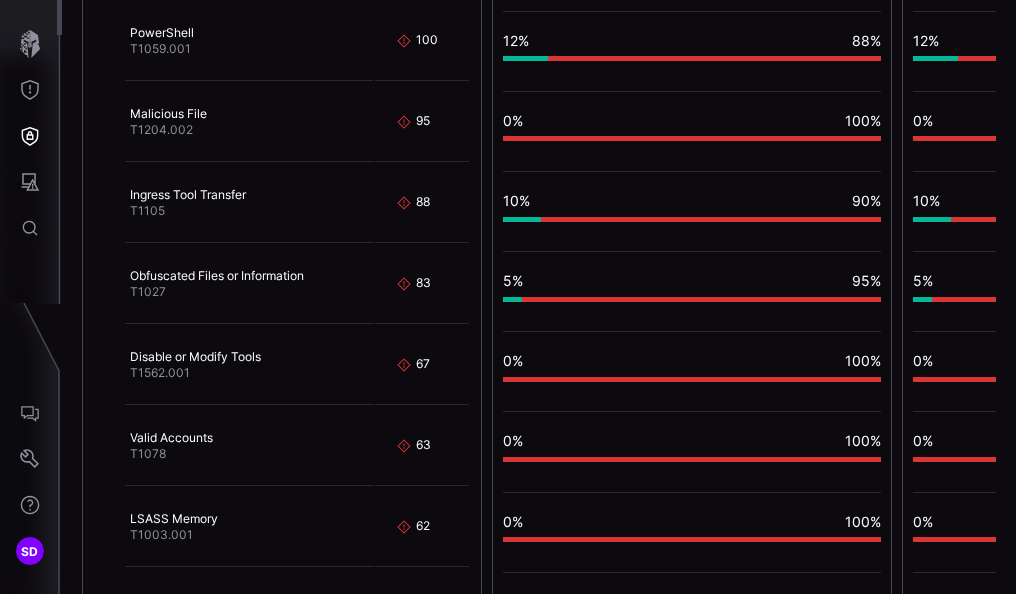 scroll, scrollTop: 689, scrollLeft: 0, axis: vertical 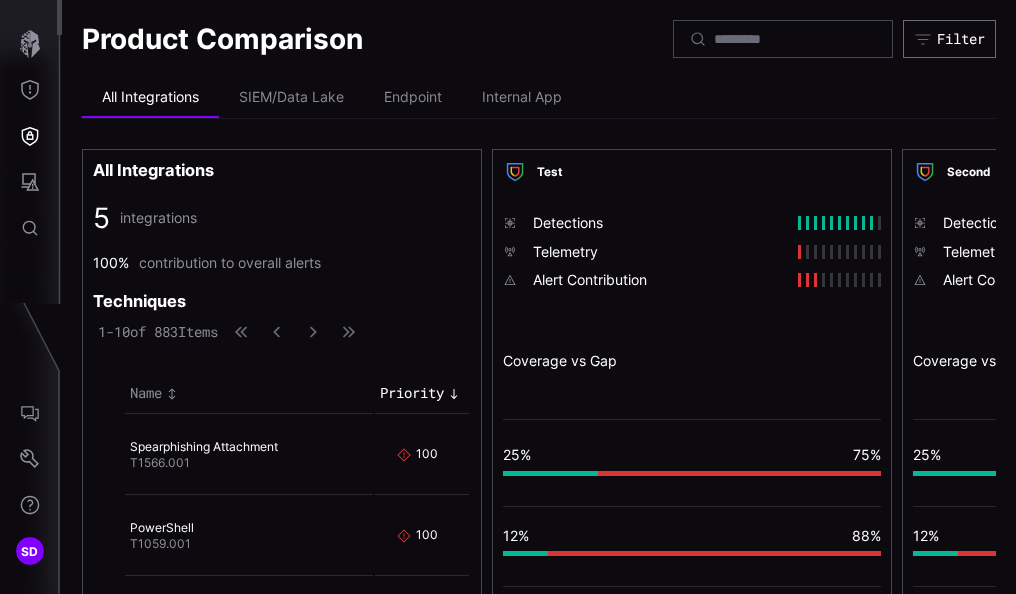 click on "All Integrations SIEM/Data Lake Endpoint Internal App" at bounding box center [539, 98] 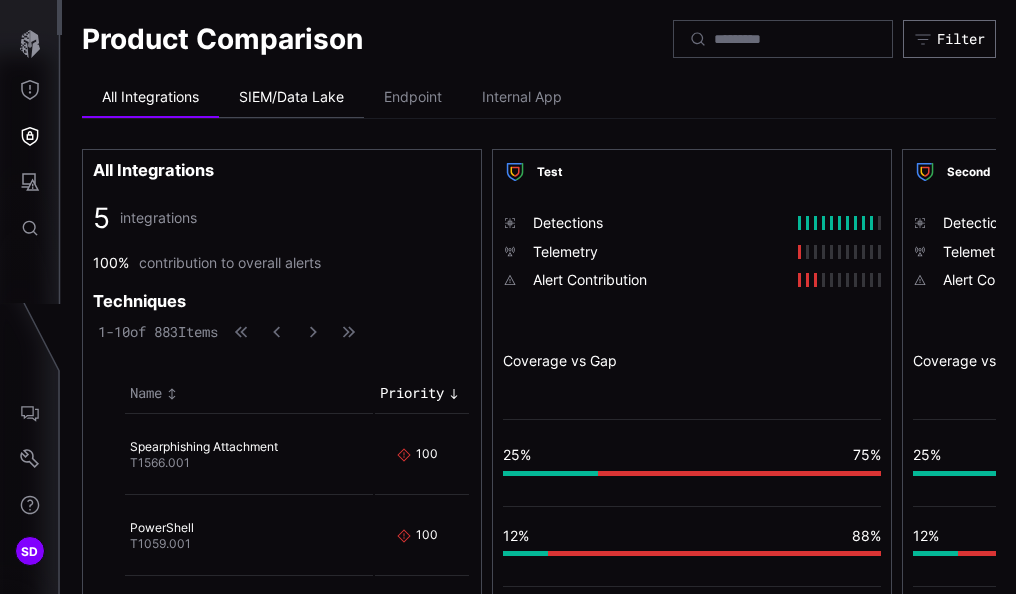 click on "SIEM/Data Lake" at bounding box center [291, 98] 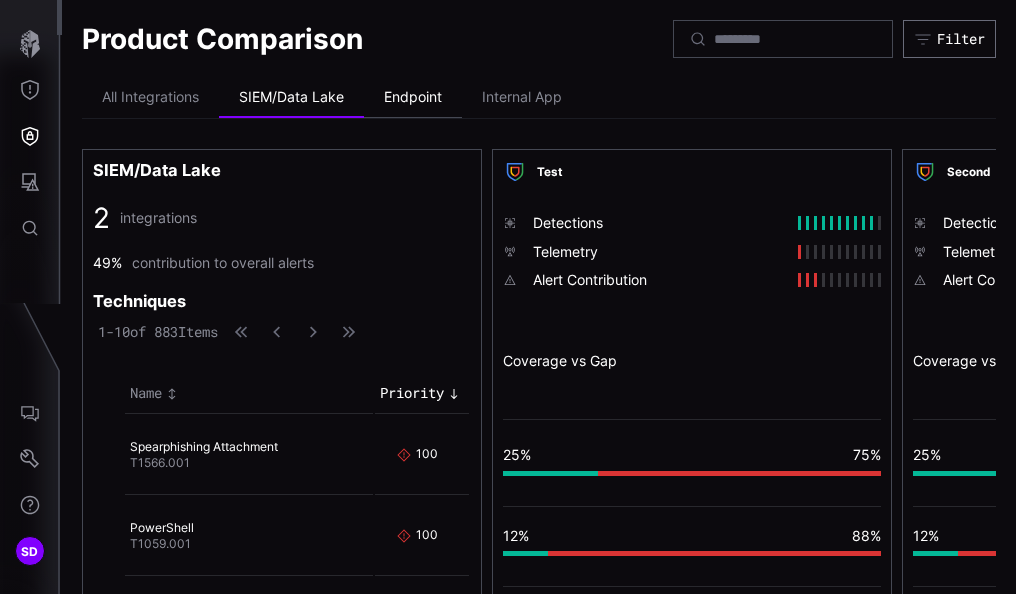 click on "Endpoint" at bounding box center (413, 98) 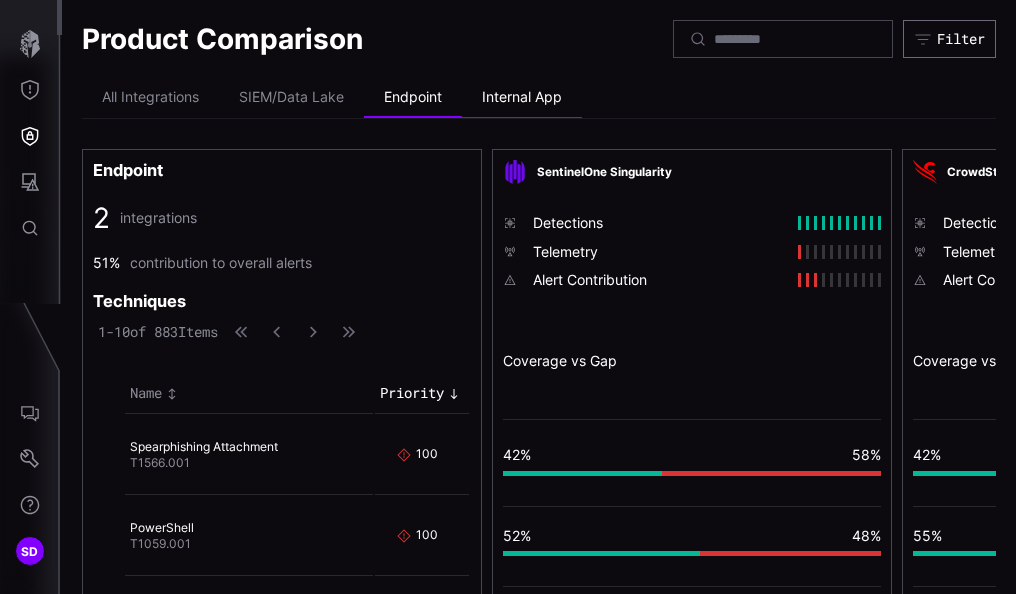 click on "Internal App" at bounding box center (522, 98) 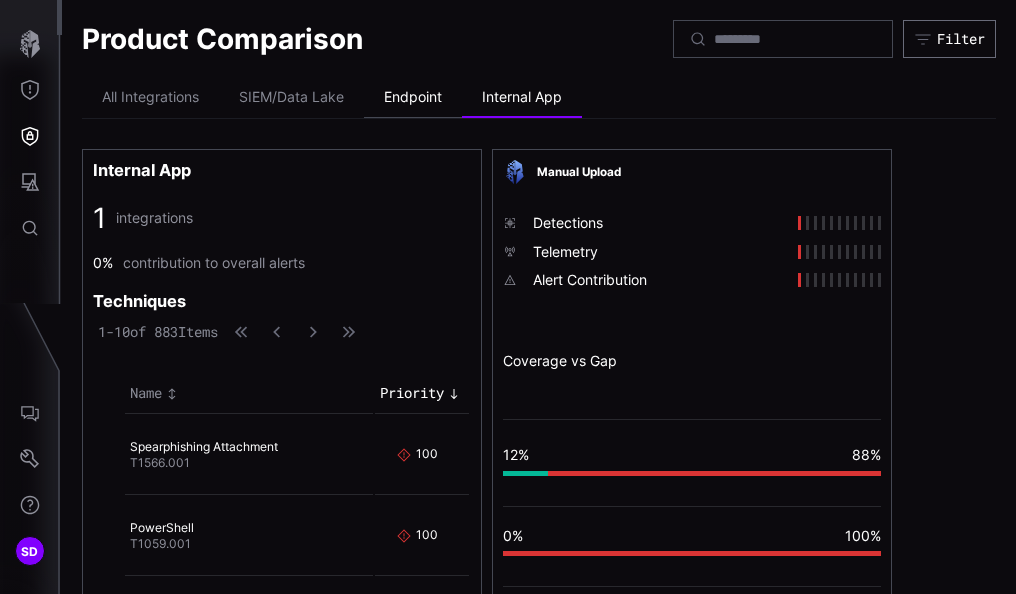click on "Endpoint" at bounding box center (413, 98) 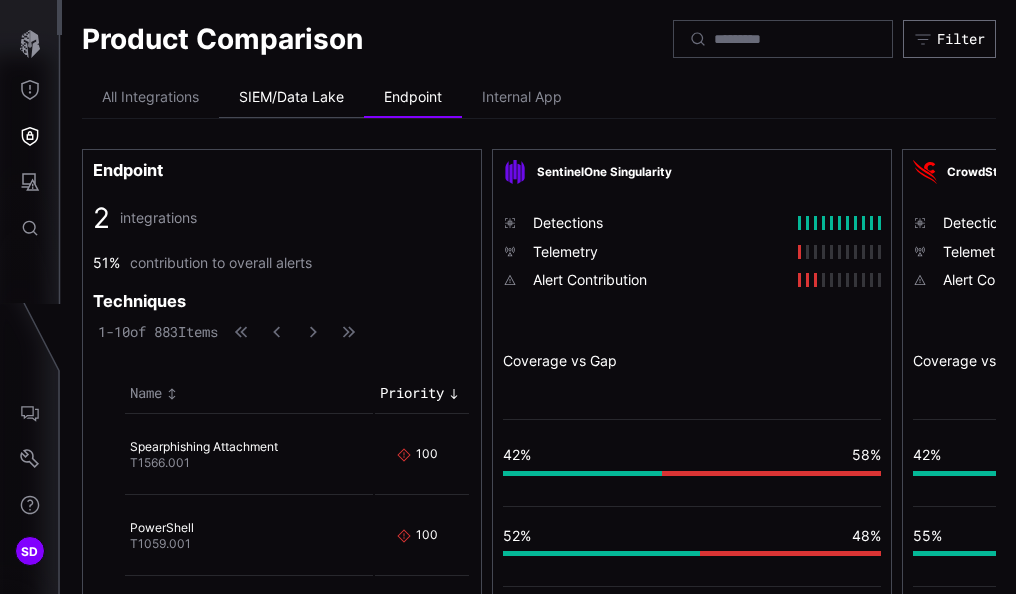 click on "SIEM/Data Lake" at bounding box center (291, 98) 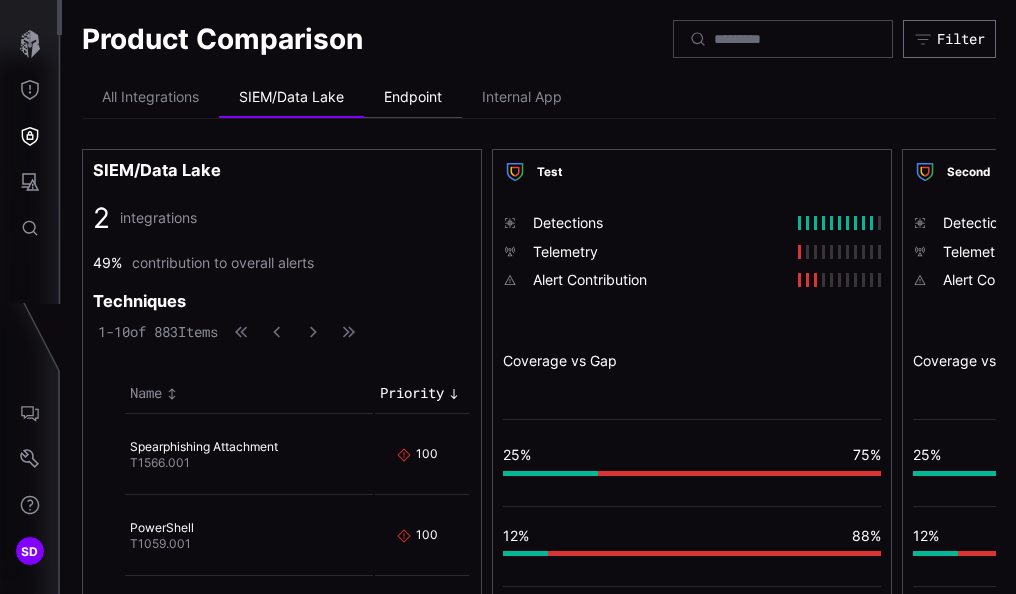click on "Endpoint" at bounding box center (413, 98) 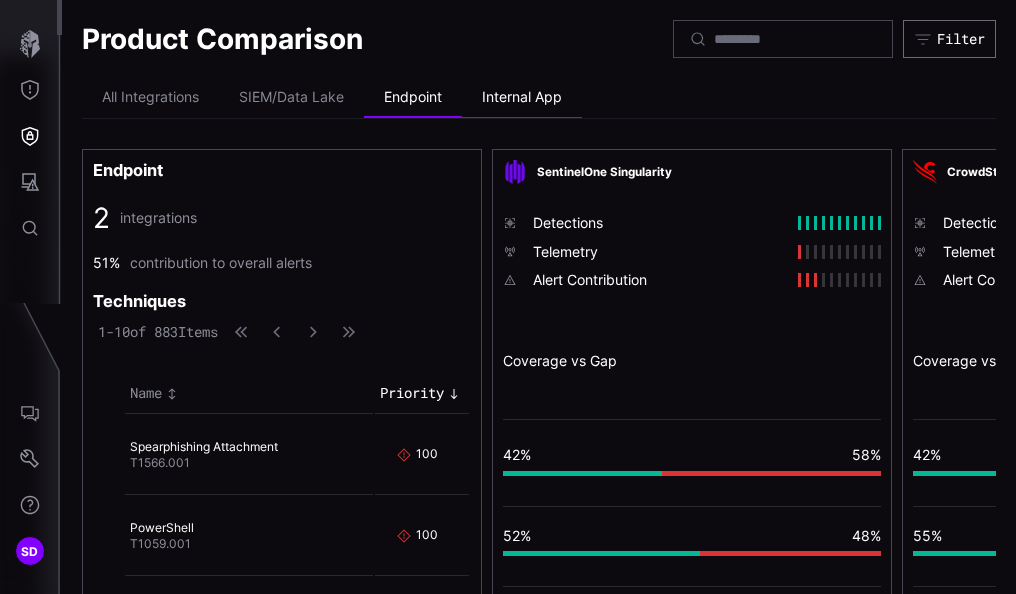 click on "Internal App" at bounding box center (522, 98) 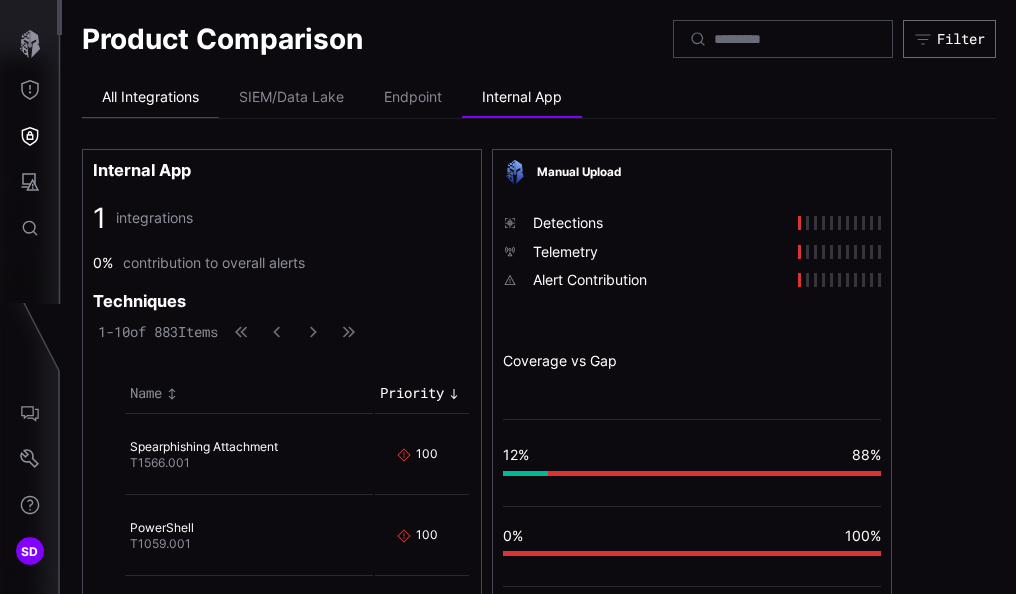 click on "All Integrations" at bounding box center (150, 98) 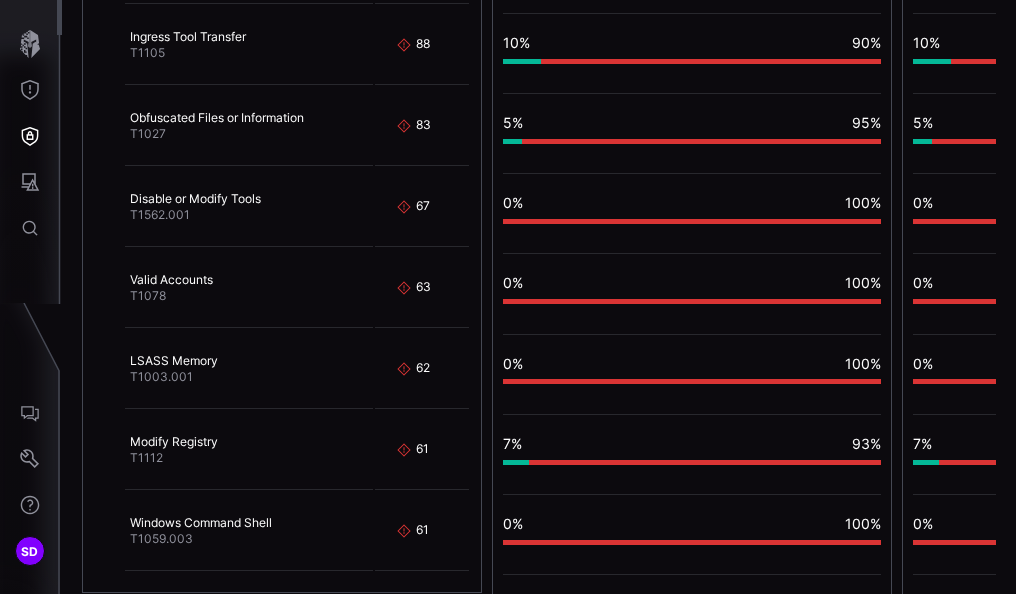 scroll, scrollTop: 689, scrollLeft: 0, axis: vertical 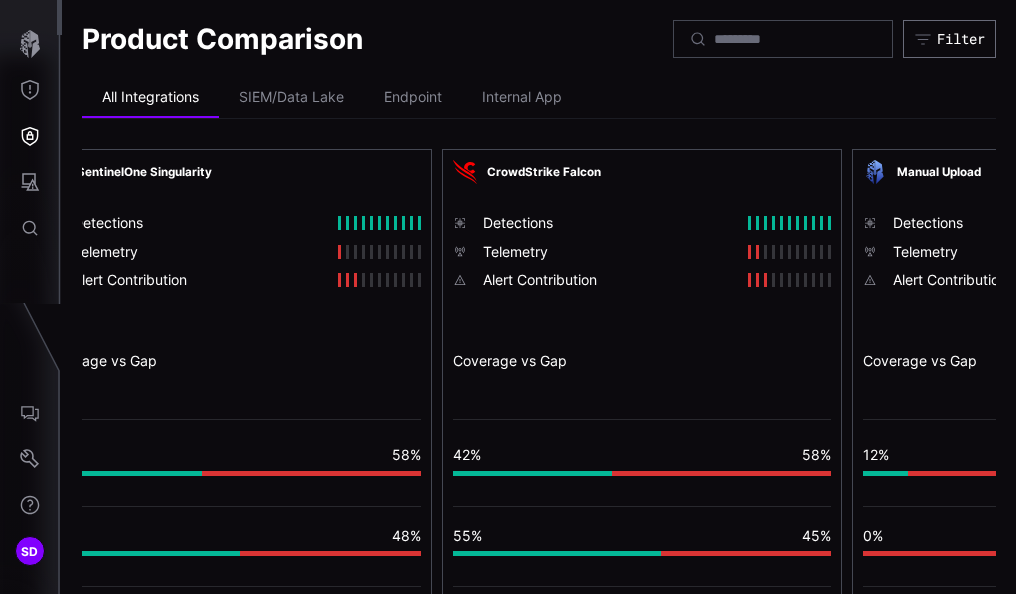 type 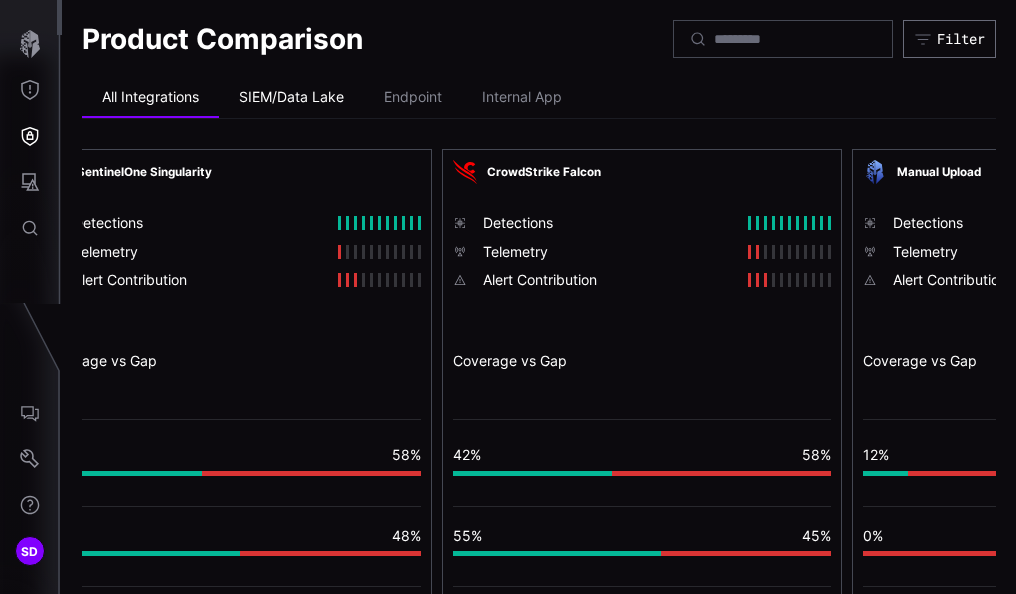 type 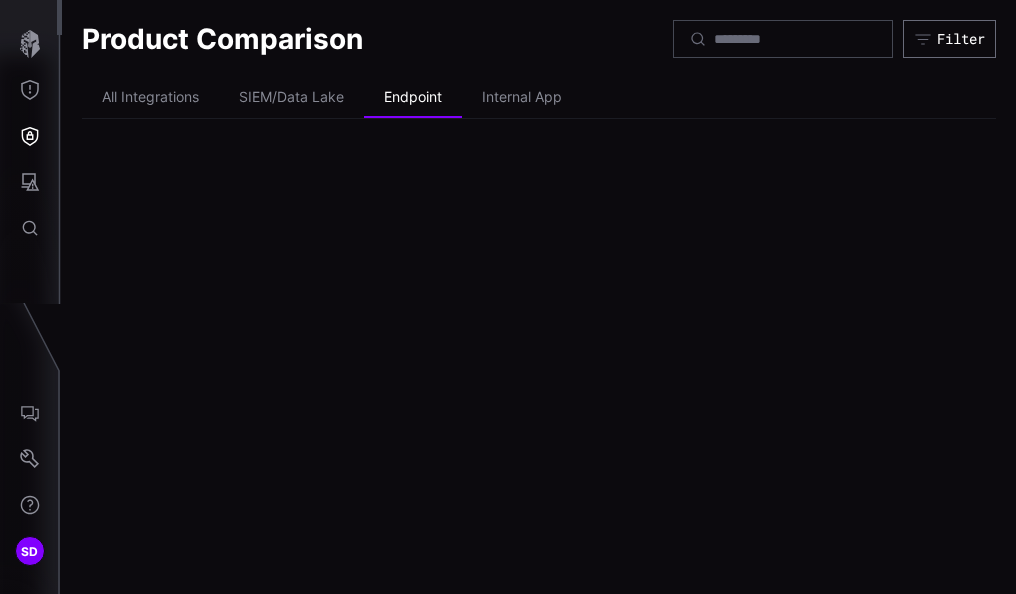 type 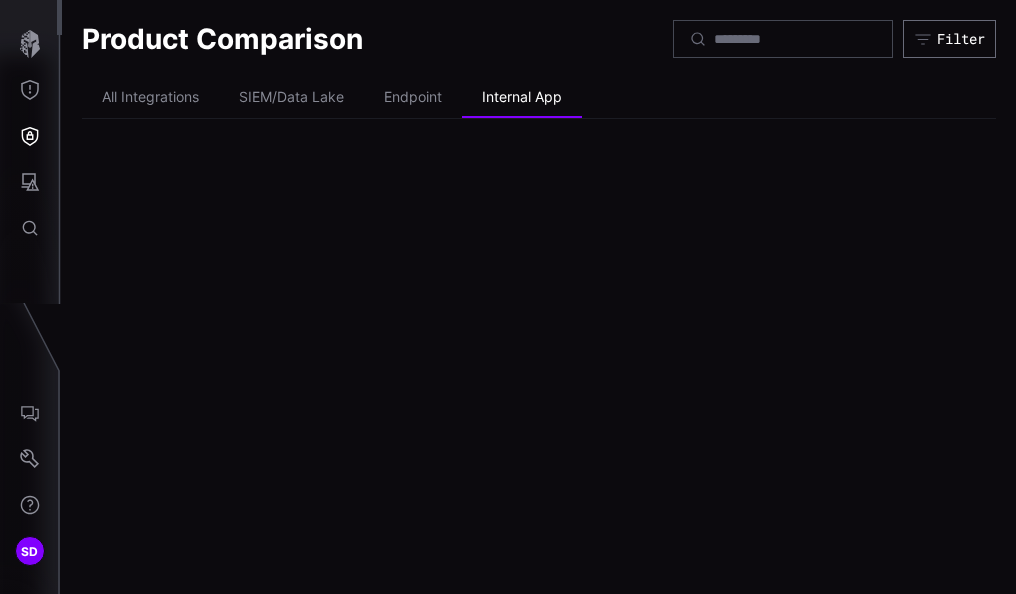 type 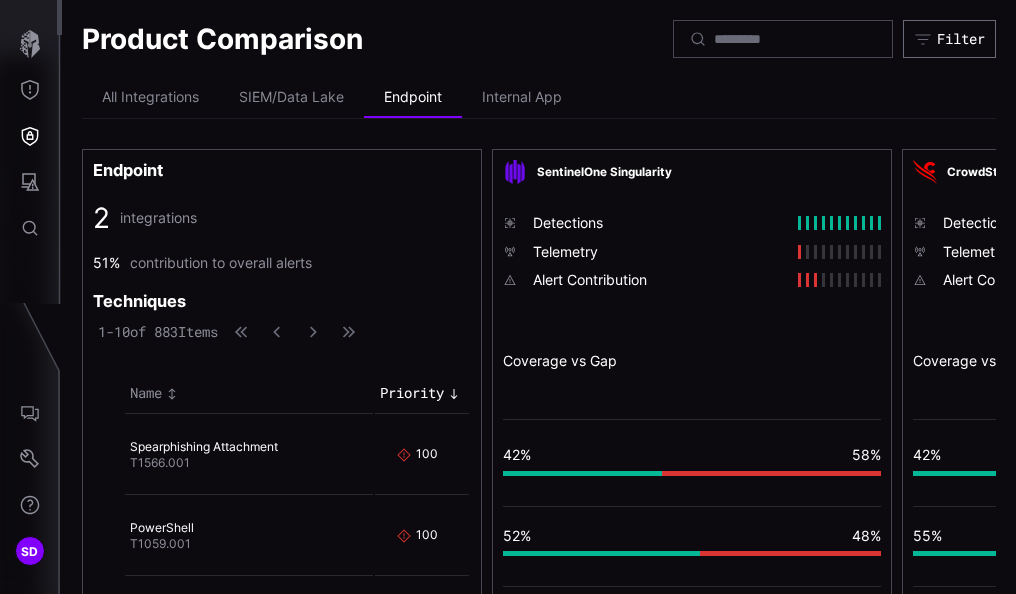 click on "All Integrations SIEM/Data Lake Endpoint Internal App Endpoint 2 integrations 51% contribution to overall alerts Techniques 1 - 10  of   883  Items Name Priority Spearphishing Attachment T1566.001 100 PowerShell T1059.001 100 Malicious File T1204.002 95 Ingress Tool Transfer T1105 88 Obfuscated Files or Information T1027 83 Disable or Modify Tools T1562.001 67 Valid Accounts T1078 63 LSASS Memory T1003.001 62 Modify Registry T1112 61 Windows Command Shell T1059.003 61 SentinelOne Singularity Detections Telemetry Alert Contribution Coverage vs Gap 42% 58% vulnerable 30% Total 30% 52% 48% vulnerable 30% Total 30% 50% 50% vulnerable 30% Total 30% 53% 47% vulnerable 30% Total 30% 43% 57% vulnerable 30% Total 30% 75% 25% vulnerable 30% Total 30% 17% 83% vulnerable 30% Total 30% 38% 62% vulnerable 30% Total 30% 79% 21% vulnerable 30% Total 30% 25% 75% vulnerable 30% Total 30% CrowdStrike Falcon Detections Telemetry Alert Contribution Coverage vs Gap 42% 58% vulnerable 30% Total 30% 55% 45% vulnerable 30% Total 30%" at bounding box center [539, 663] 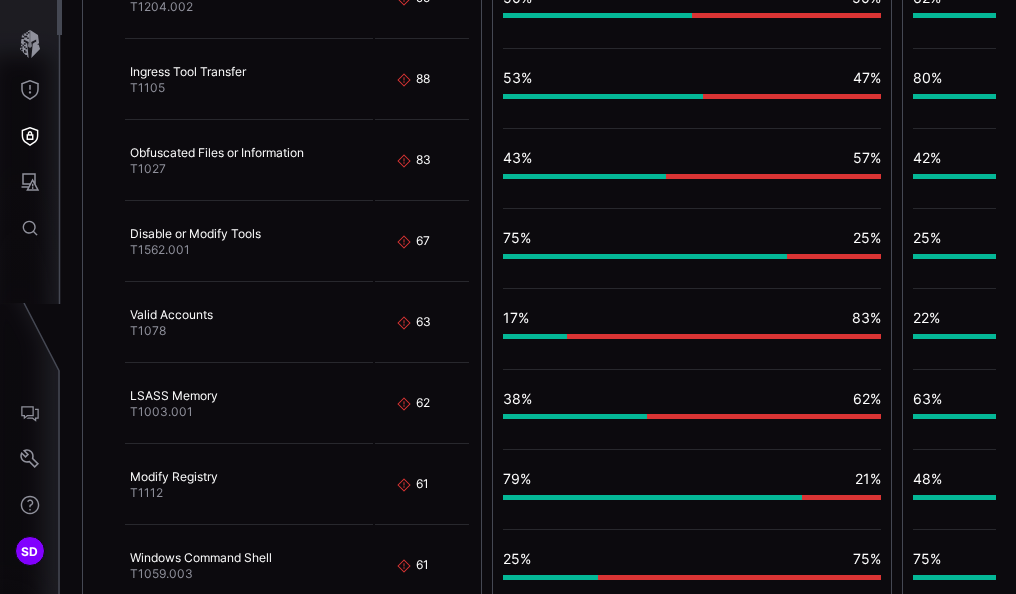 scroll, scrollTop: 689, scrollLeft: 0, axis: vertical 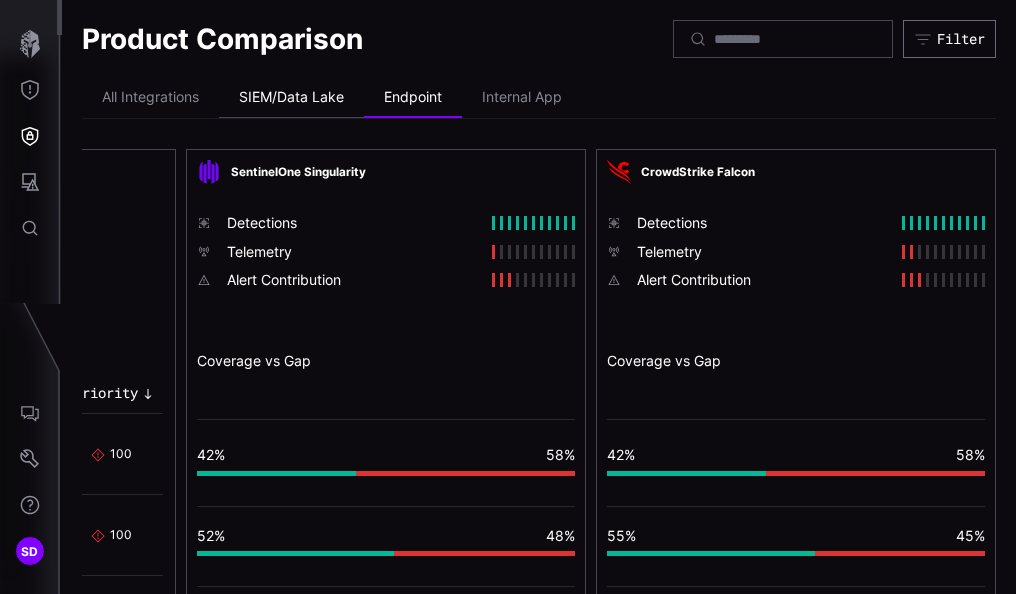click on "SIEM/Data Lake" at bounding box center [291, 98] 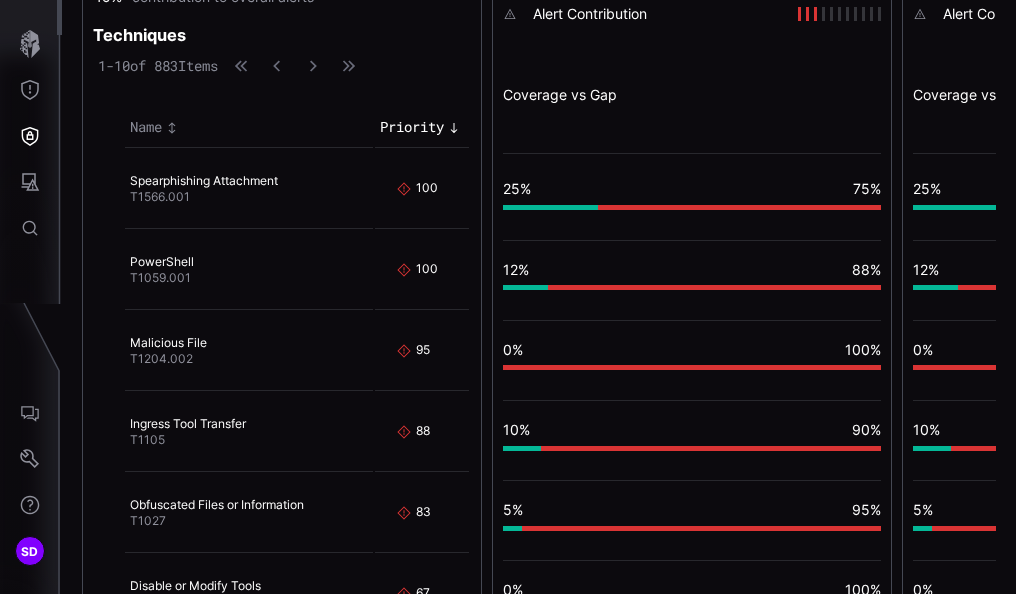 scroll, scrollTop: 689, scrollLeft: 0, axis: vertical 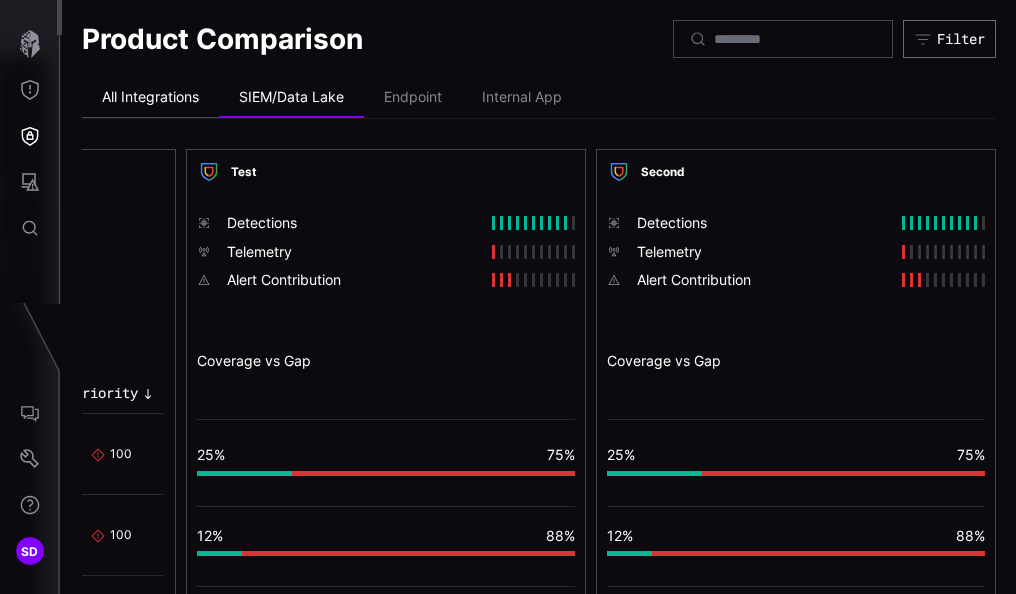 click on "All Integrations" at bounding box center (150, 98) 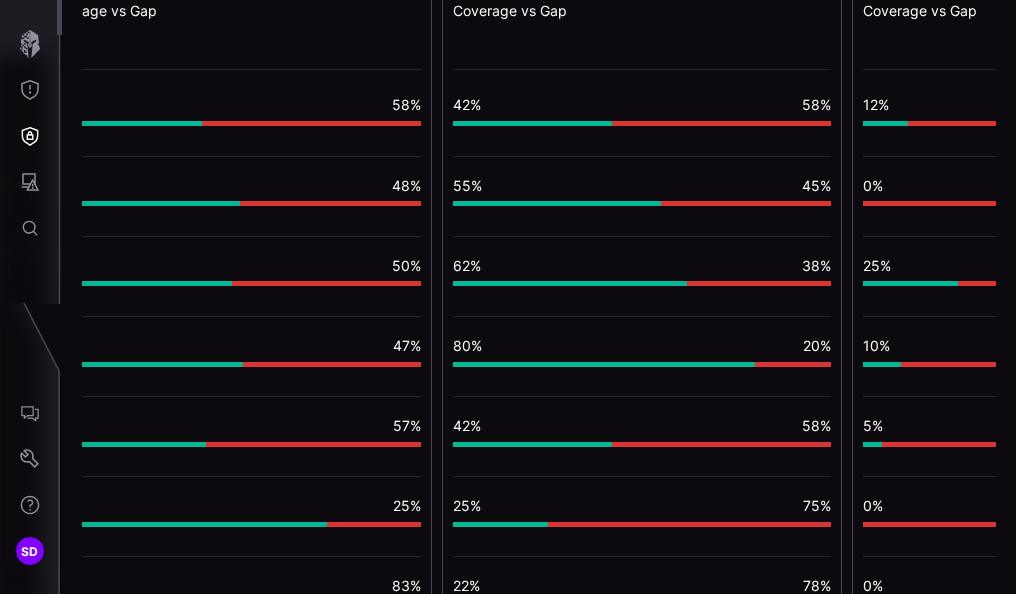 scroll, scrollTop: 689, scrollLeft: 0, axis: vertical 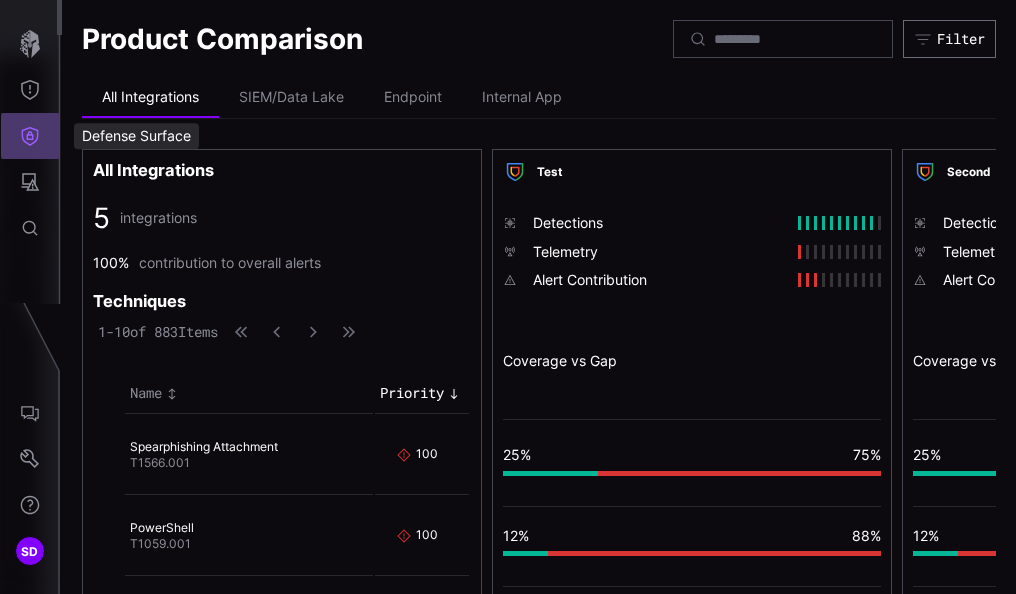 click 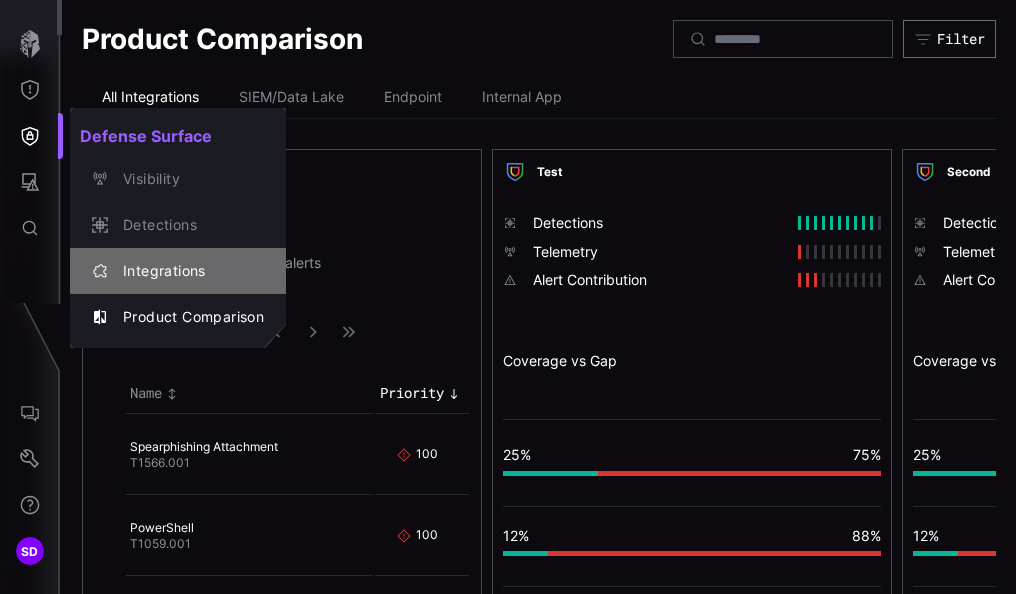 click on "Integrations" at bounding box center [188, 271] 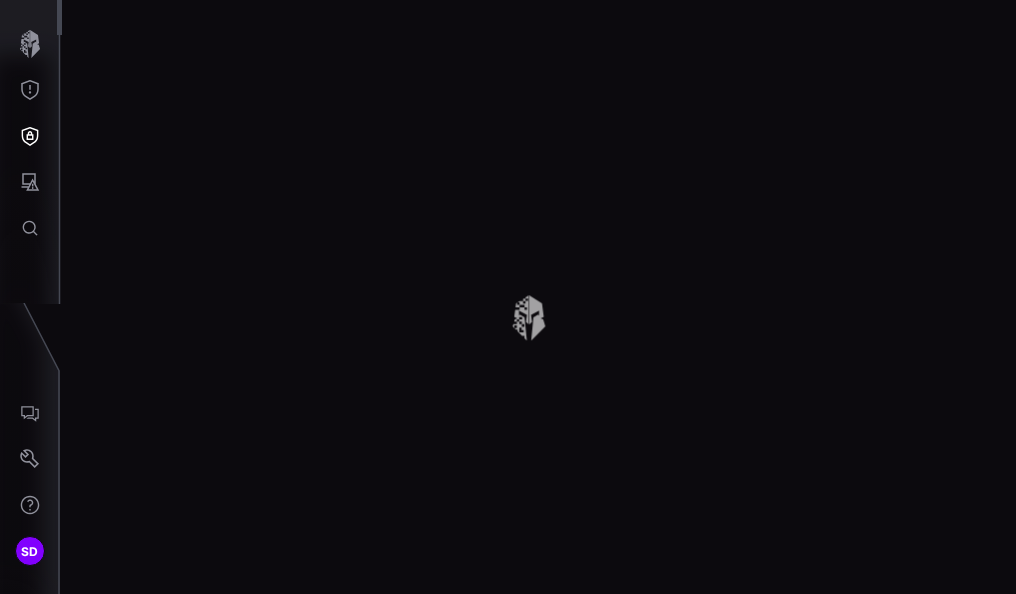 type 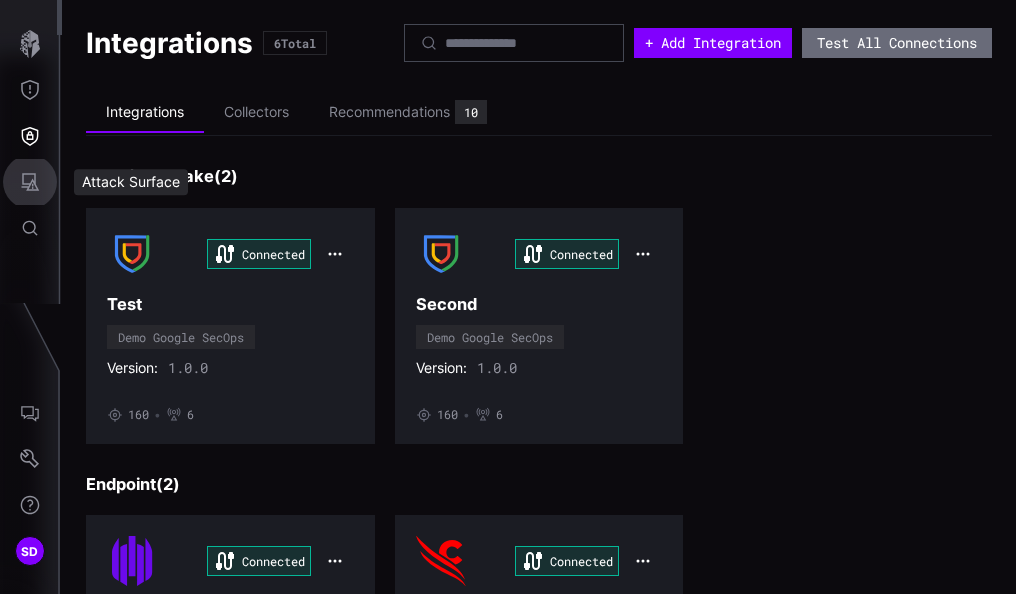 type 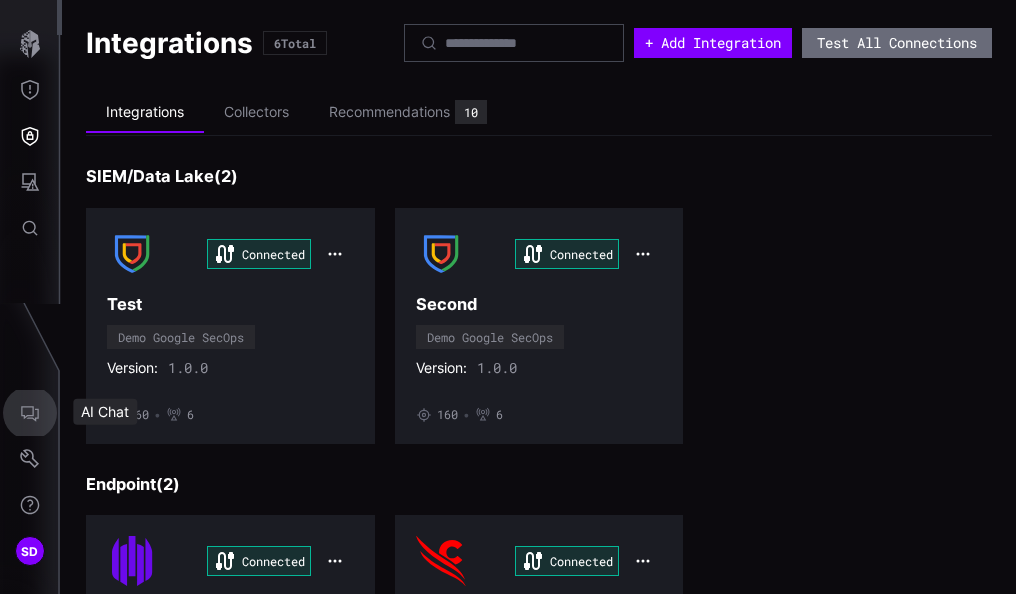 type 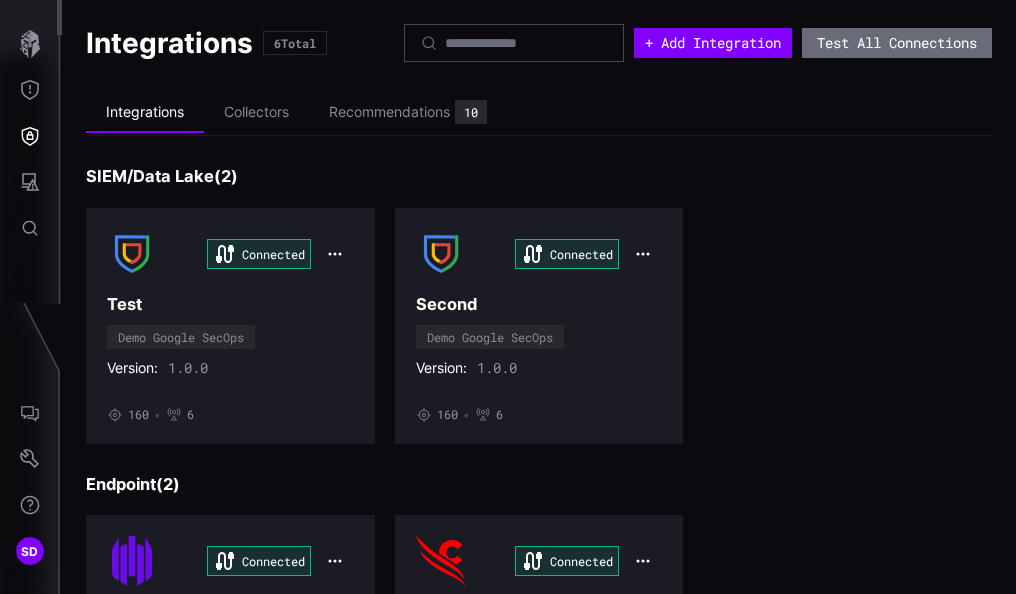 type 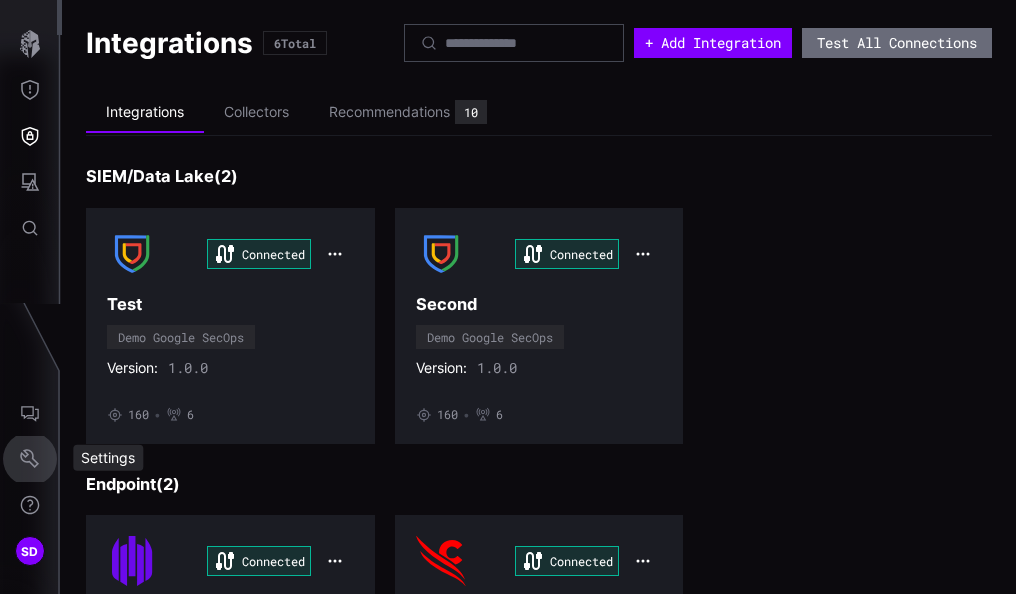 type 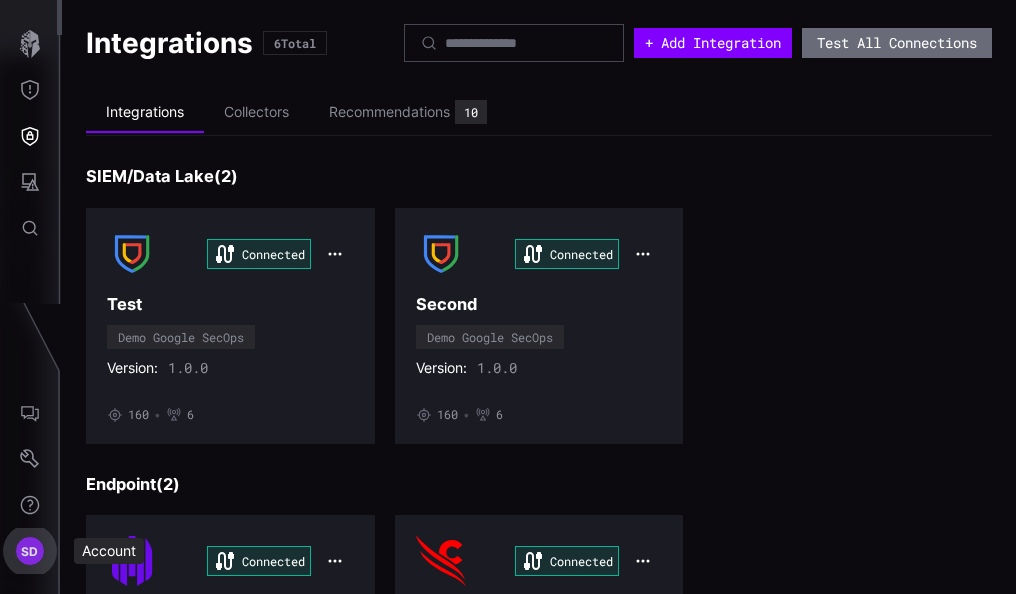 type 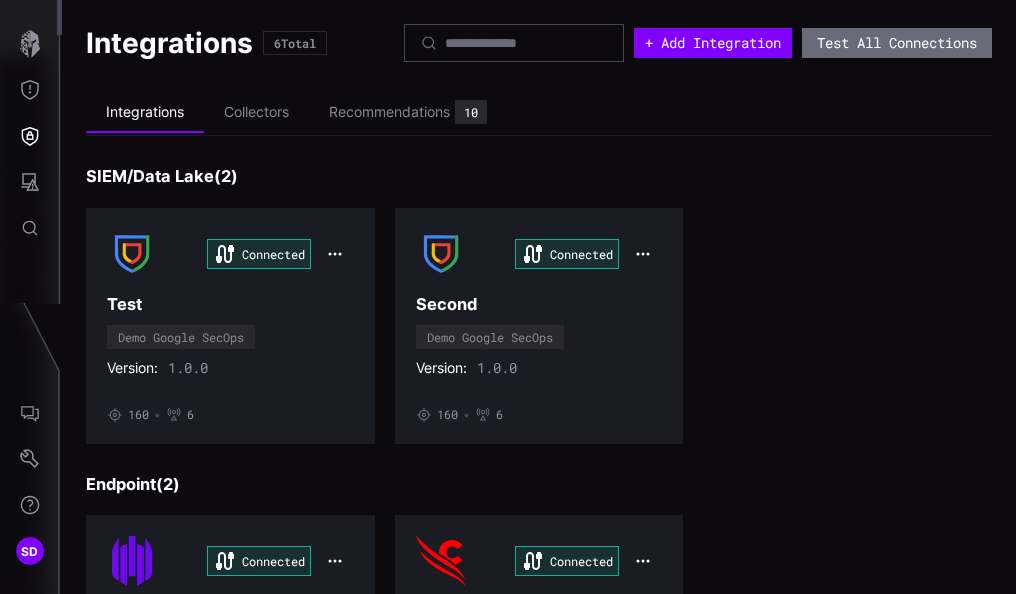 type 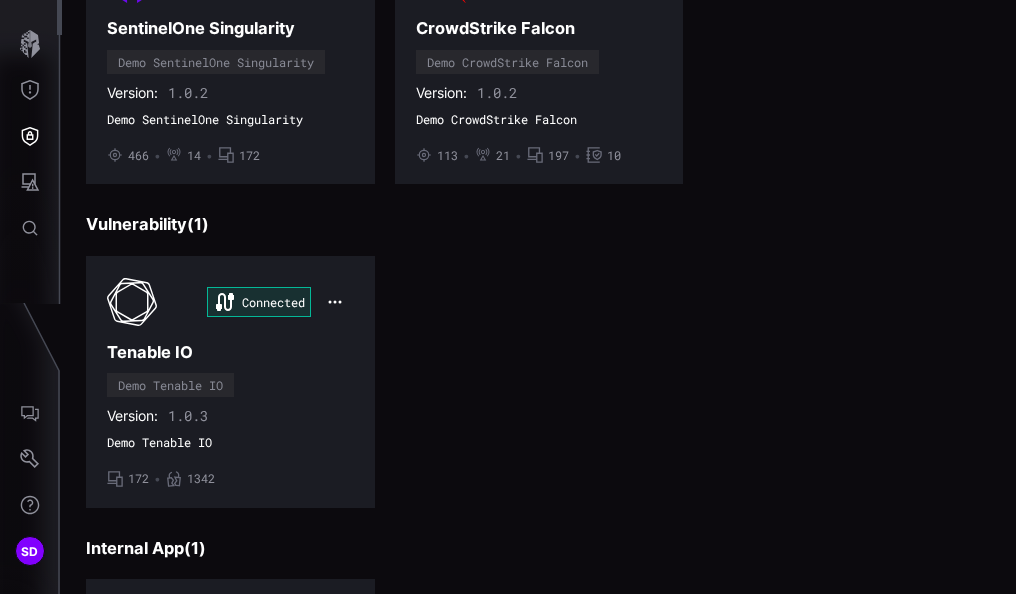 type 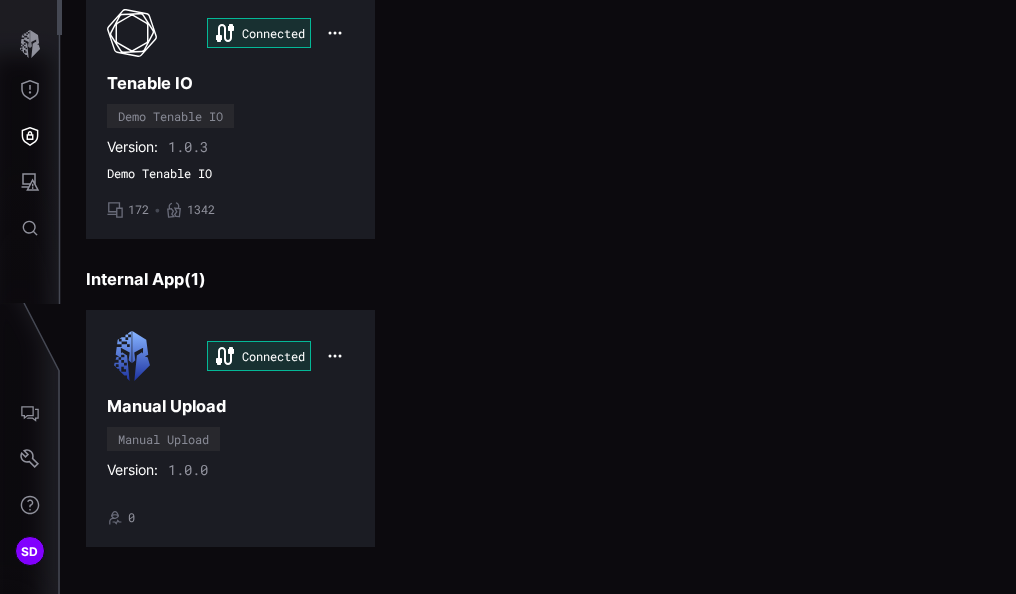 type 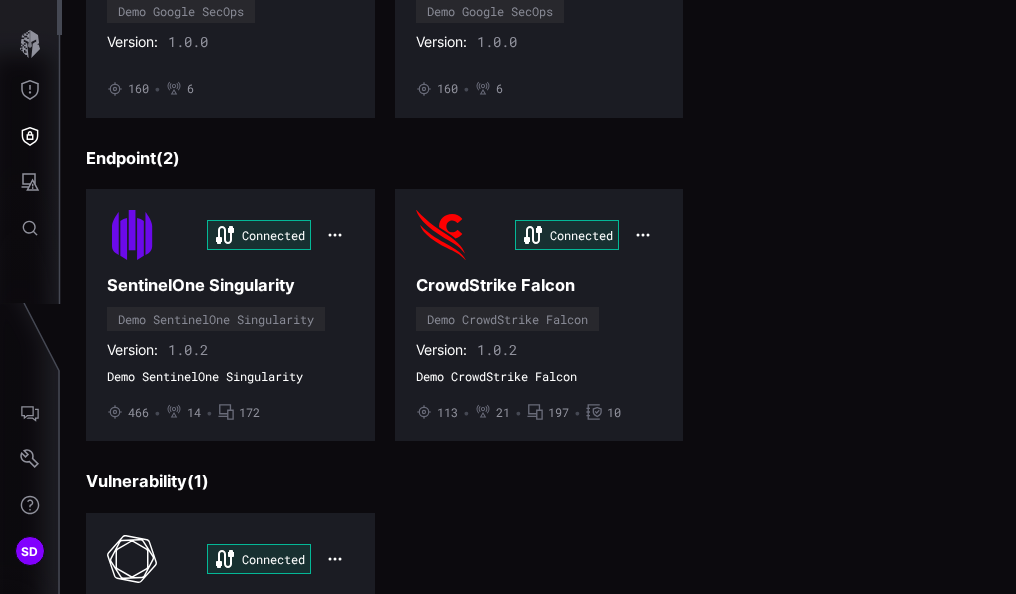 scroll, scrollTop: 0, scrollLeft: 0, axis: both 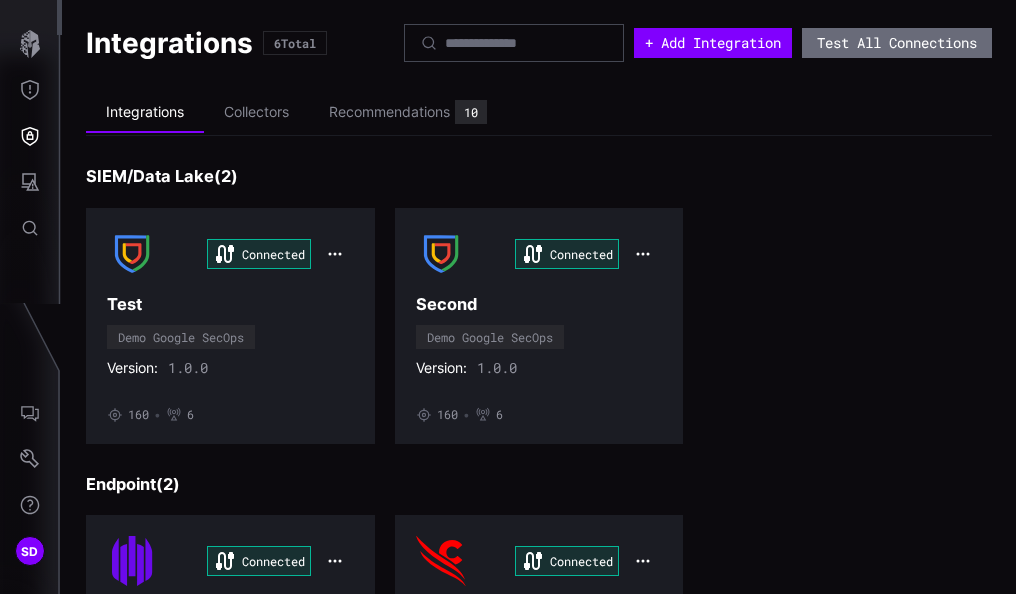 click on "Integrations Collectors Recommendations   10 SIEM/Data Lake  ( 2 )   Connected Test Demo Google SecOps Version: 1.0.0 • 160 • 6   Connected Second Demo Google SecOps Version: 1.0.0 • 160 • 6 Endpoint  ( 2 )   Connected SentinelOne Singularity Demo SentinelOne Singularity Version: 1.0.2 Demo SentinelOne Singularity • 466 • 14 • 172   Connected CrowdStrike Falcon Demo CrowdStrike Falcon Version: 1.0.2 Demo CrowdStrike Falcon • 113 • 21 • 197 • 10 Vulnerability  ( 1 )   Connected Tenable IO Demo Tenable IO Version: 1.0.3 Demo Tenable IO • 172 • 1342 Internal App  ( 1 )   Connected Manual Upload Manual Upload Version: 1.0.0 • 0" at bounding box center [539, 744] 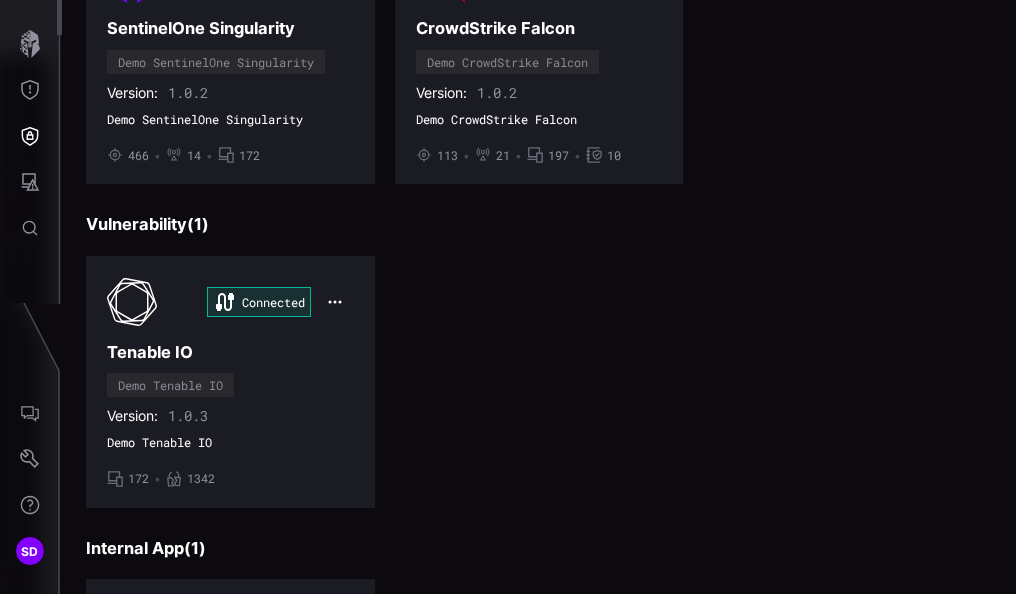 scroll, scrollTop: 852, scrollLeft: 0, axis: vertical 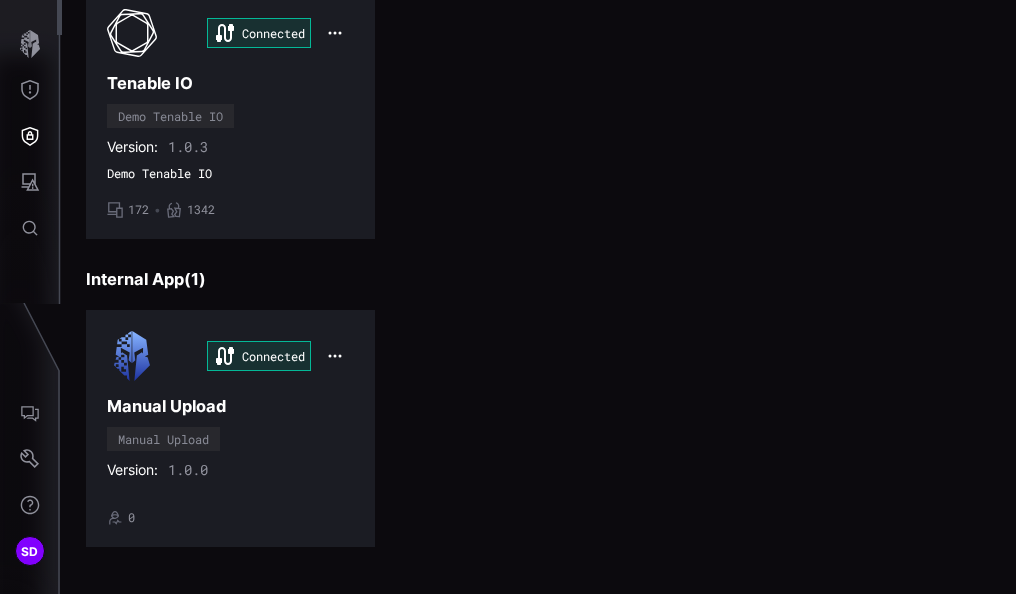 click on "Connected Manual Upload Manual Upload Version: 1.0.0 • 0" at bounding box center (539, 428) 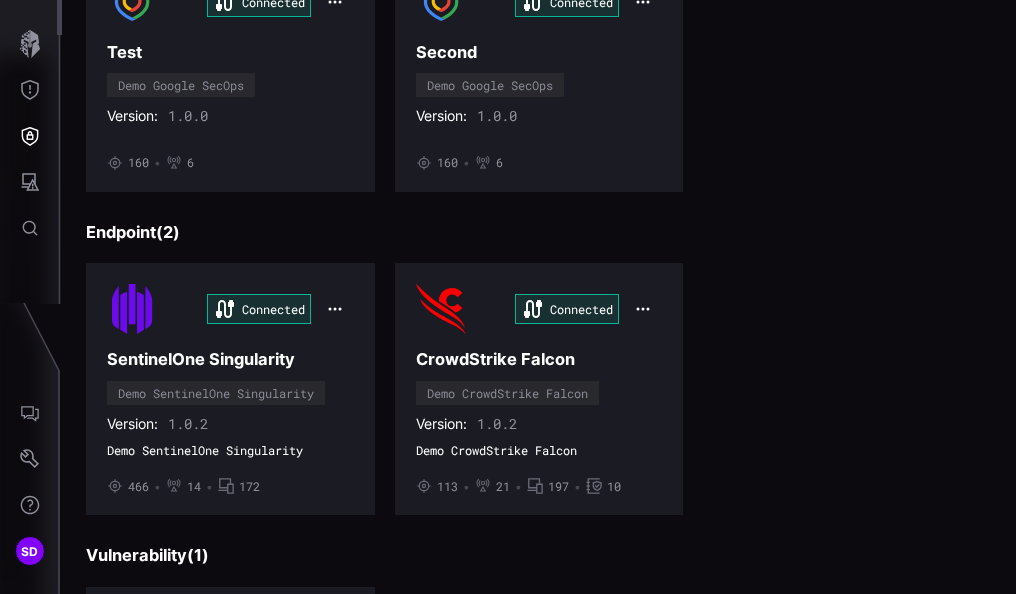 scroll, scrollTop: 0, scrollLeft: 0, axis: both 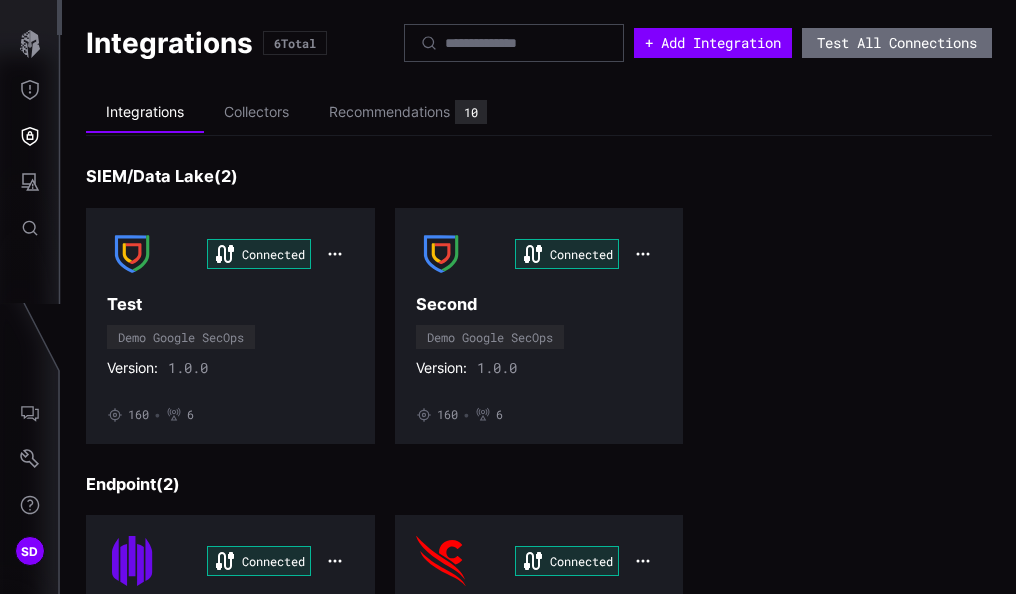 click on "Integrations" at bounding box center [169, 43] 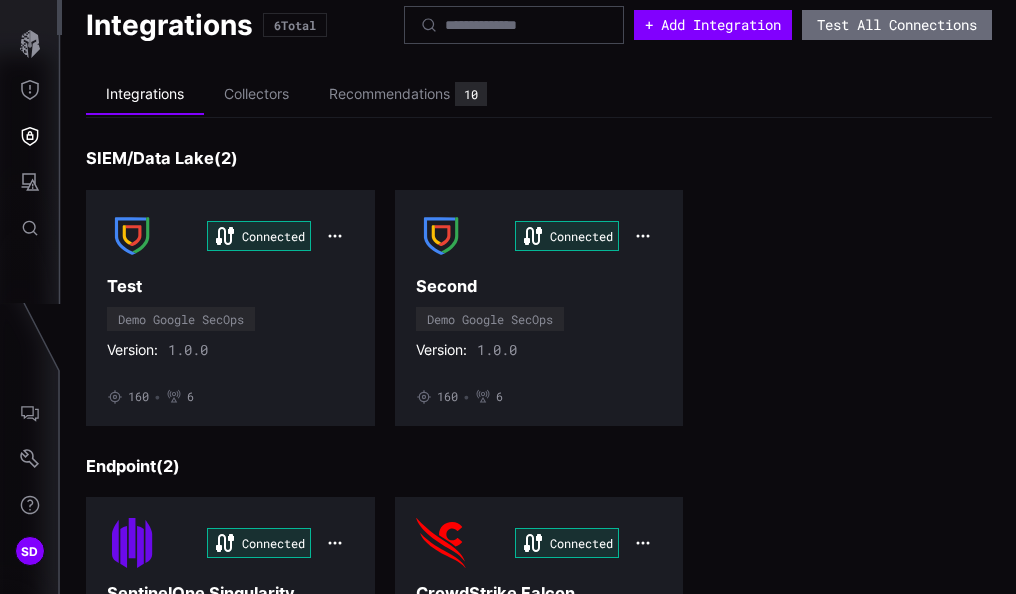 scroll, scrollTop: 0, scrollLeft: 0, axis: both 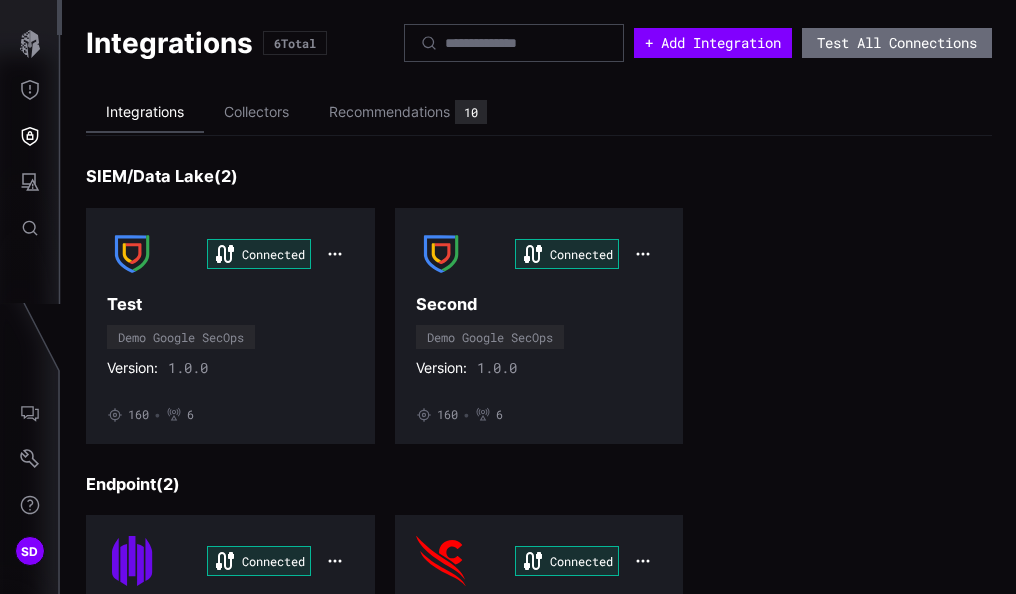 click on "Integrations" at bounding box center [145, 113] 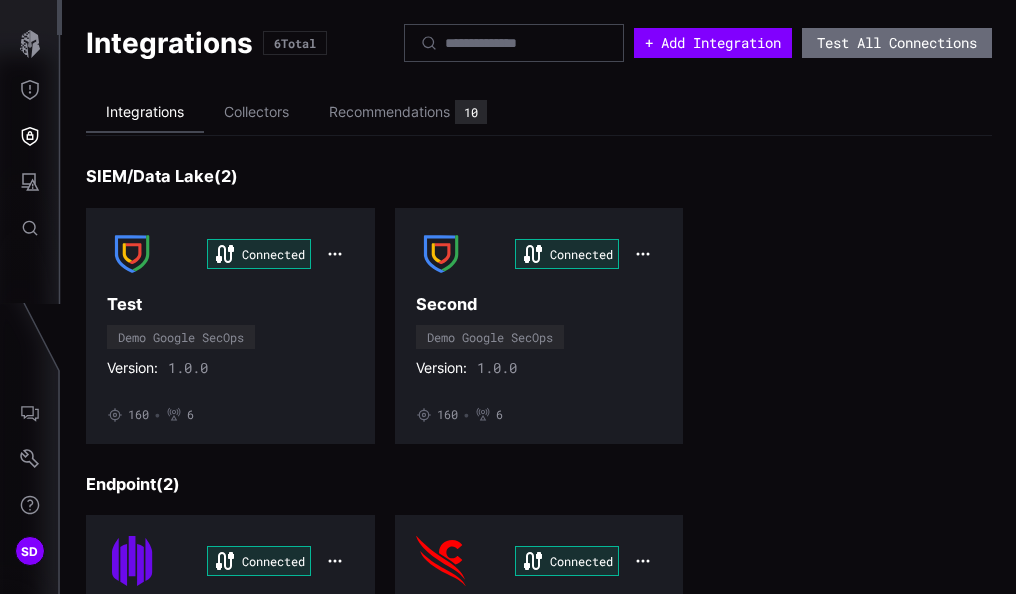click on "Integrations" at bounding box center [145, 113] 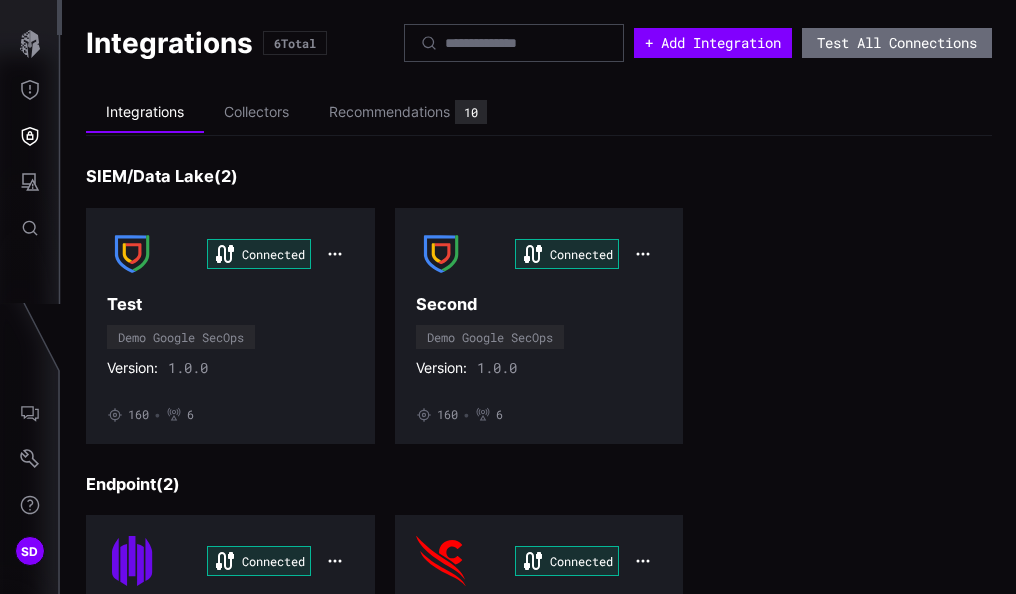 type 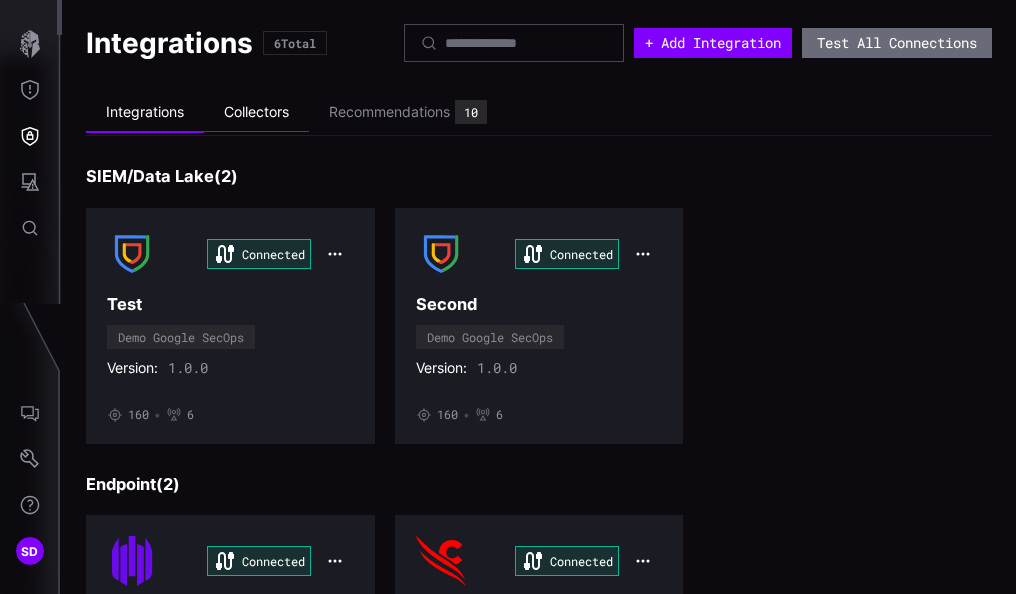 click on "Collectors" at bounding box center [256, 112] 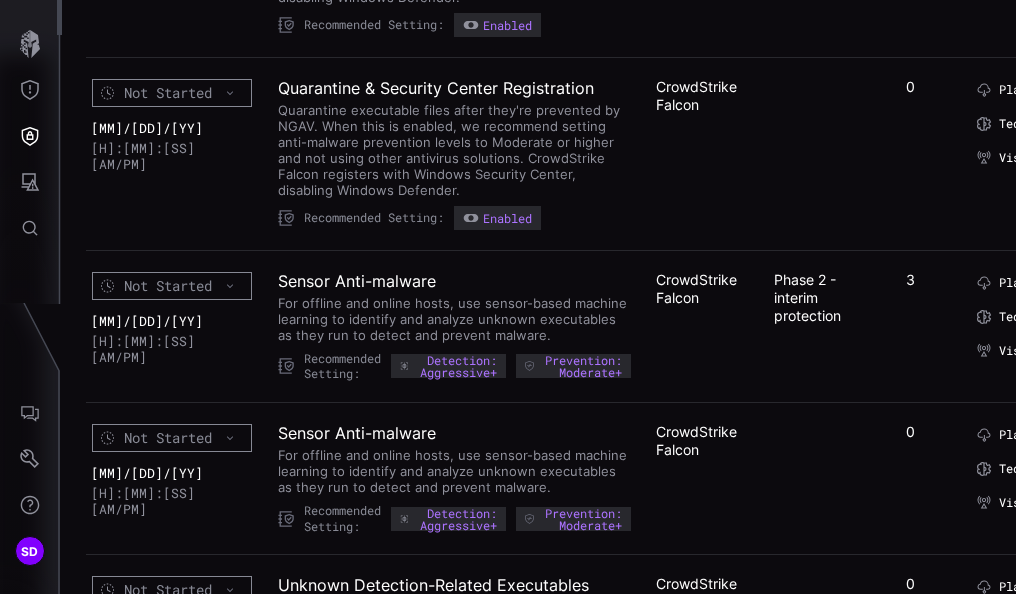 scroll, scrollTop: 900, scrollLeft: 0, axis: vertical 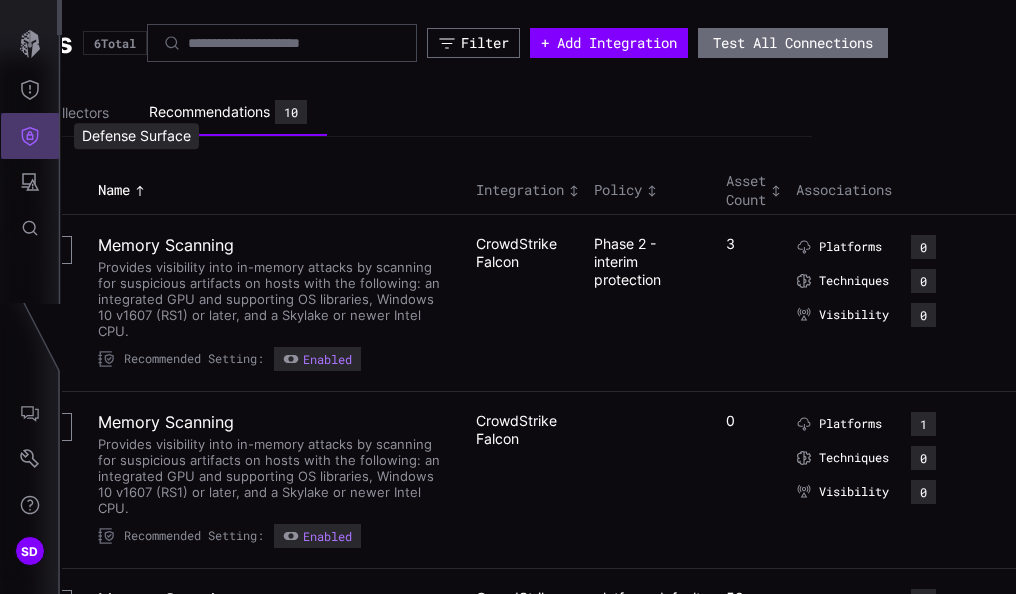 click 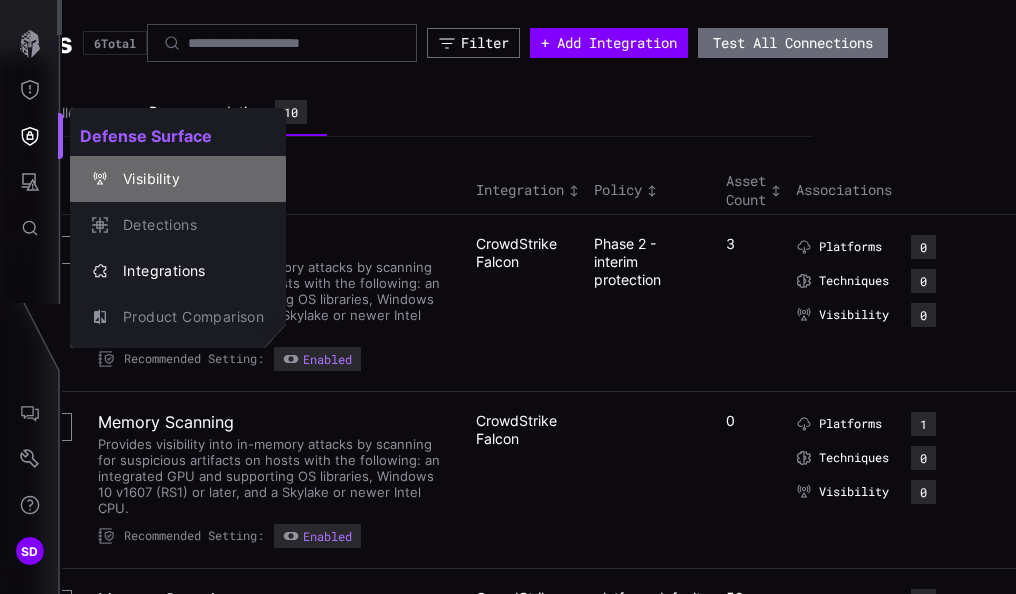 click on "Visibility" at bounding box center (188, 179) 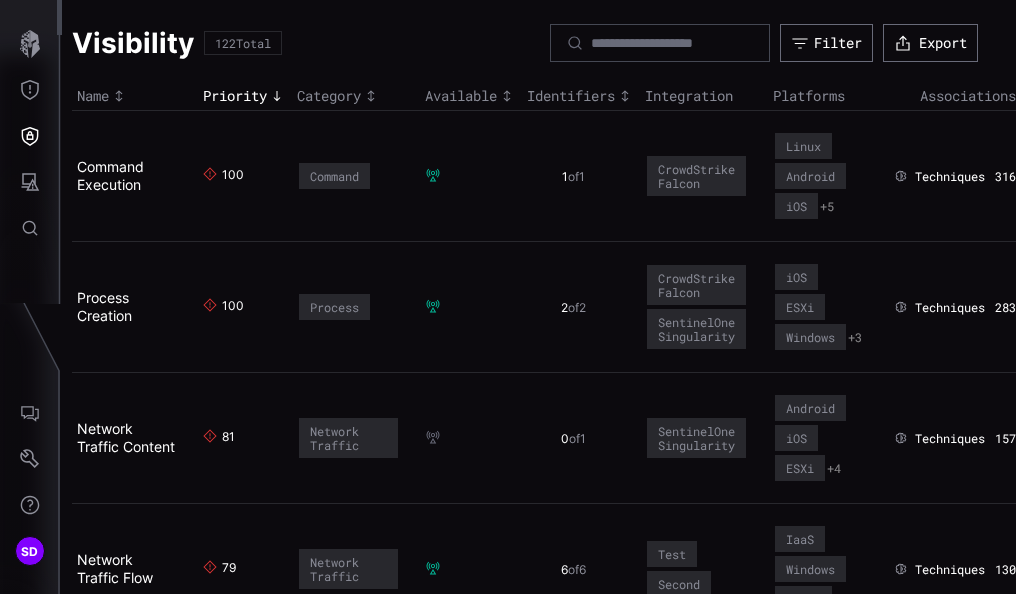 scroll, scrollTop: 0, scrollLeft: 50, axis: horizontal 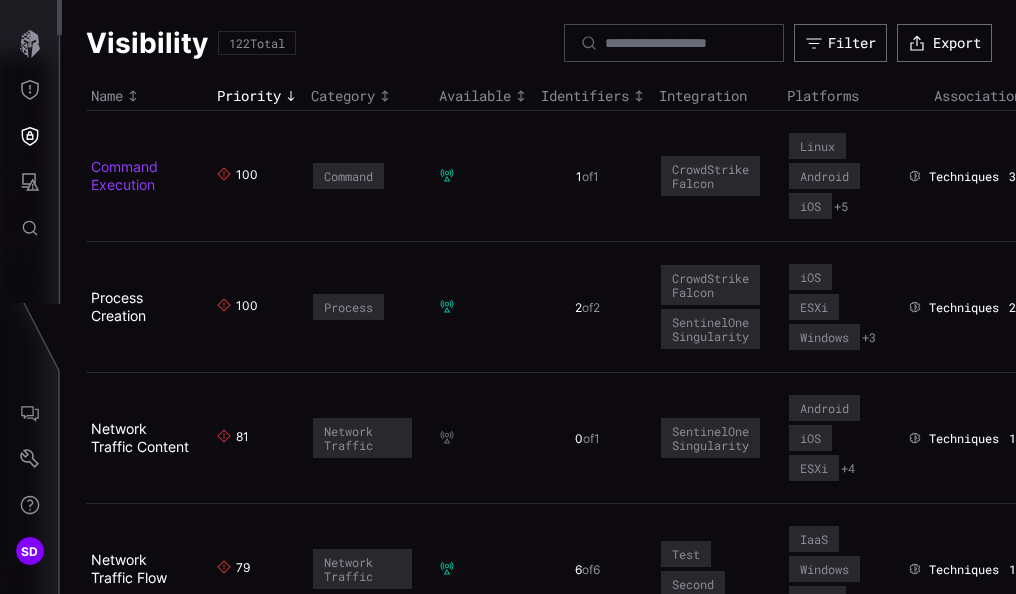 click on "Command Execution" at bounding box center [124, 175] 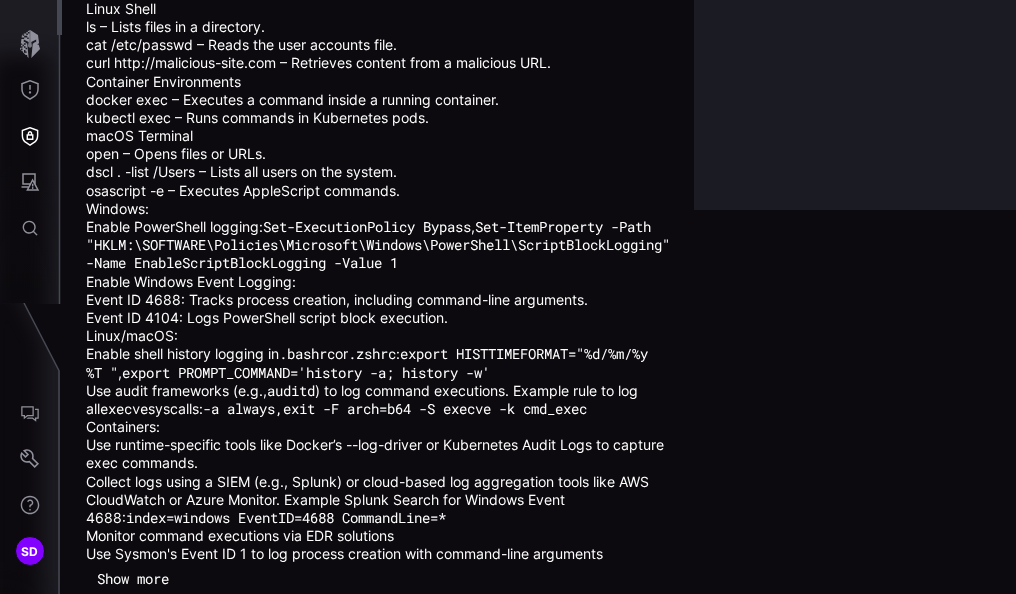 scroll, scrollTop: 0, scrollLeft: 0, axis: both 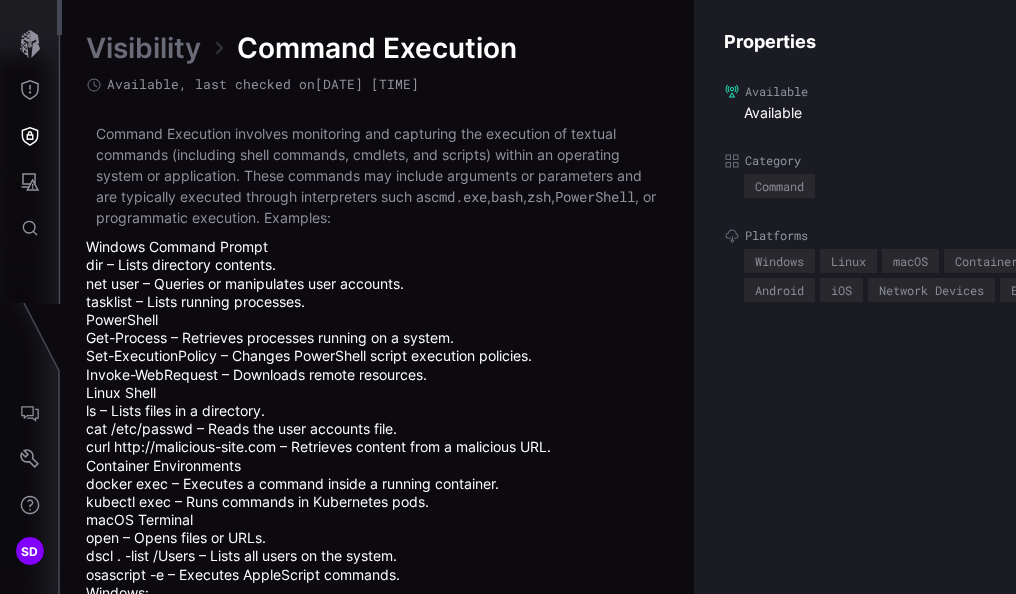 click on "Visibility" at bounding box center [143, 48] 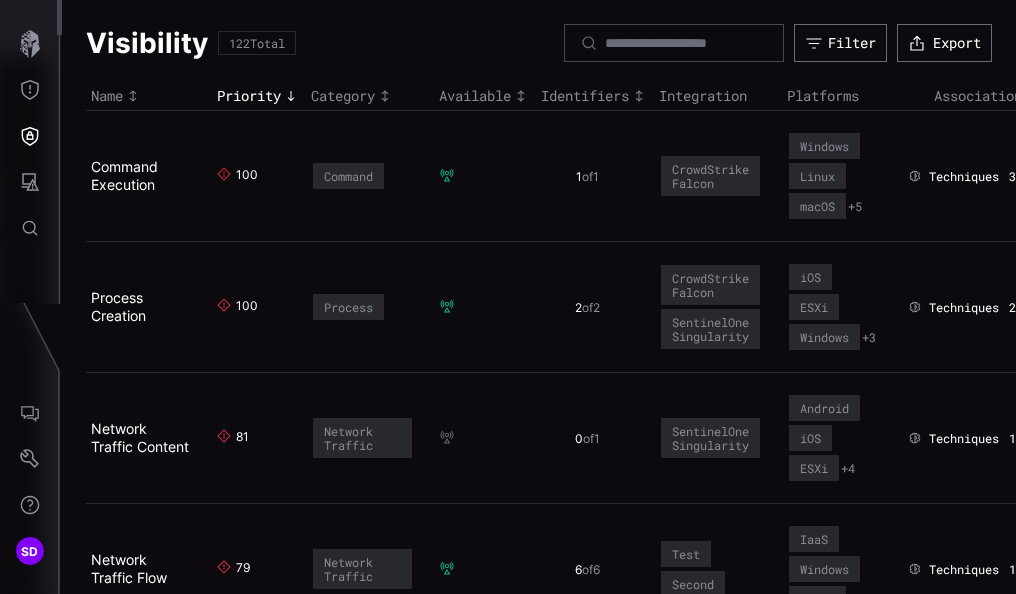 scroll, scrollTop: 0, scrollLeft: 50, axis: horizontal 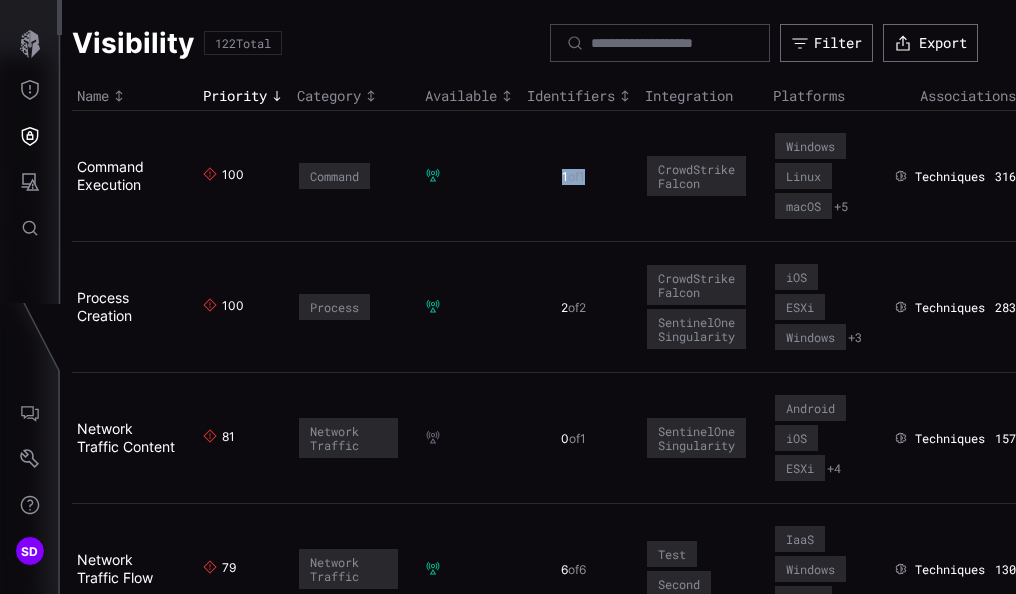 drag, startPoint x: 530, startPoint y: 174, endPoint x: 567, endPoint y: 173, distance: 37.01351 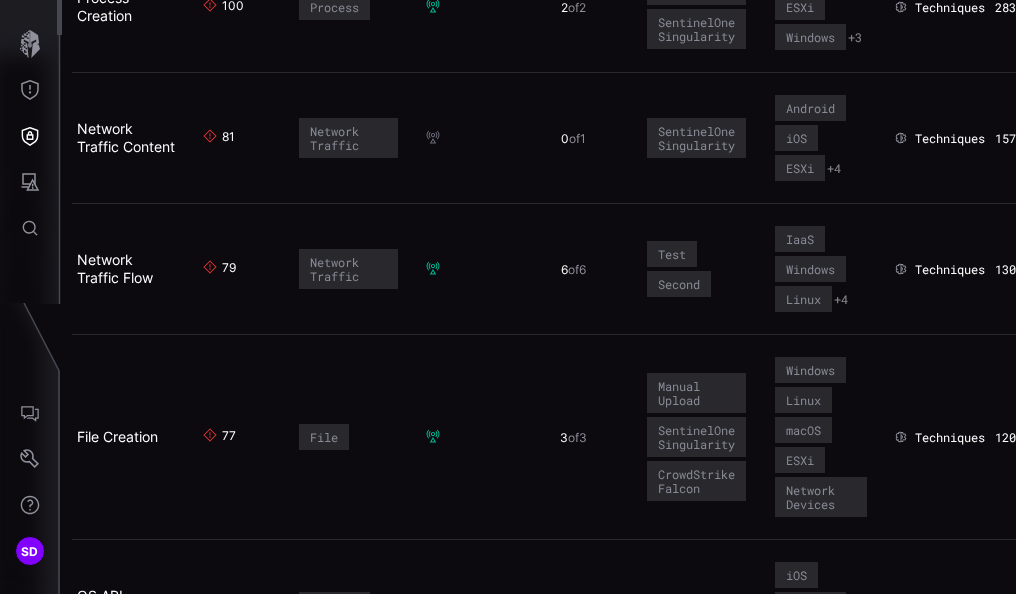 type 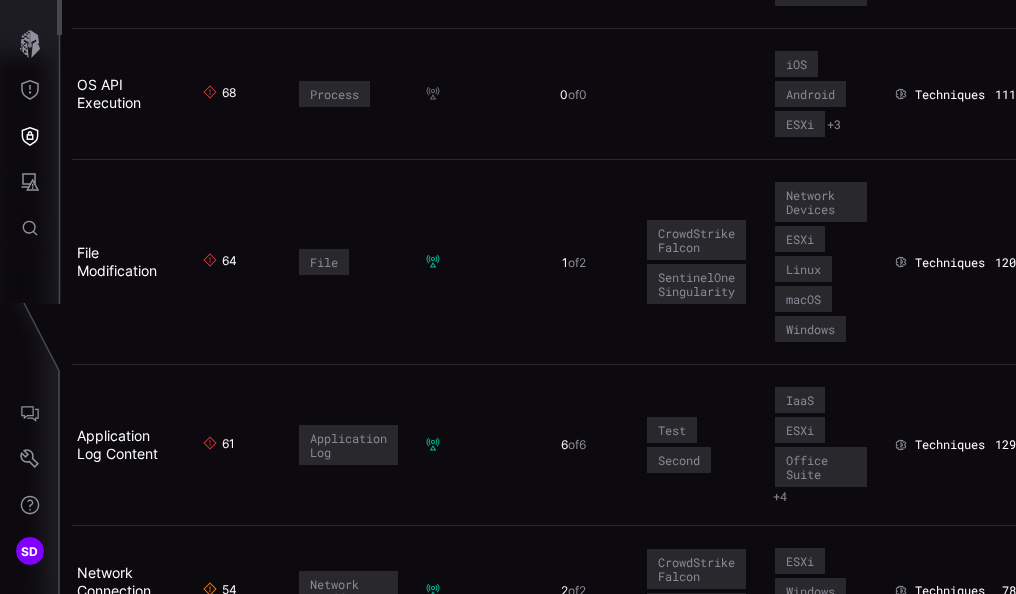 type 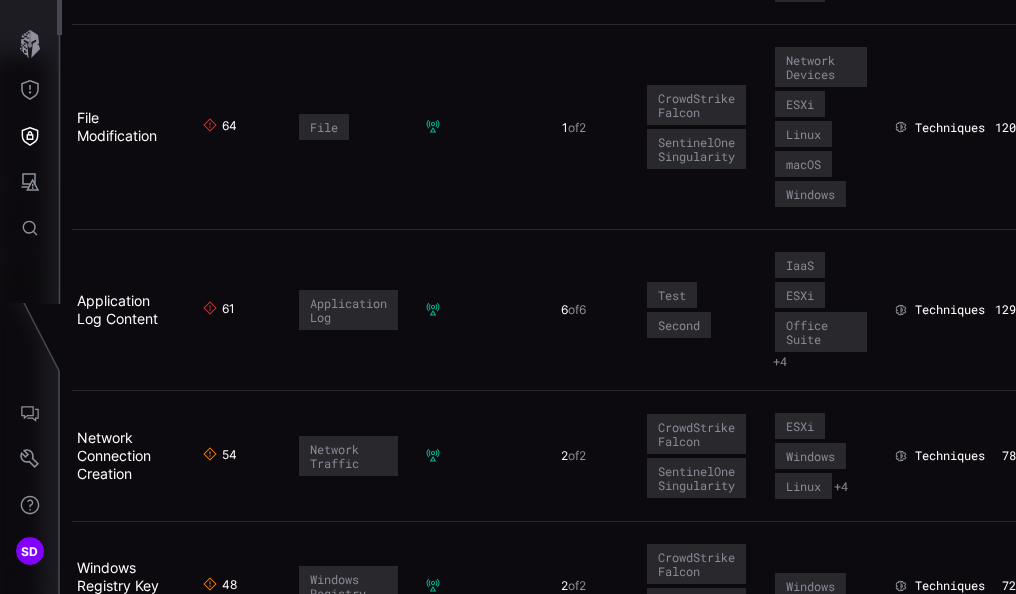type 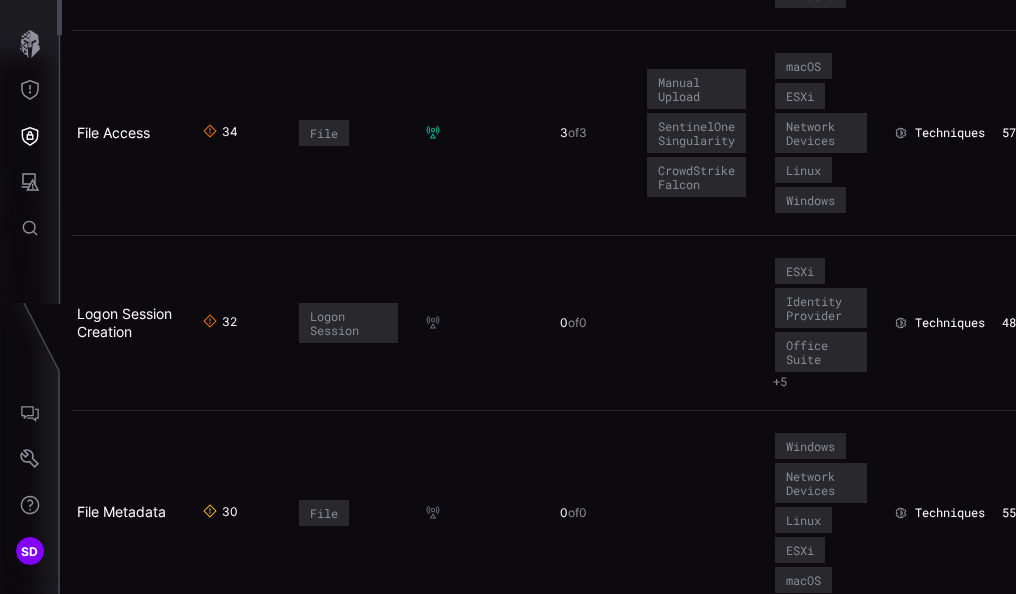 type 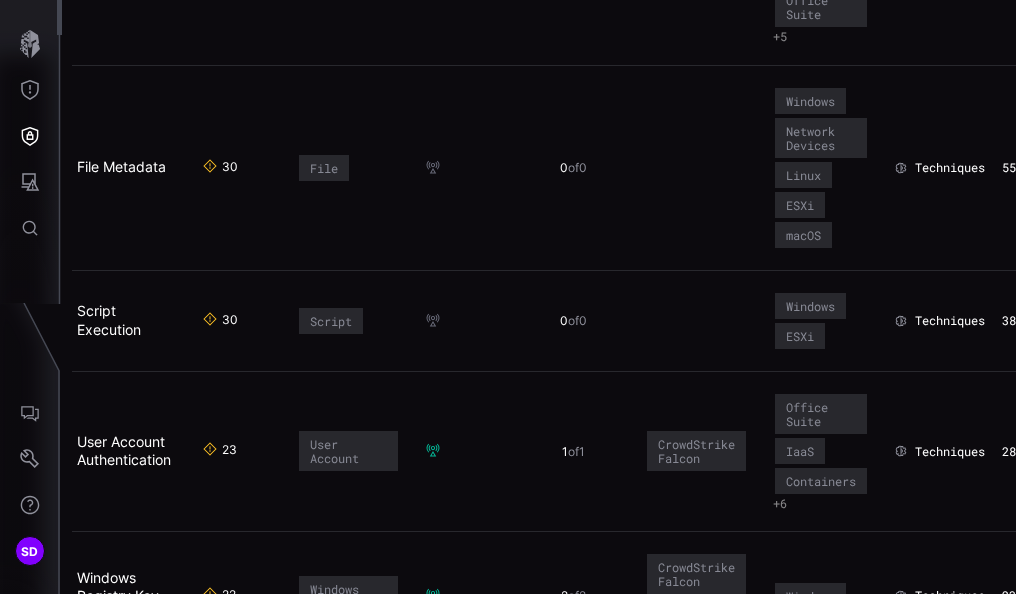 type 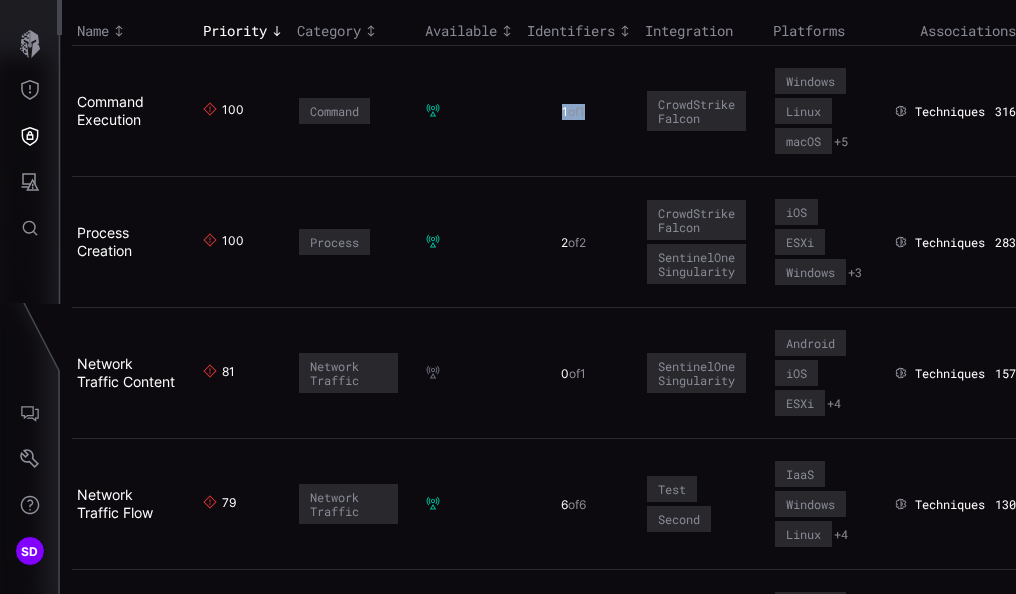 scroll, scrollTop: 0, scrollLeft: 50, axis: horizontal 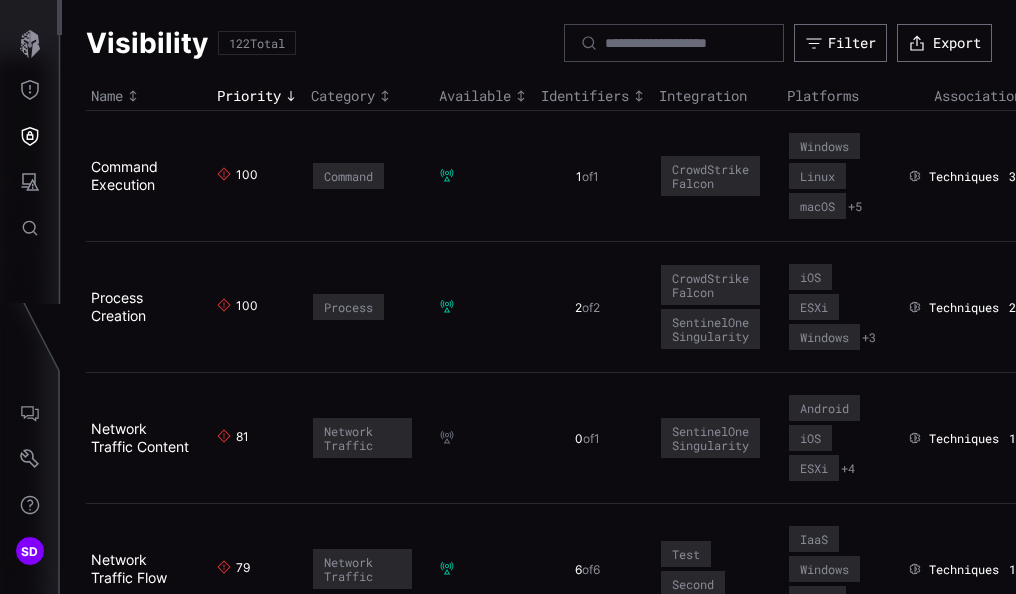 click on "Visibility" at bounding box center (147, 43) 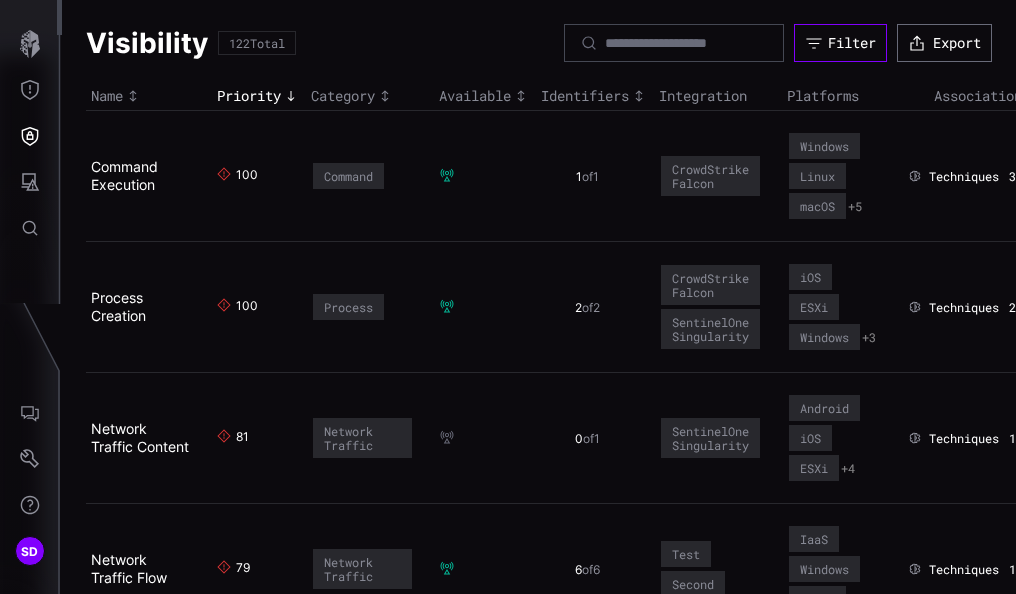 type 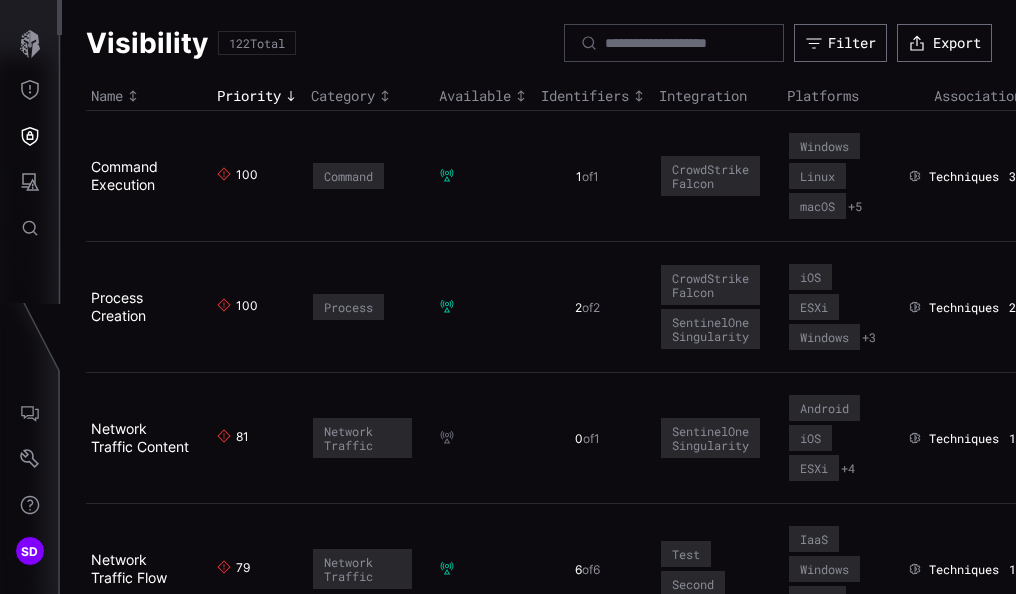 type 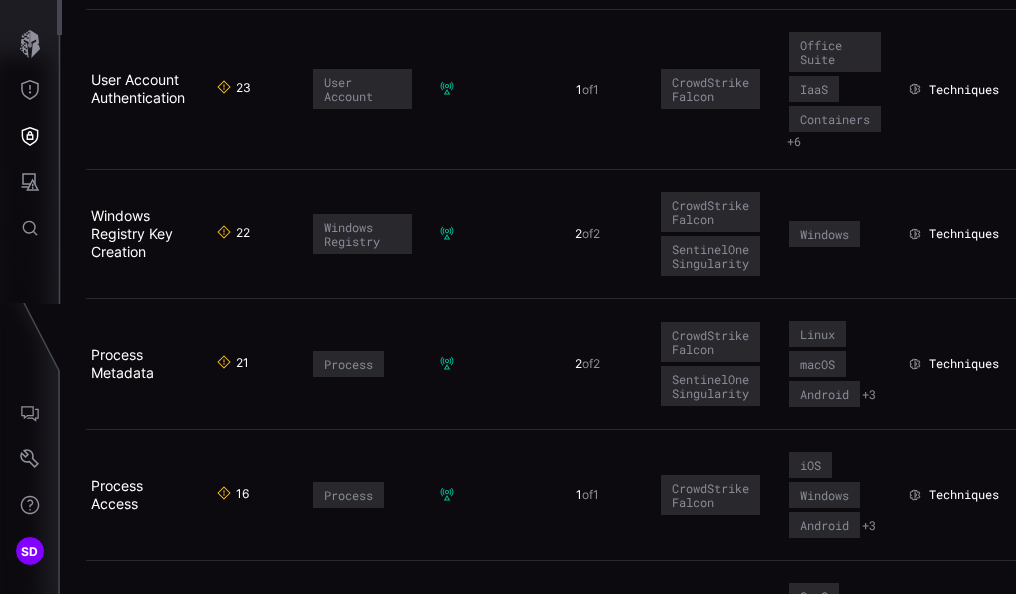 type 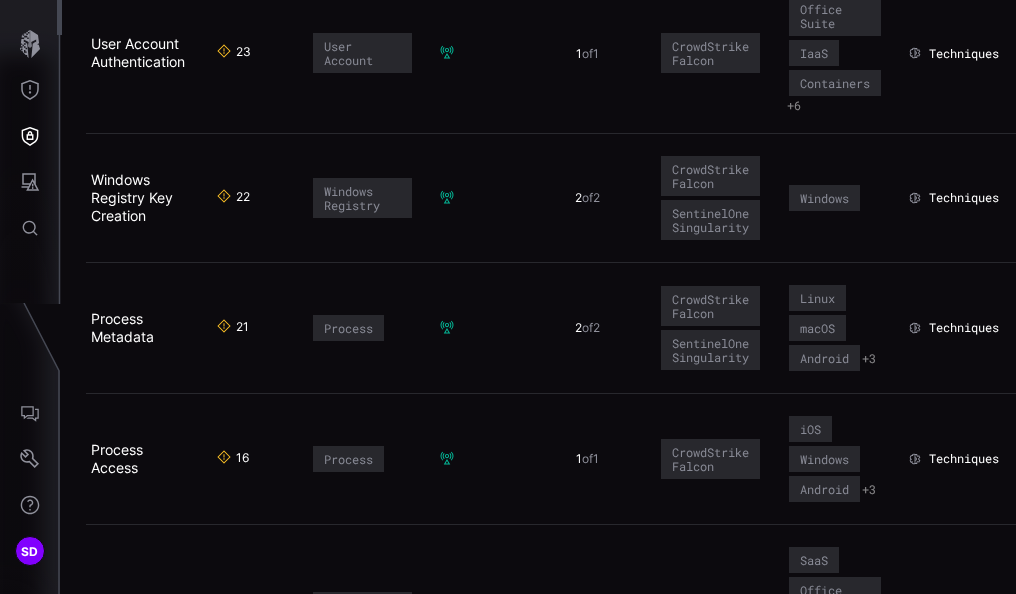 type 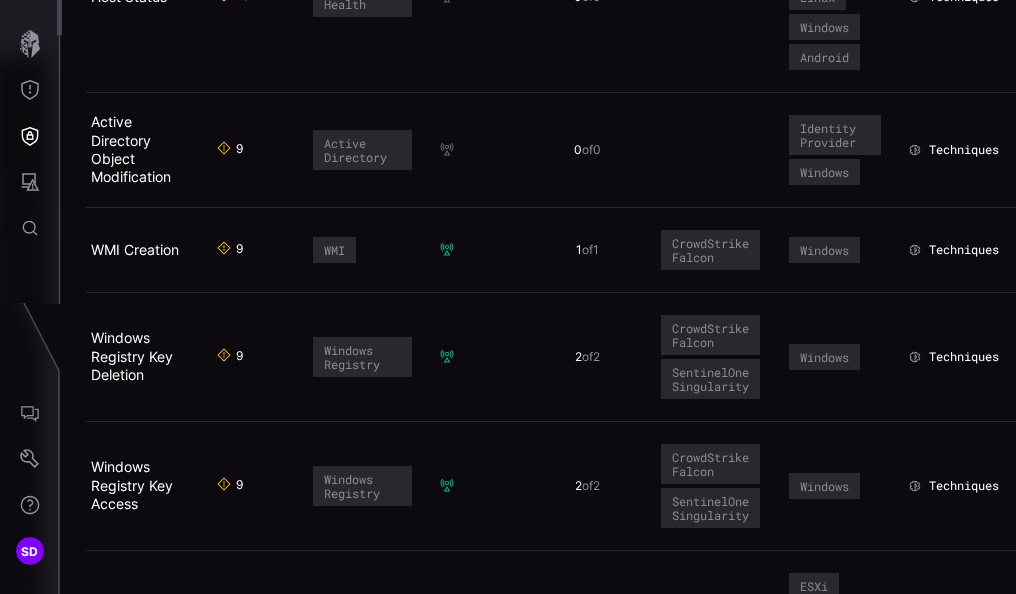 type 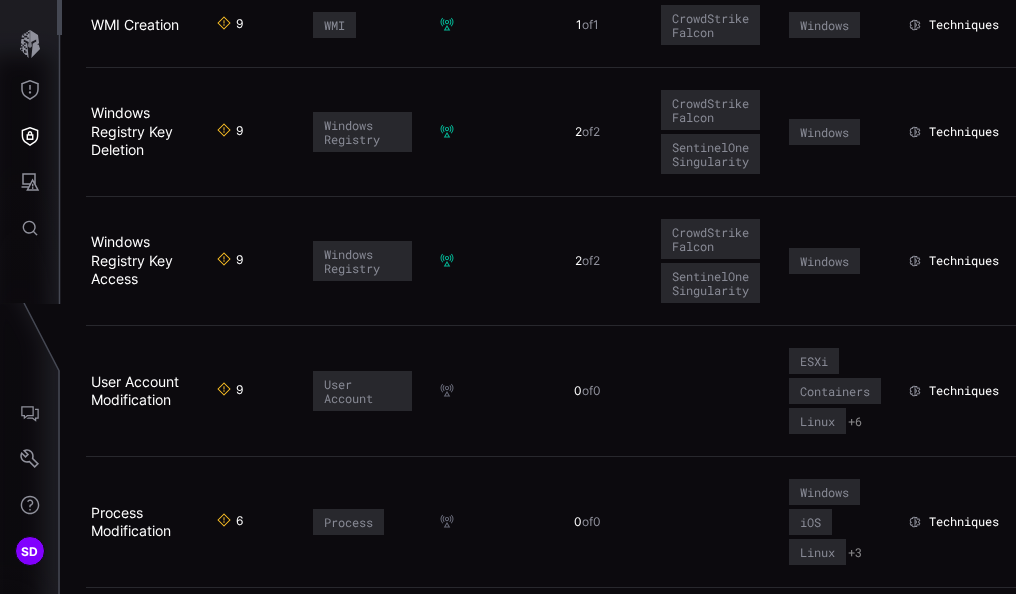 type 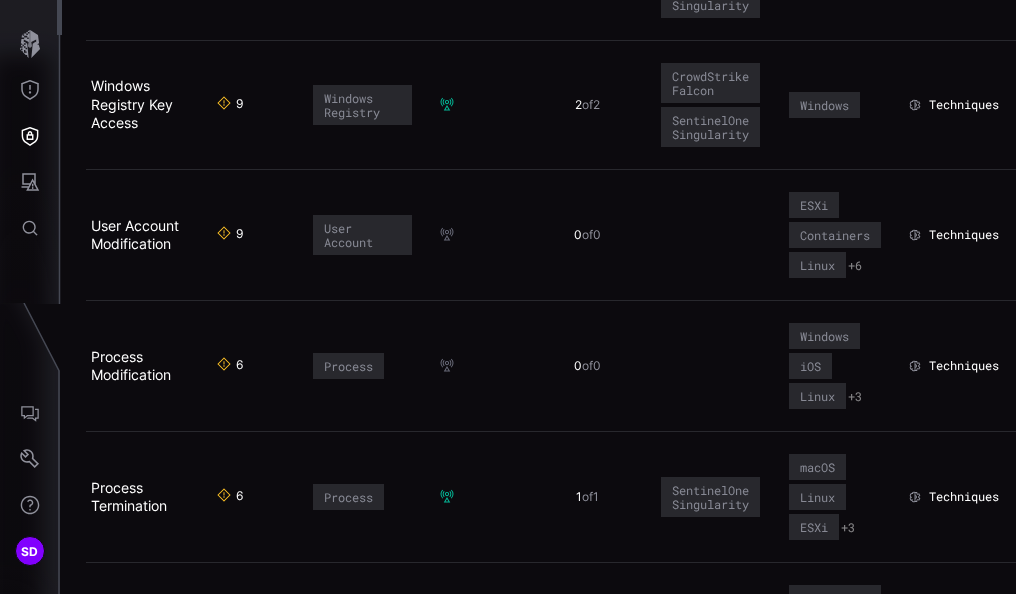 type 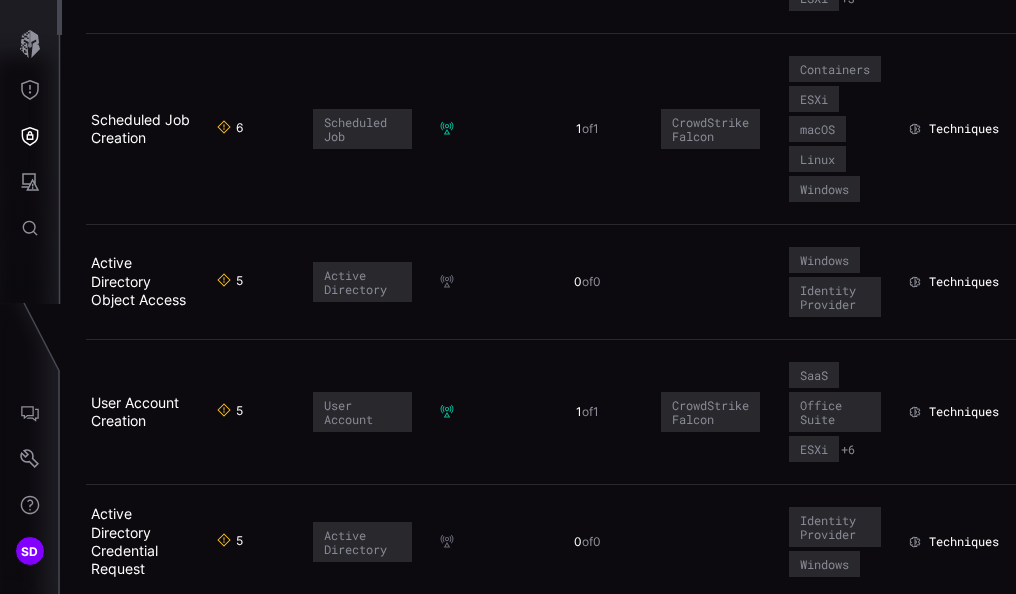 type 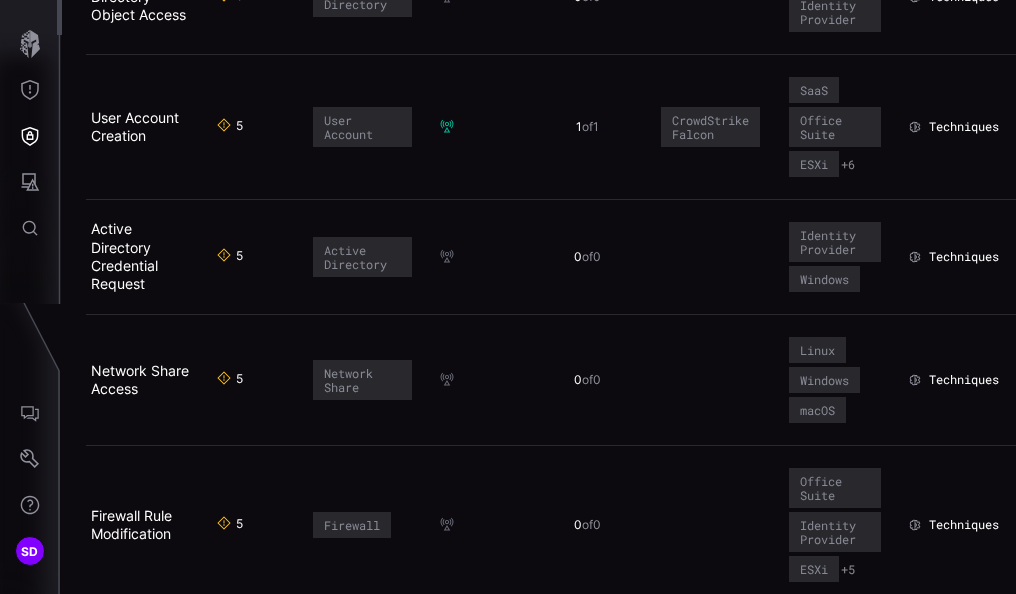 type 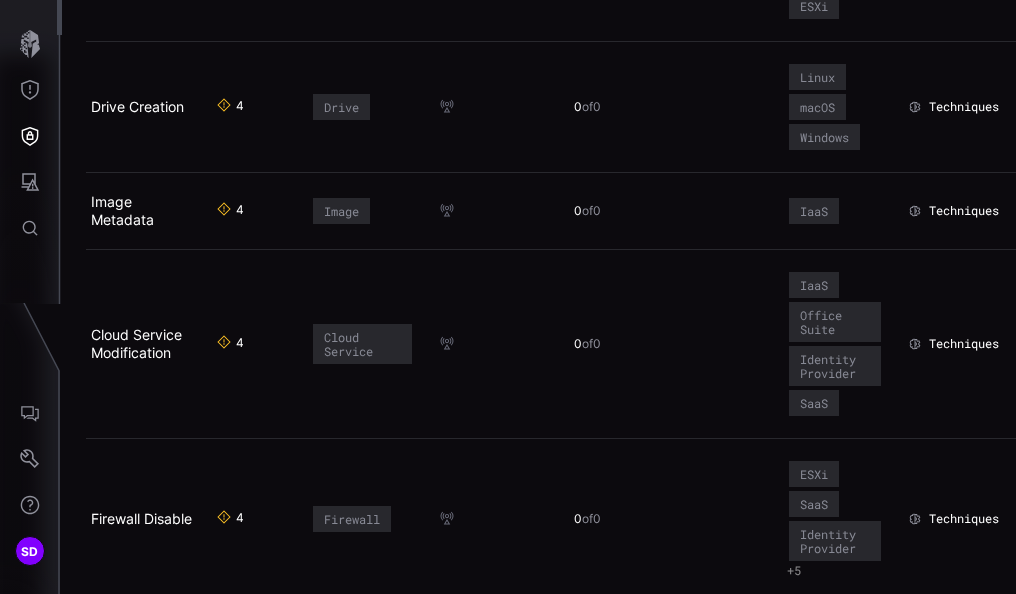 type 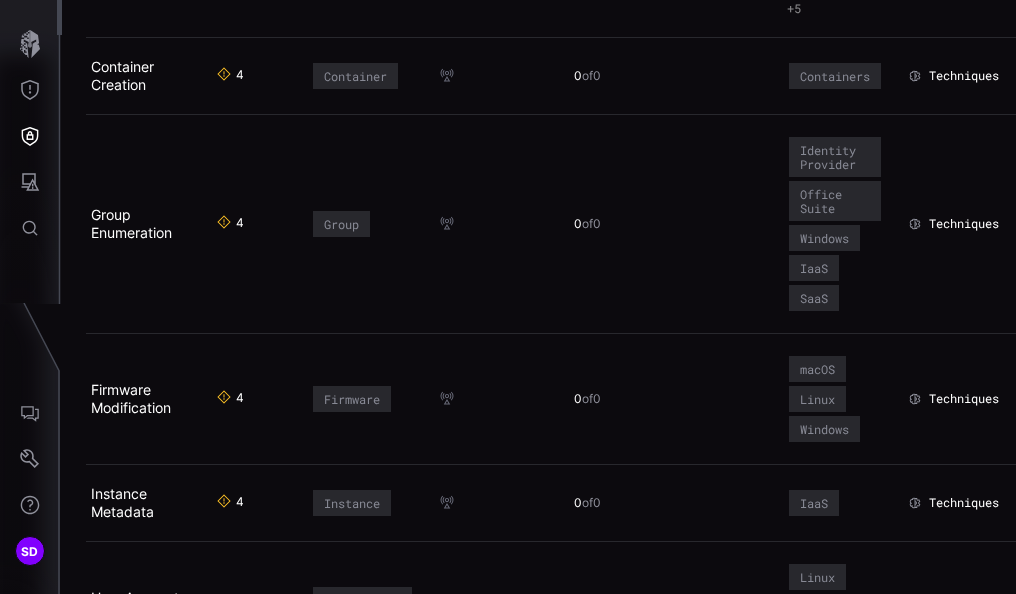 type 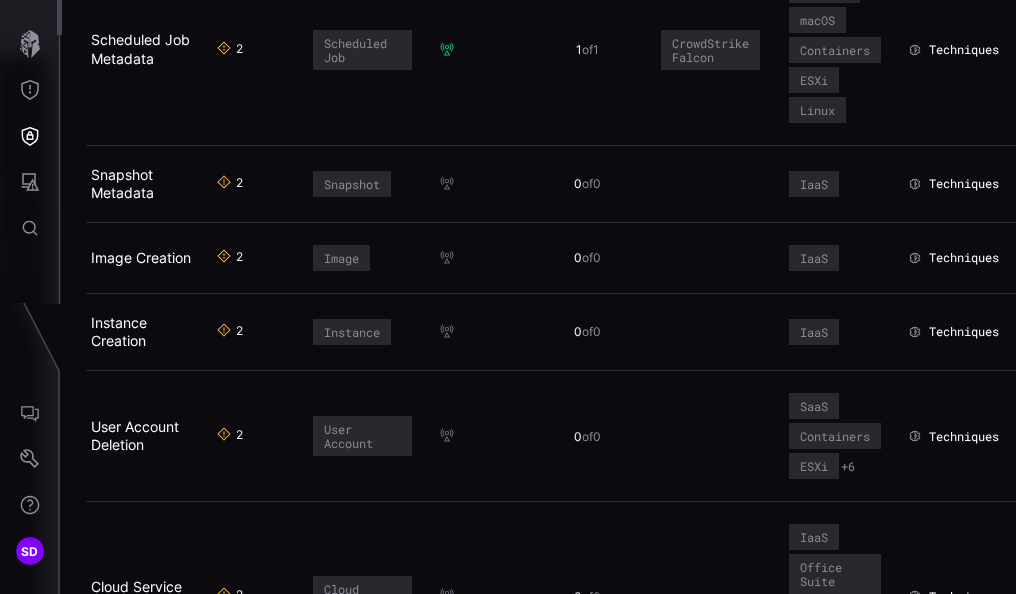 type 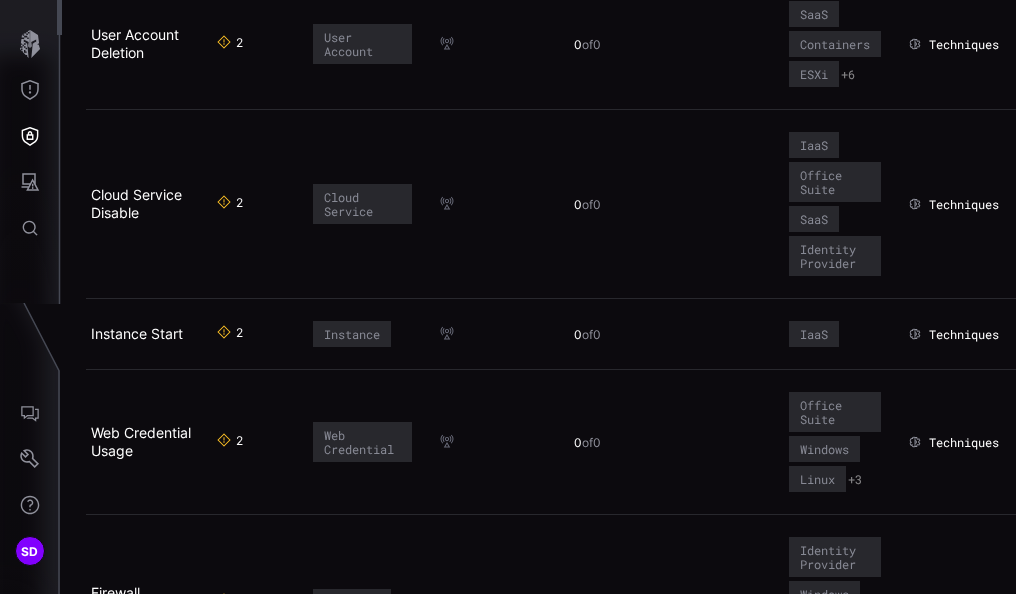 type 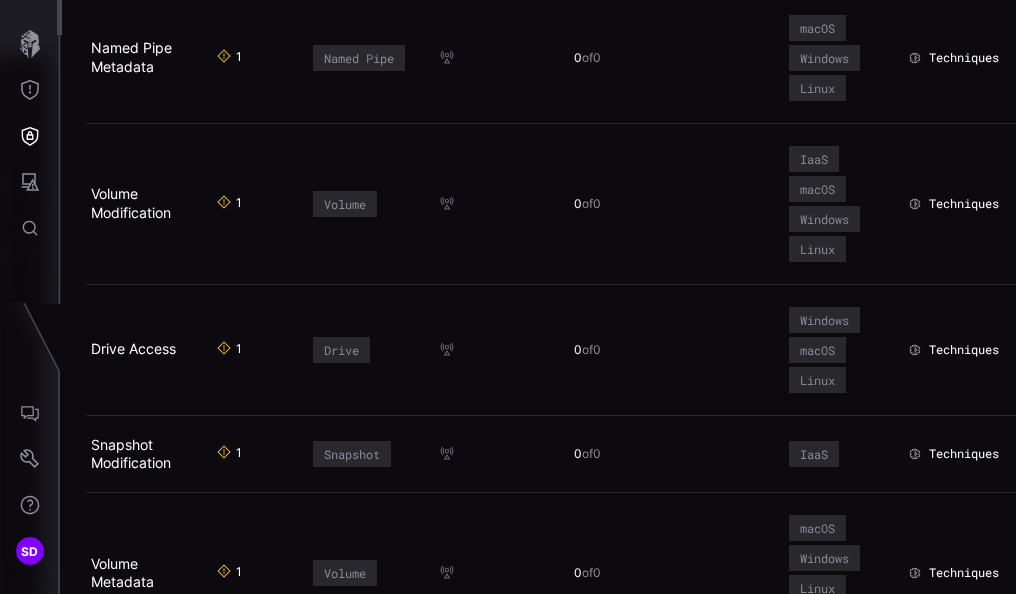 type 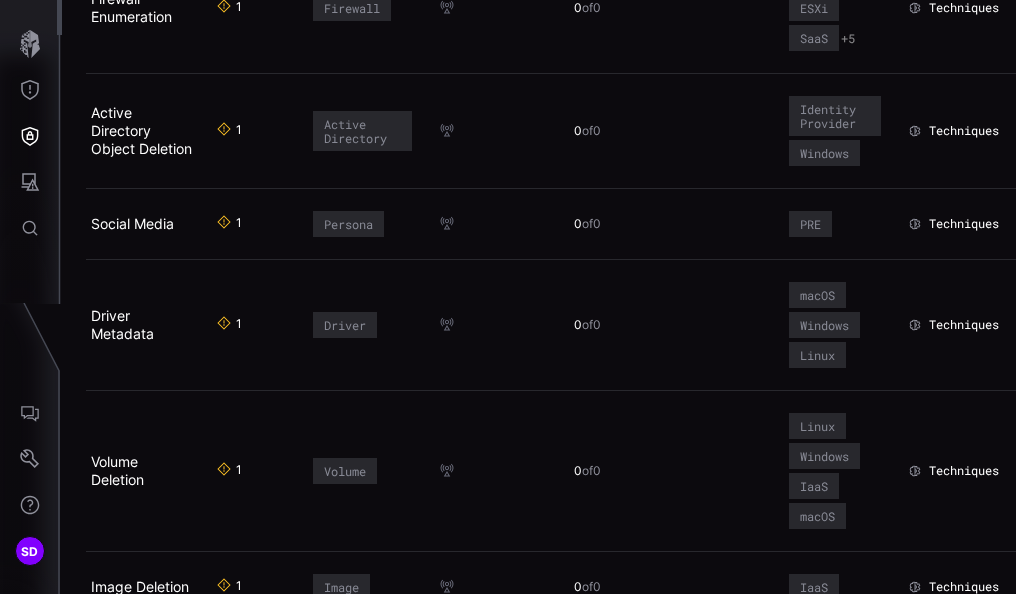 scroll, scrollTop: 12208, scrollLeft: 0, axis: vertical 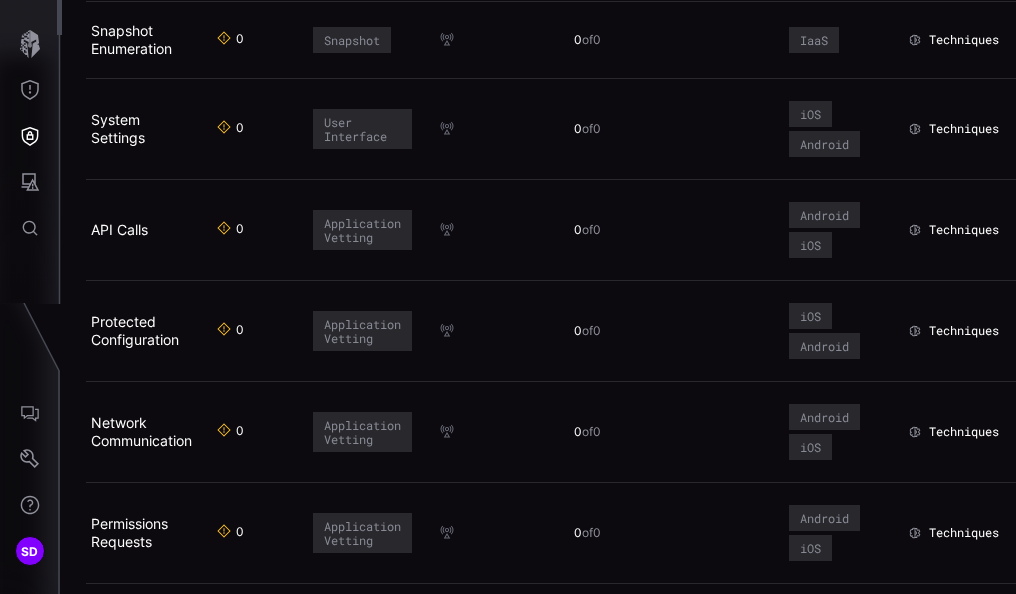 type 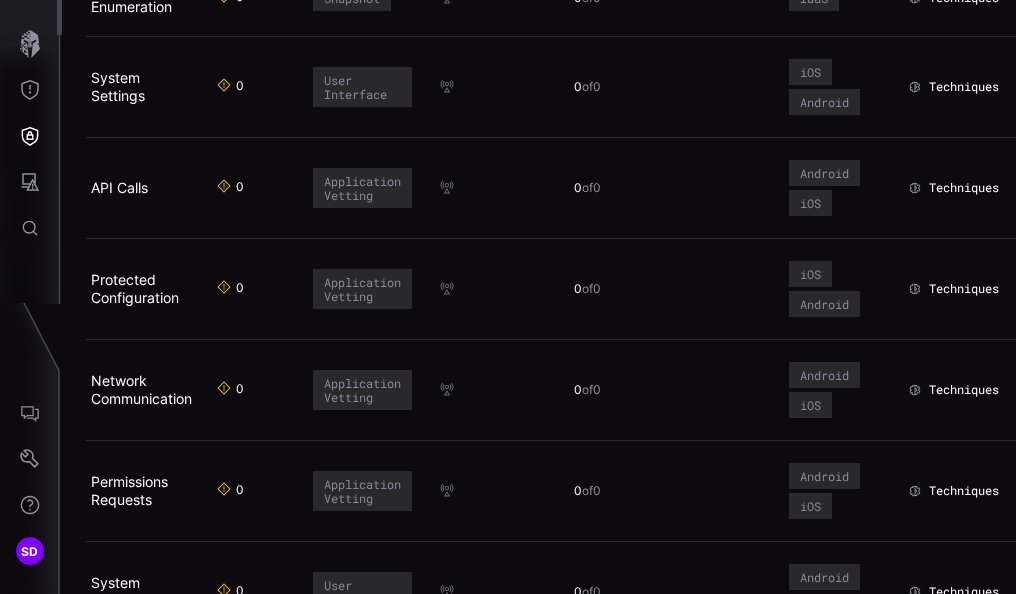 type 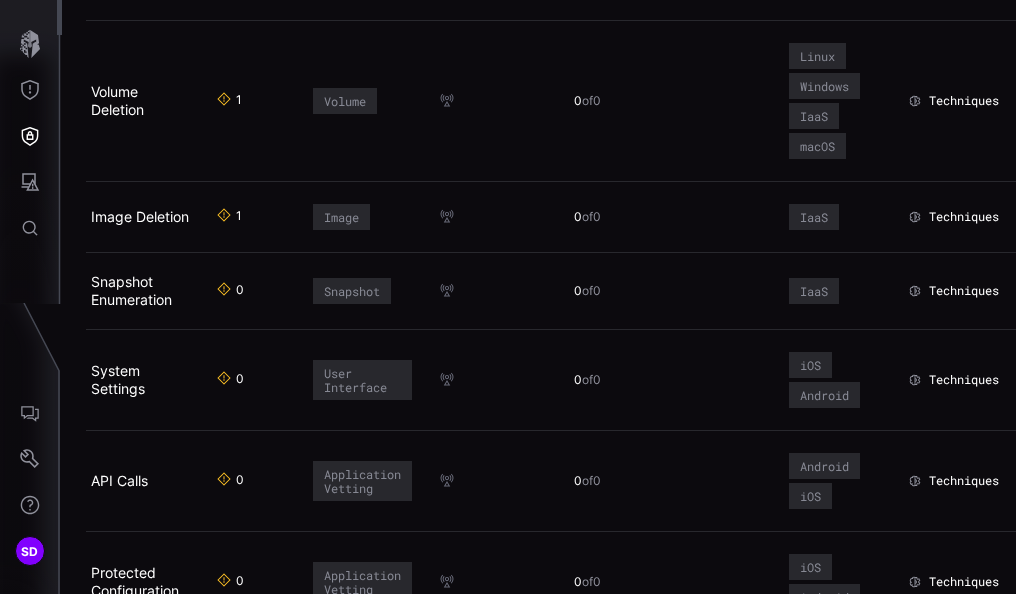 scroll, scrollTop: 11708, scrollLeft: 0, axis: vertical 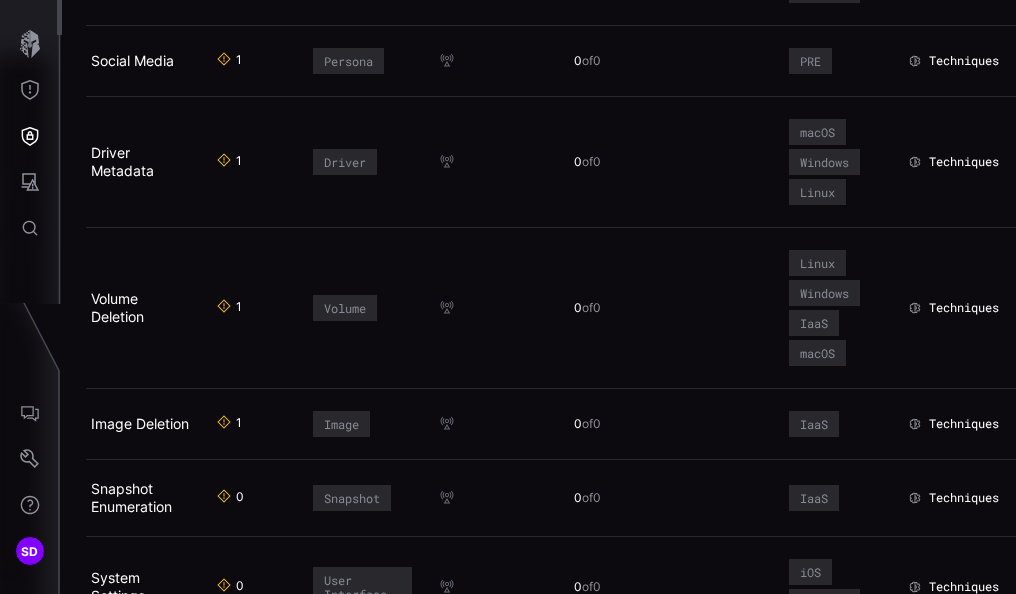 click on "Image Deletion" at bounding box center (149, 423) 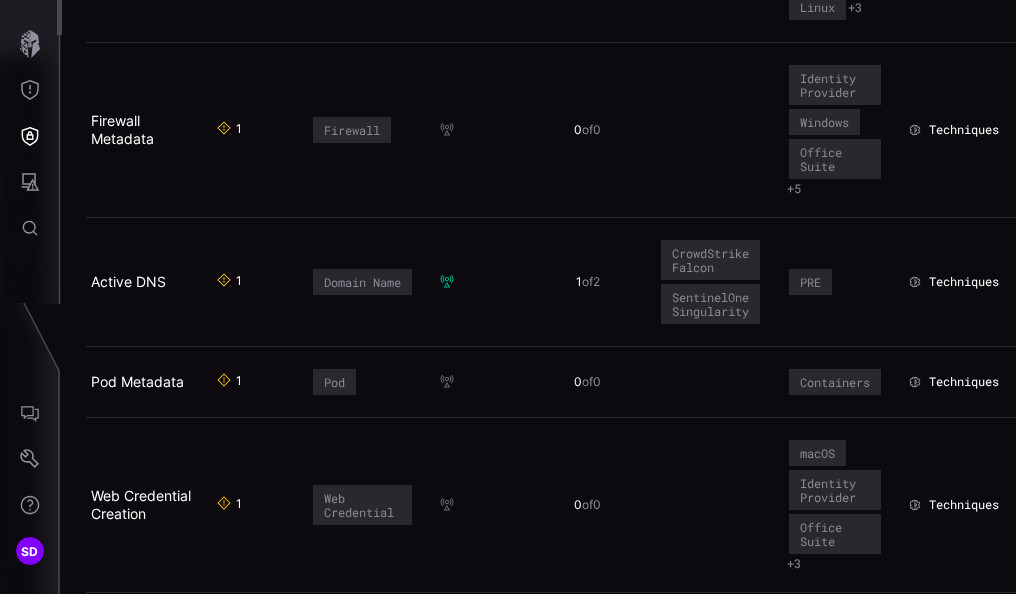 scroll, scrollTop: 9108, scrollLeft: 0, axis: vertical 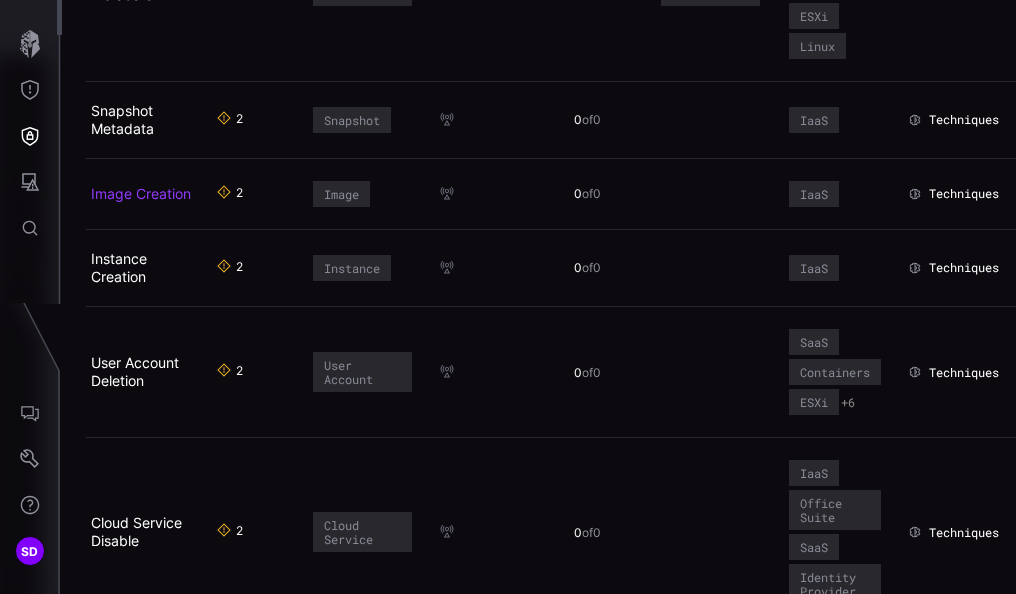 click on "Image Creation" at bounding box center (141, 193) 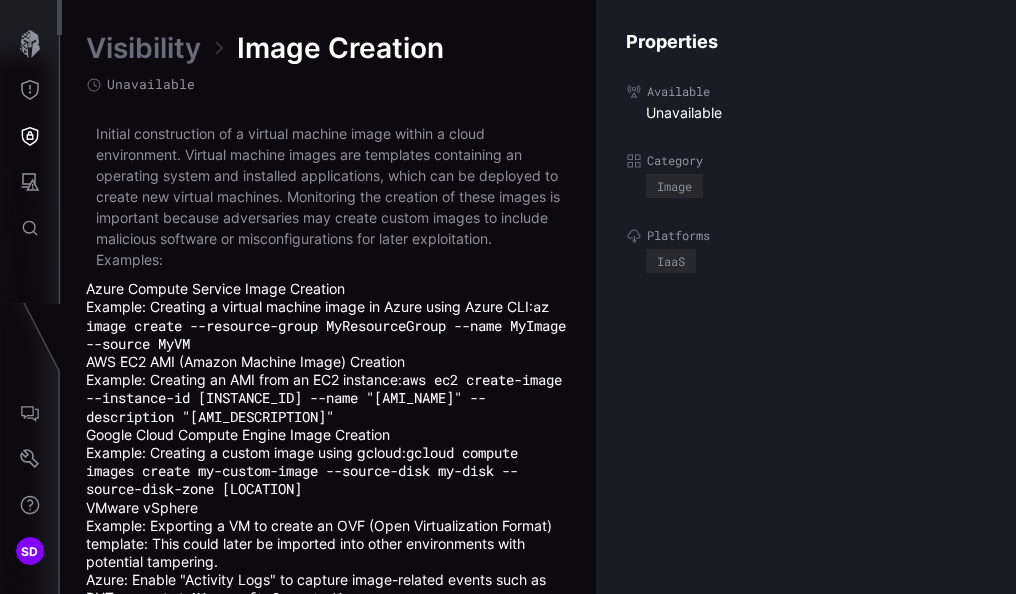 scroll, scrollTop: 207, scrollLeft: 0, axis: vertical 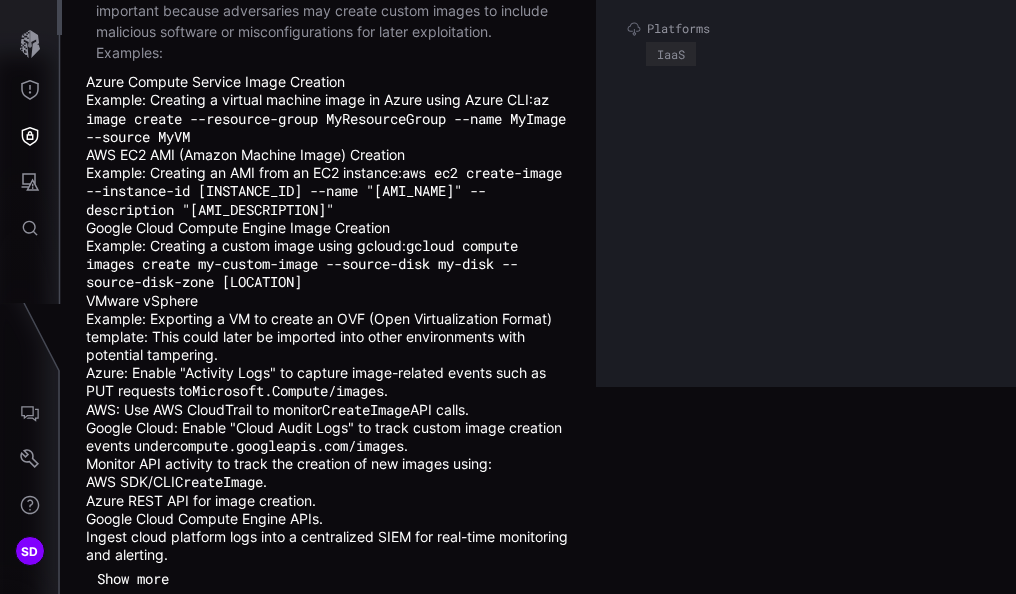 type 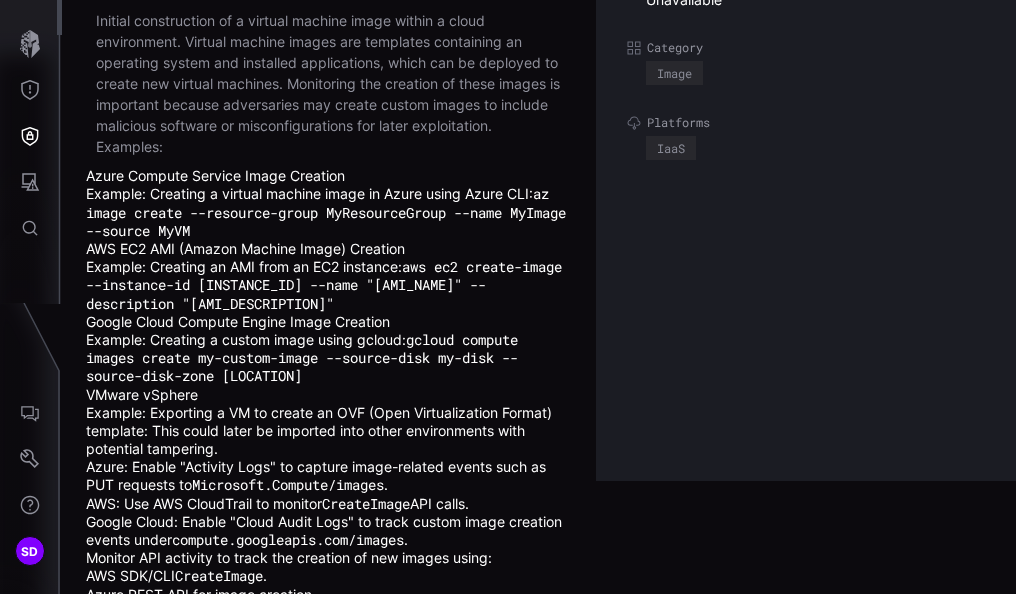 scroll, scrollTop: 0, scrollLeft: 0, axis: both 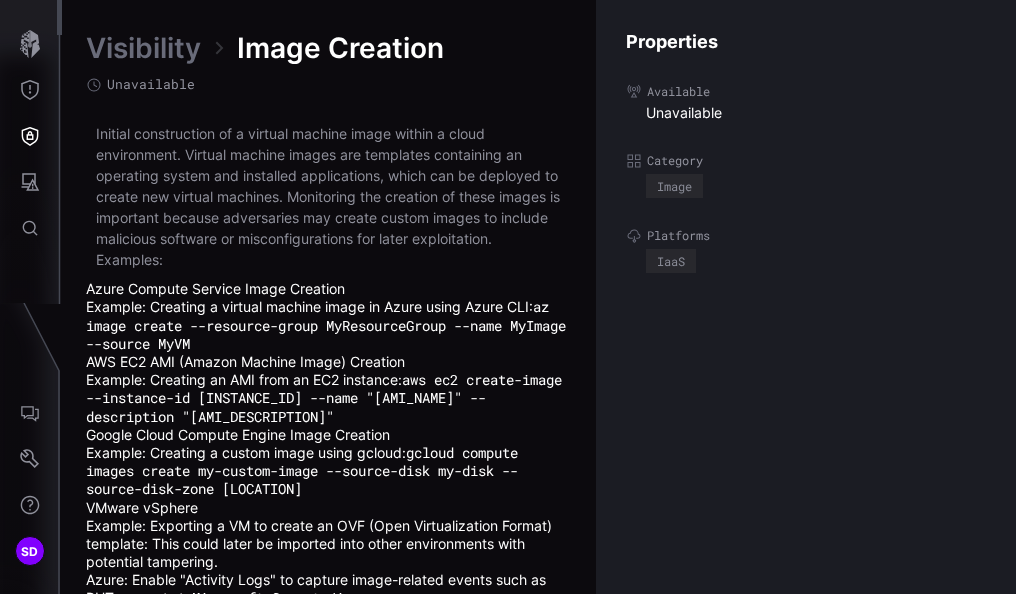 click on "Visibility" at bounding box center (143, 48) 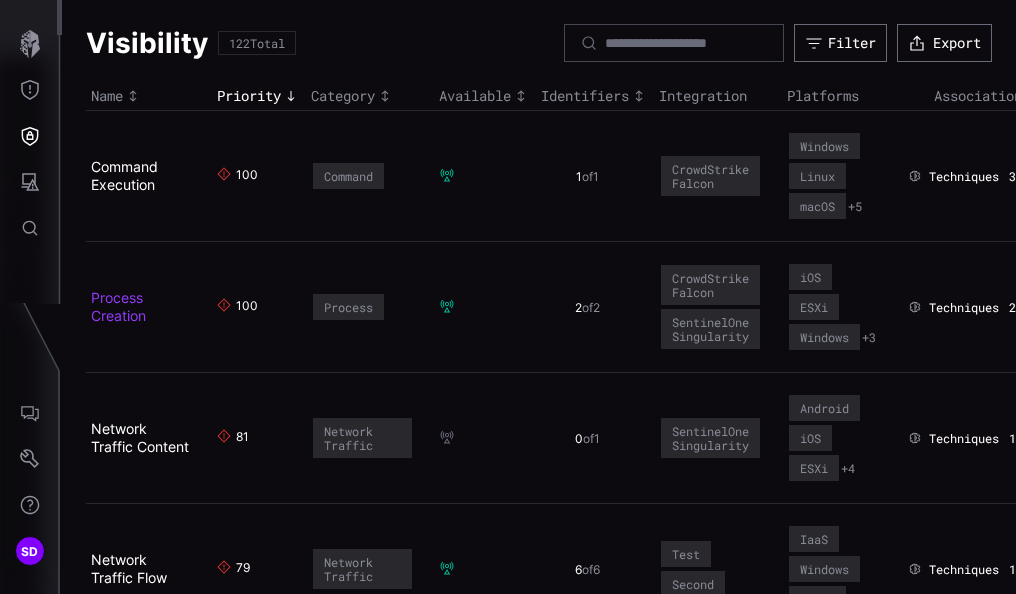 click on "Process Creation" at bounding box center (118, 306) 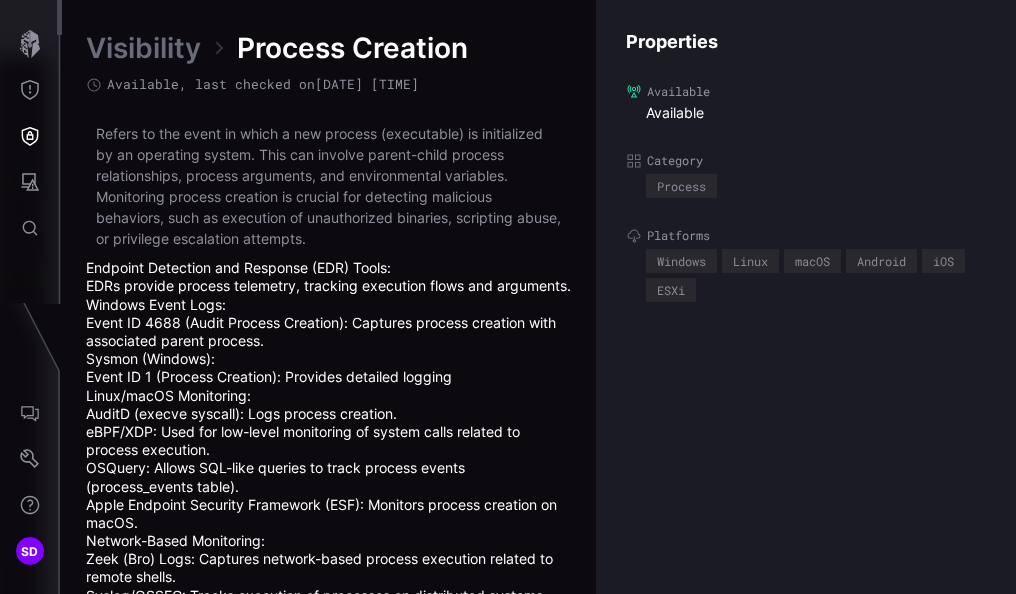 scroll, scrollTop: 113, scrollLeft: 0, axis: vertical 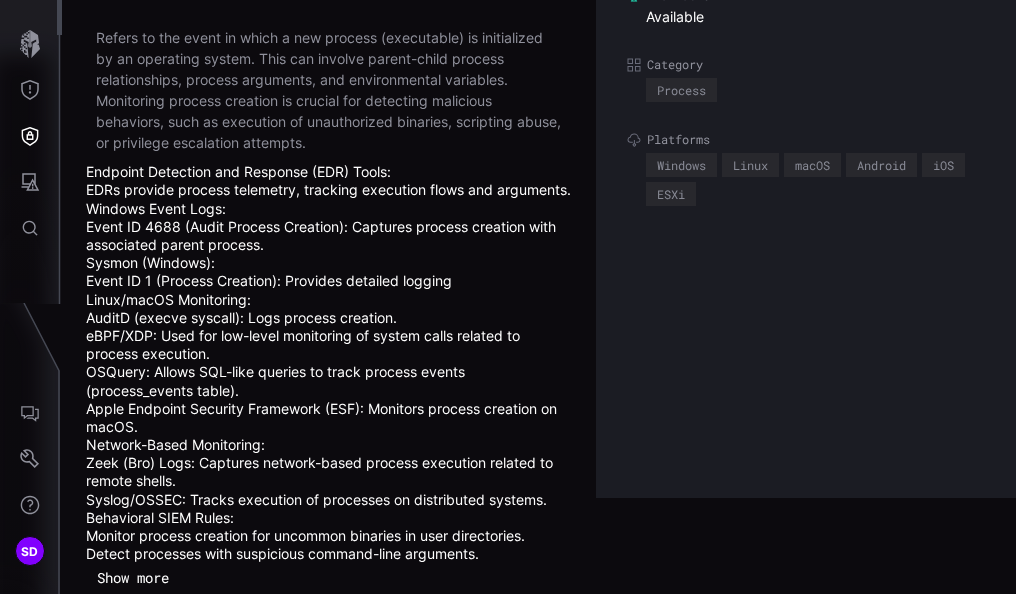 type 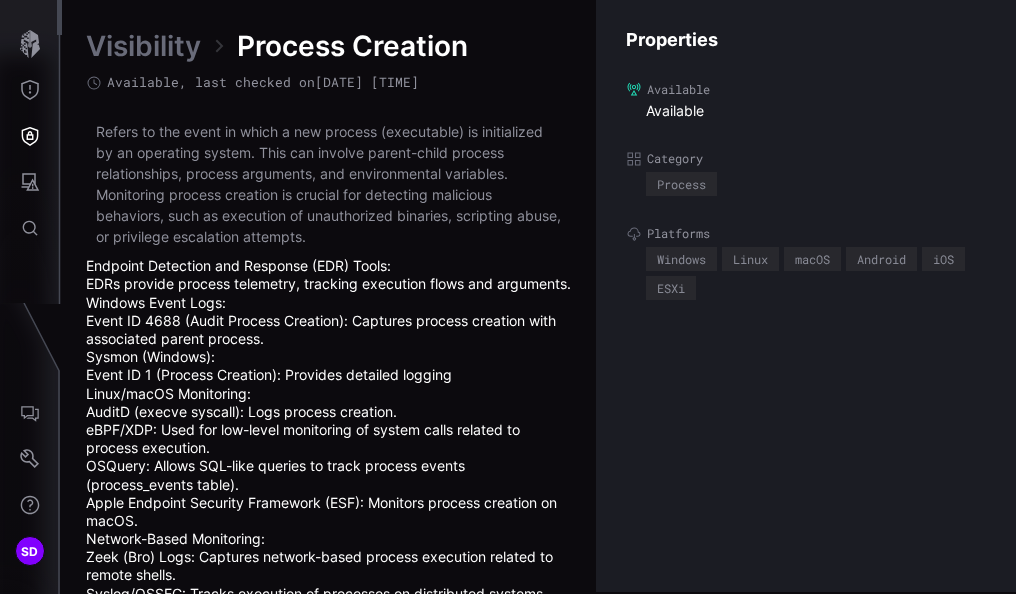 scroll, scrollTop: 0, scrollLeft: 0, axis: both 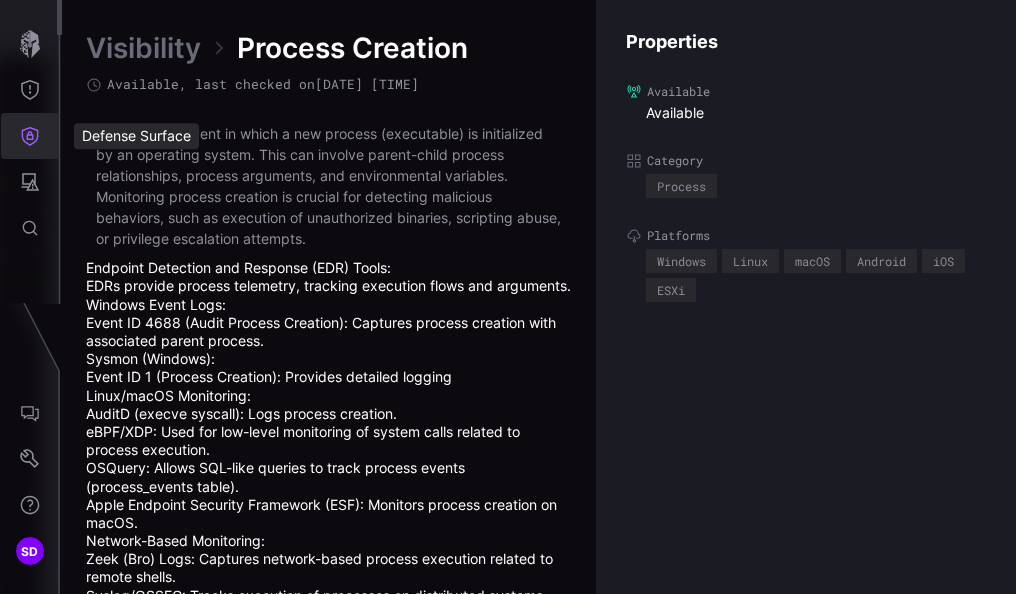 click 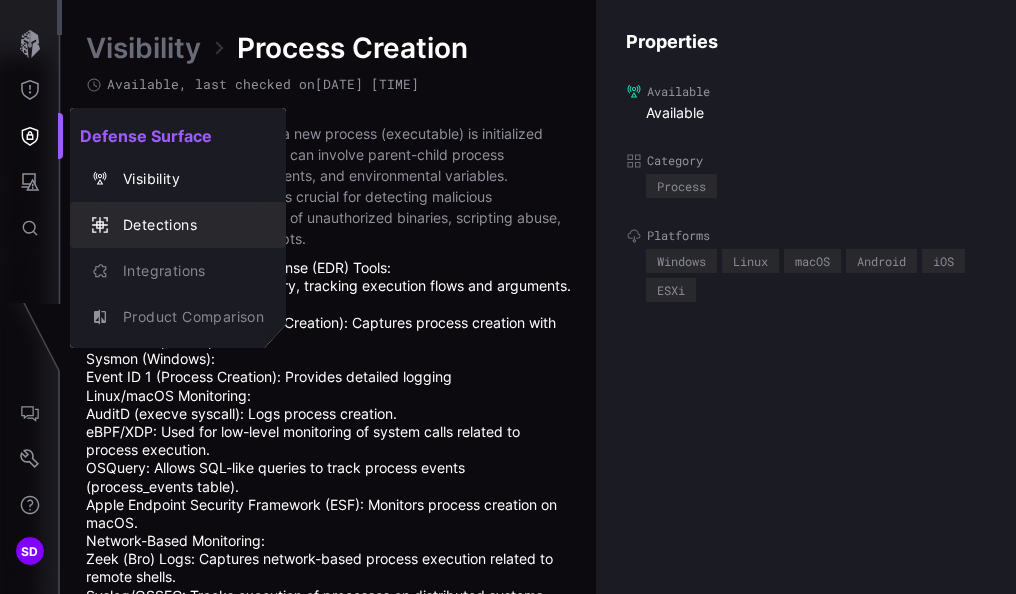 click on "Detections" at bounding box center [188, 225] 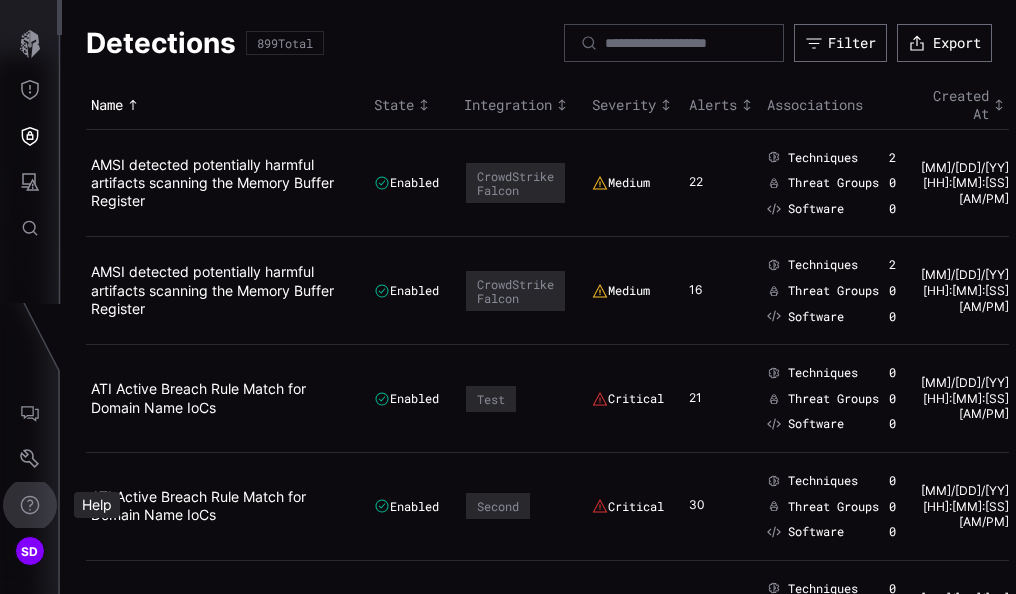scroll, scrollTop: 0, scrollLeft: 28, axis: horizontal 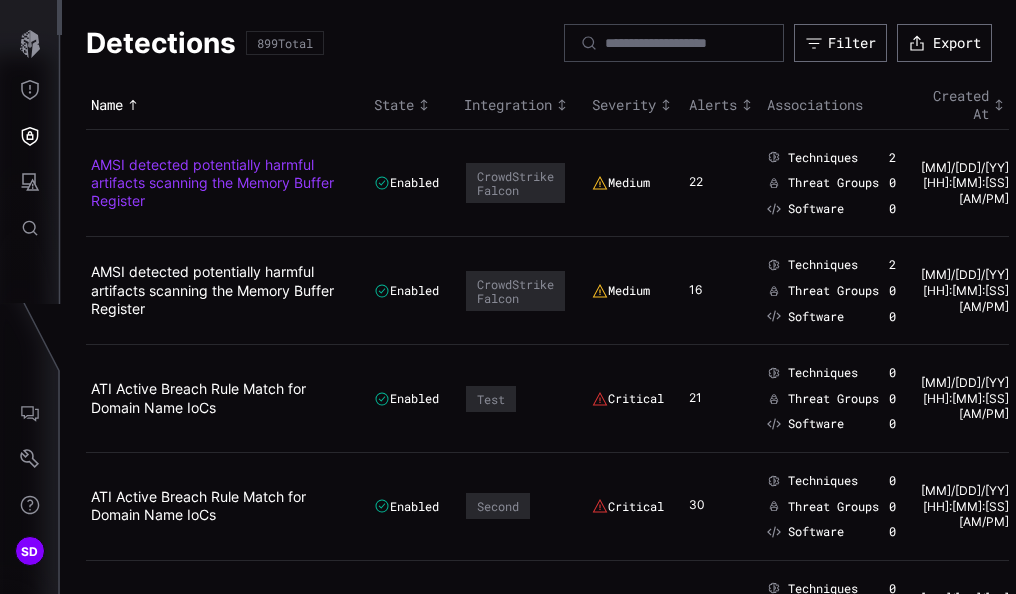 click on "AMSI detected potentially harmful artifacts scanning the Memory Buffer Register" at bounding box center (212, 182) 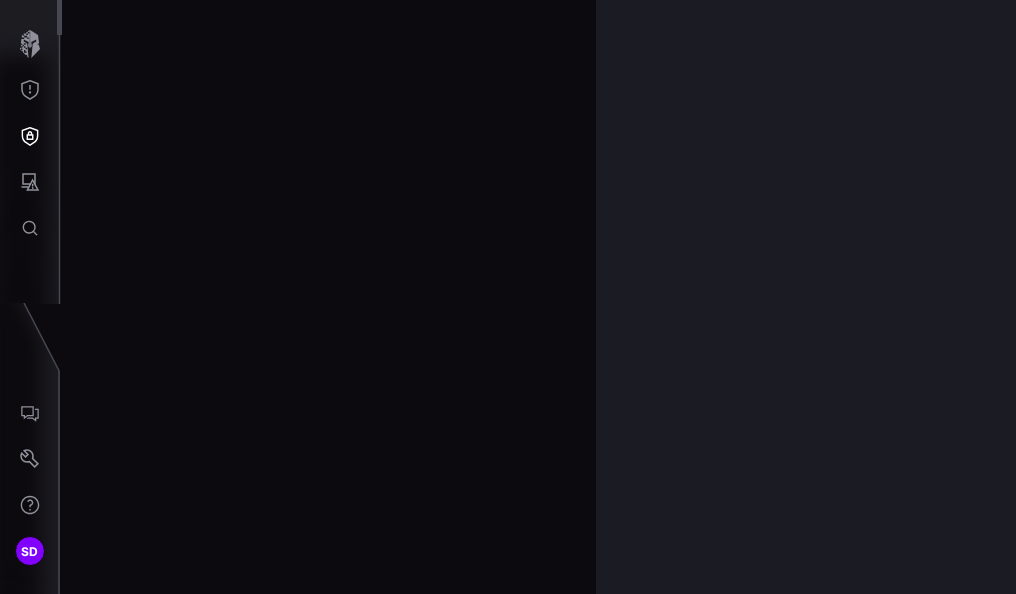 scroll, scrollTop: 4359, scrollLeft: 1264, axis: both 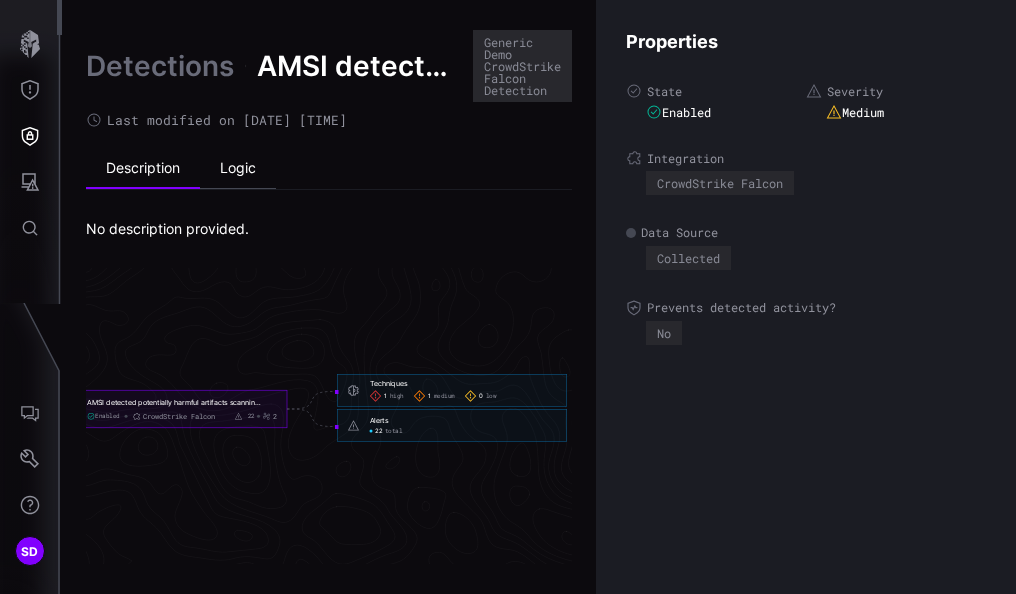 click on "Logic" at bounding box center [238, 169] 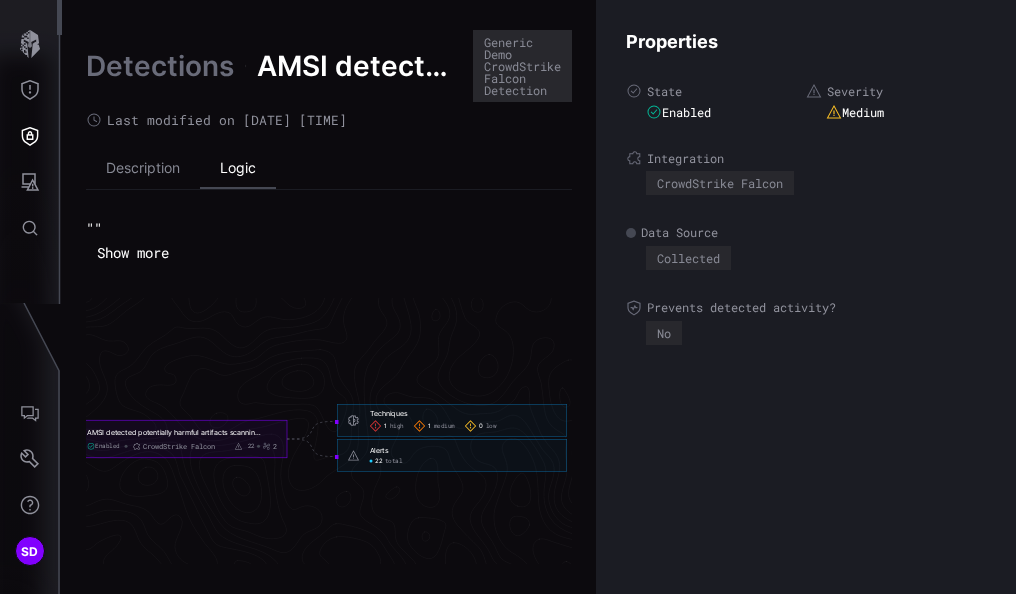 type 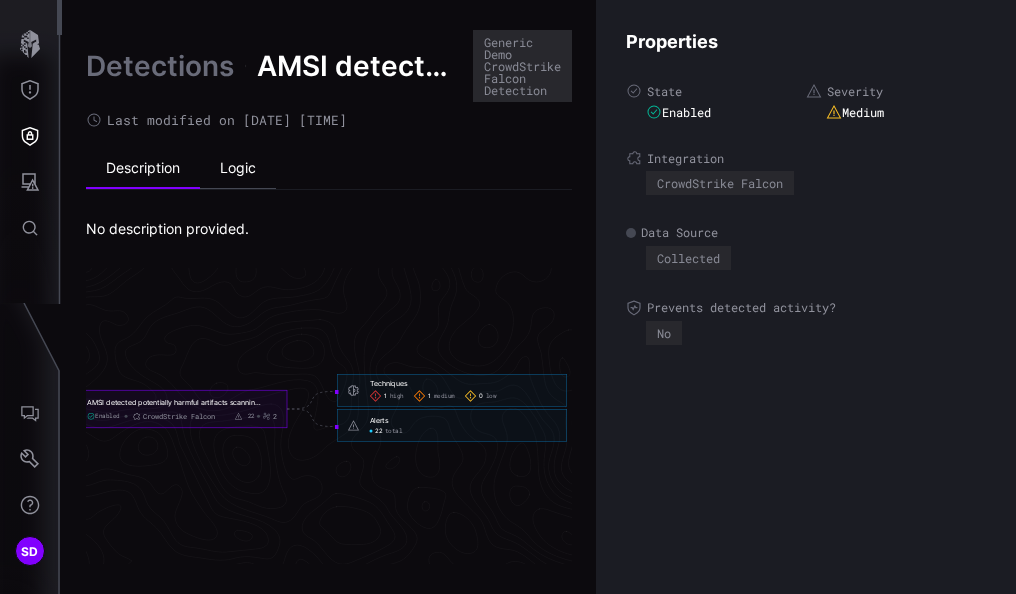 type 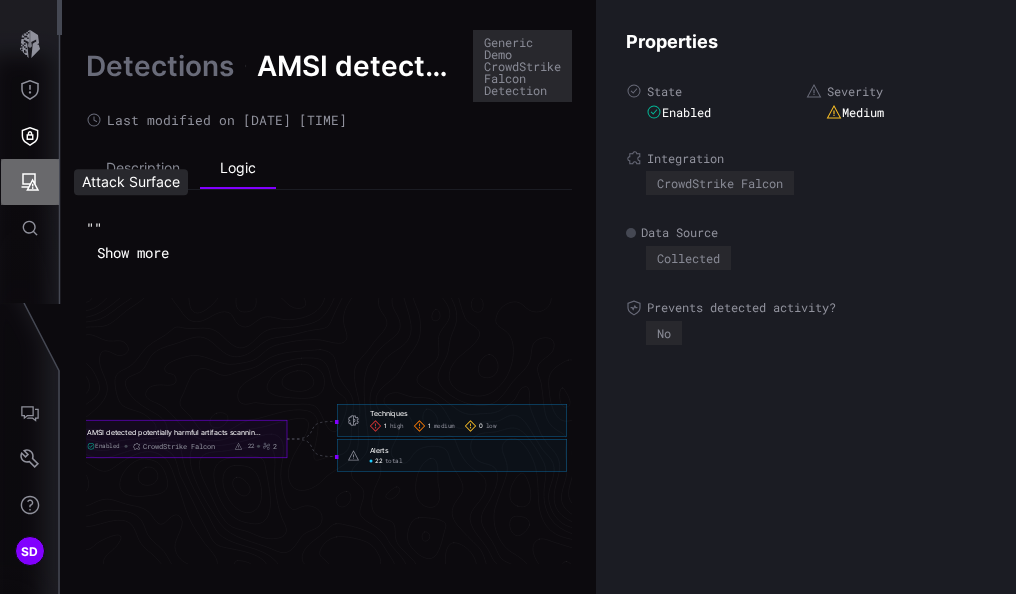 click at bounding box center [30, 182] 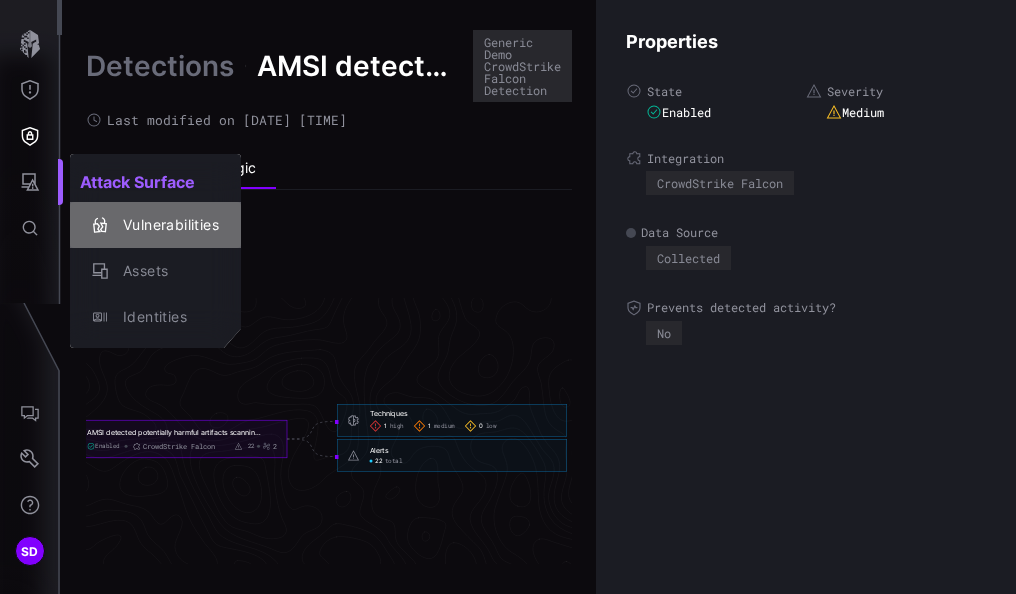click on "Vulnerabilities" at bounding box center [166, 225] 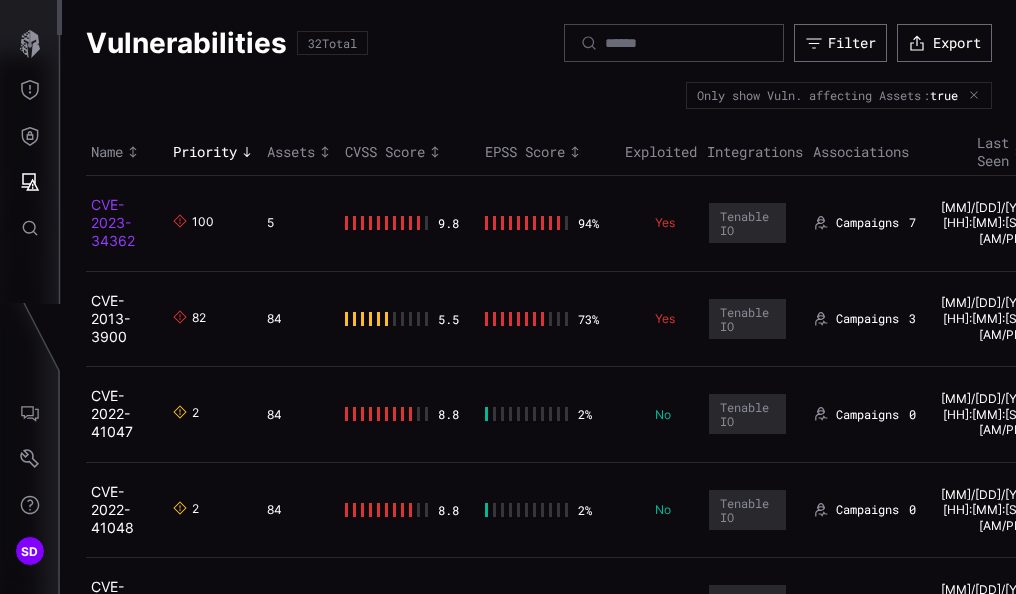 click on "CVE-2023-34362" at bounding box center [113, 222] 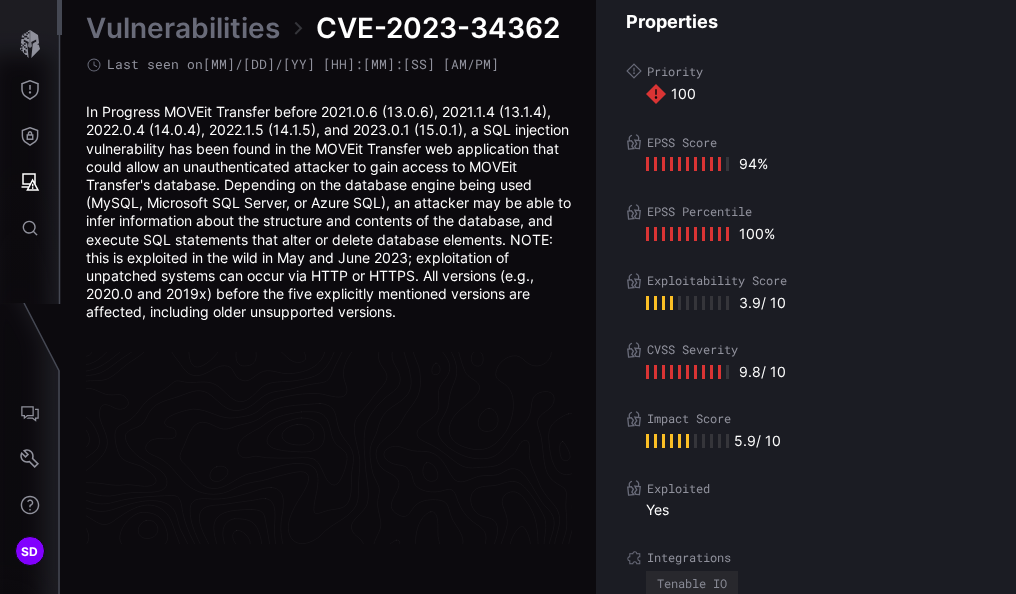 scroll, scrollTop: 4411, scrollLeft: 1264, axis: both 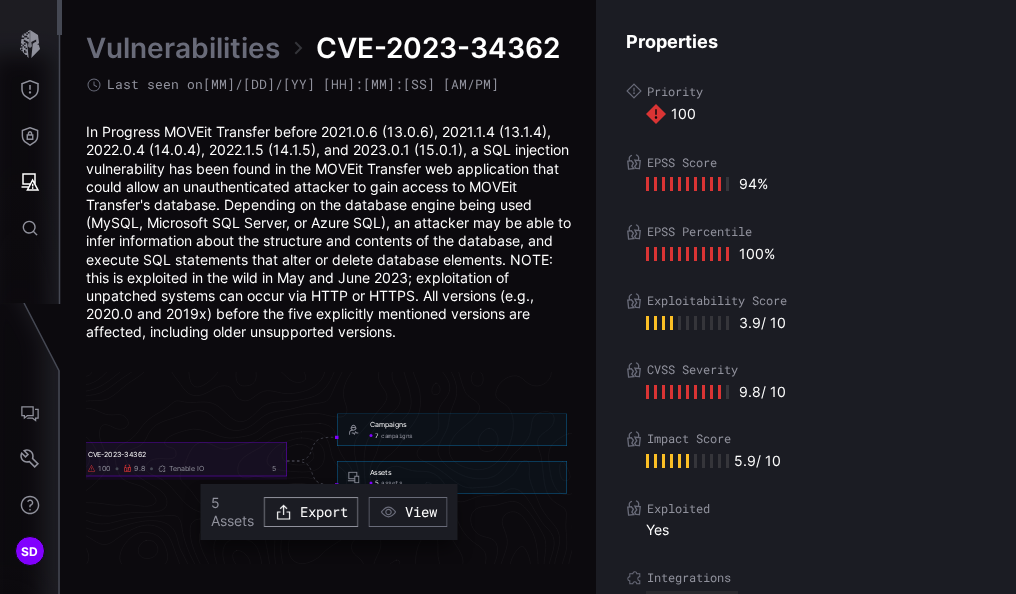 click on "Export" at bounding box center [311, 512] 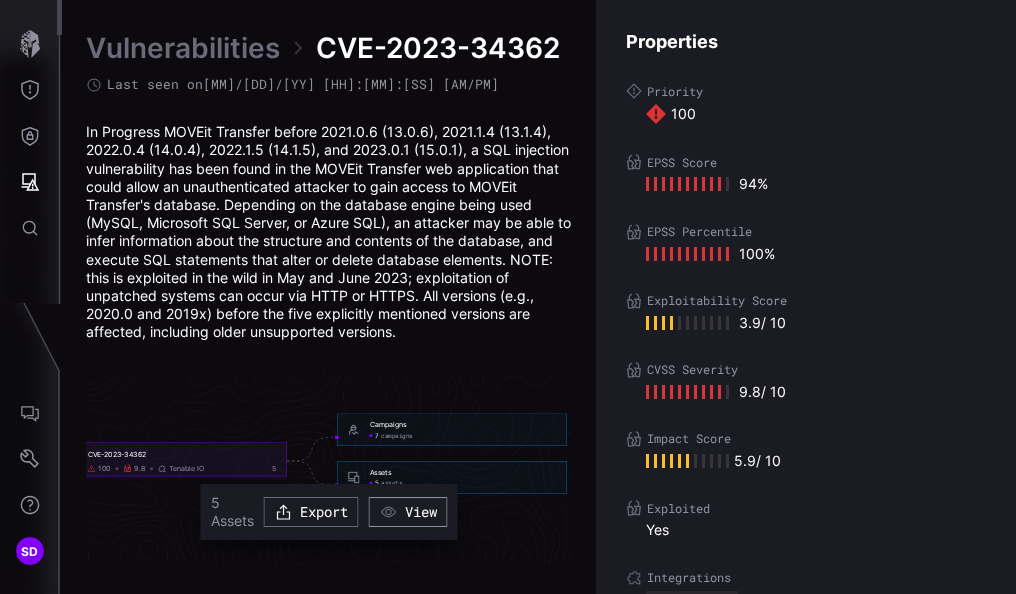 click on "View" at bounding box center [408, 512] 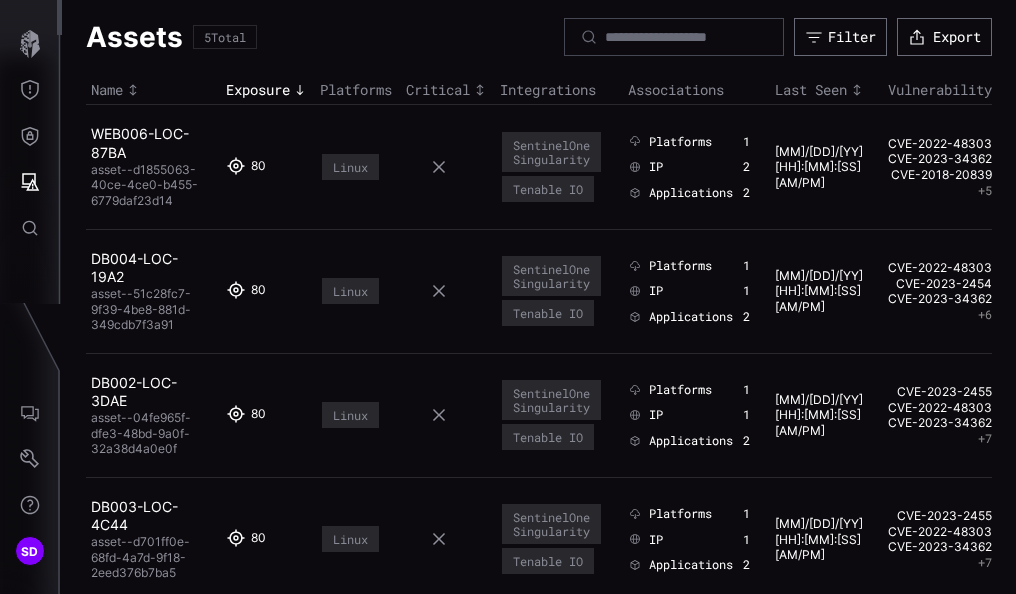 scroll, scrollTop: 0, scrollLeft: 0, axis: both 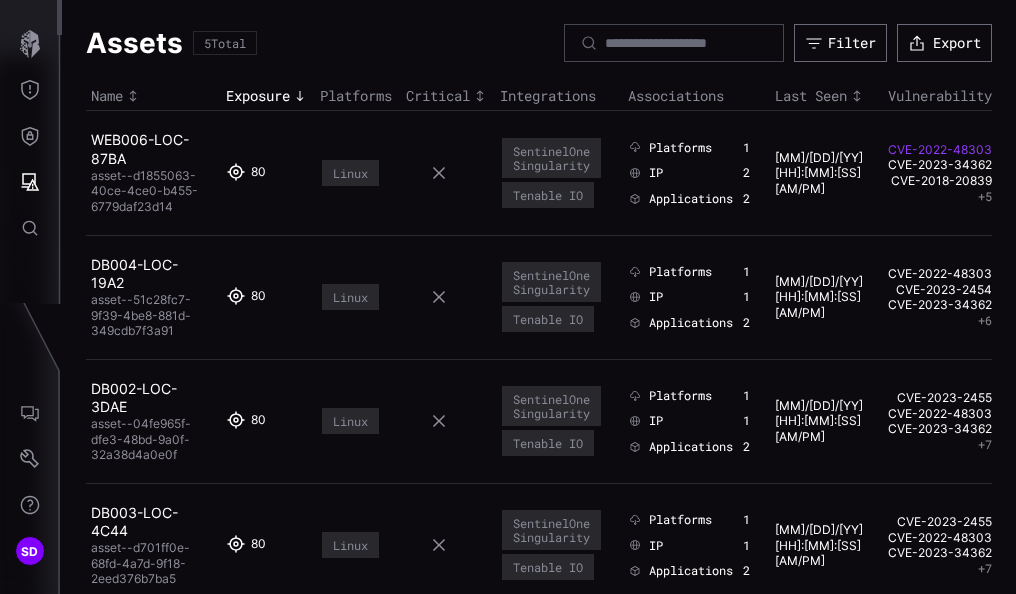 click on "CVE-2022-48303" at bounding box center [940, 150] 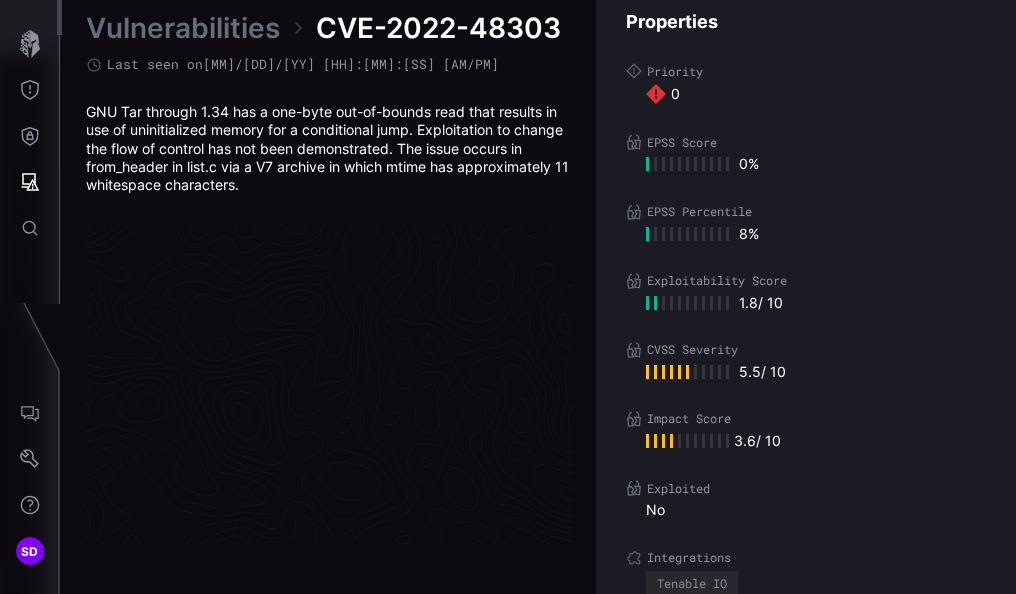 scroll, scrollTop: 4348, scrollLeft: 1264, axis: both 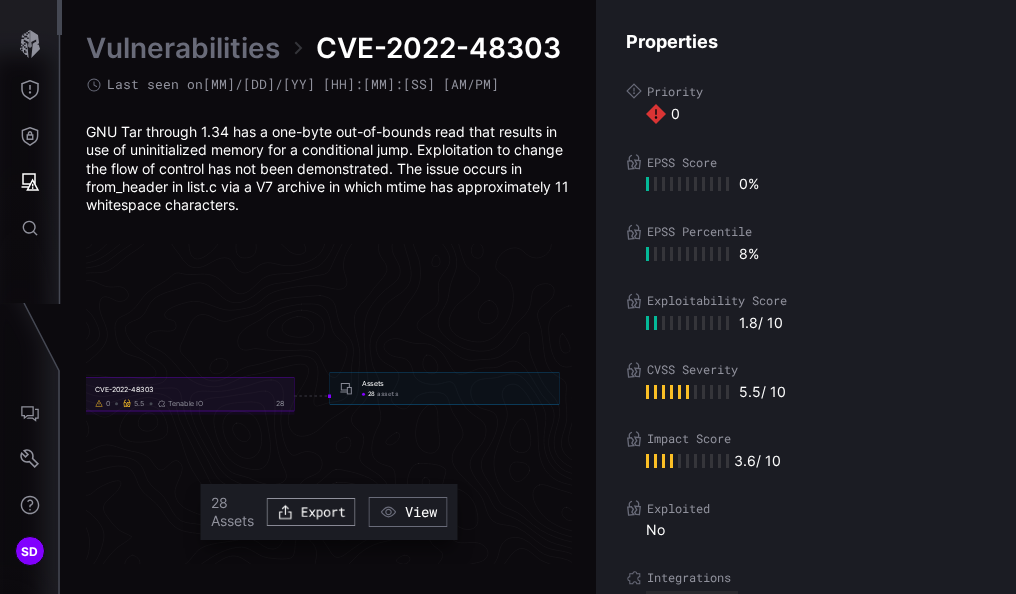 click on "Export" at bounding box center (311, 512) 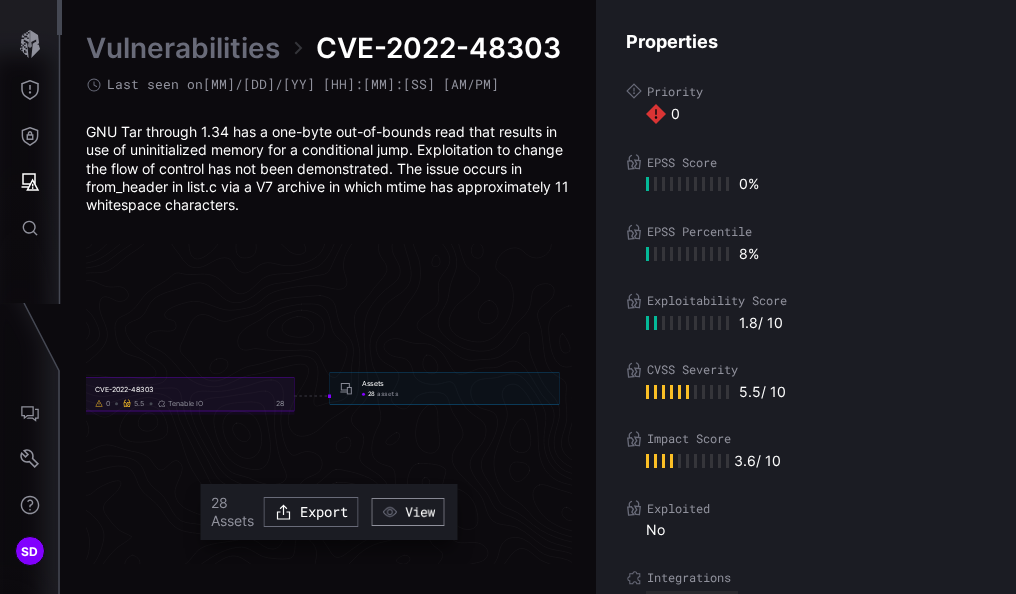 click on "View" at bounding box center (407, 512) 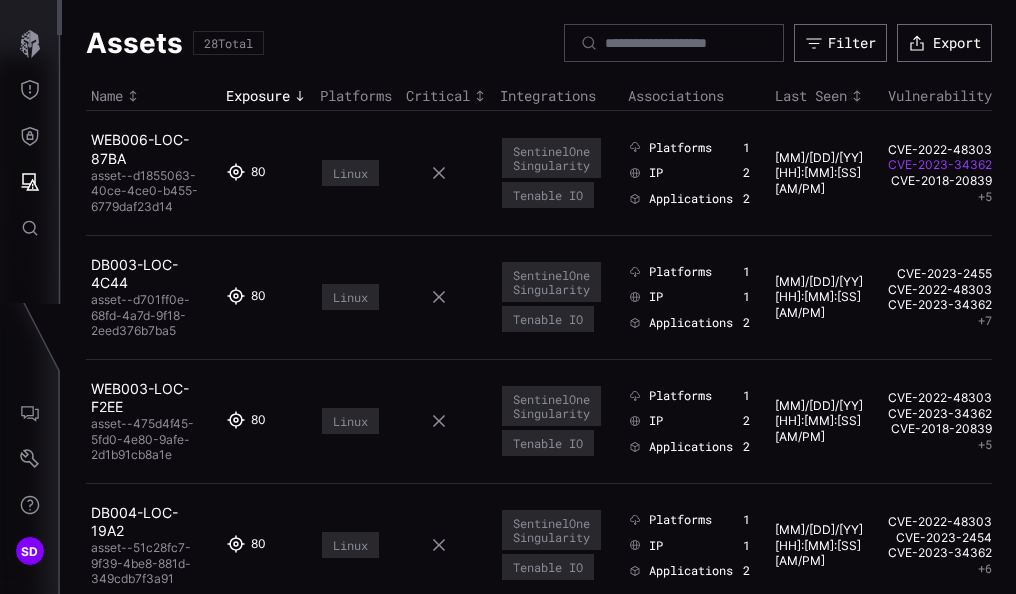 click on "CVE-2023-34362" at bounding box center (940, 165) 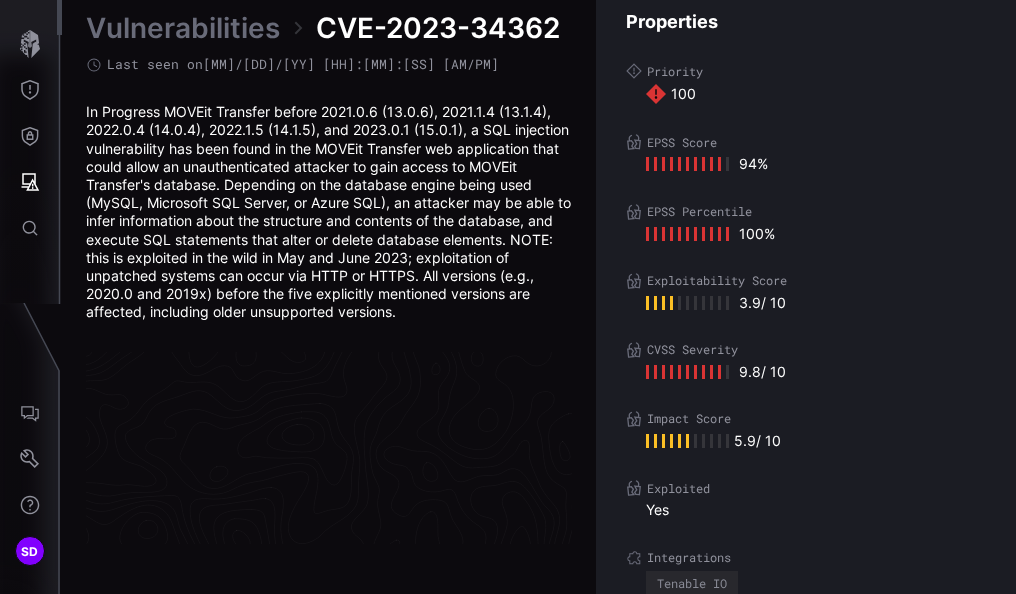 scroll, scrollTop: 4411, scrollLeft: 1264, axis: both 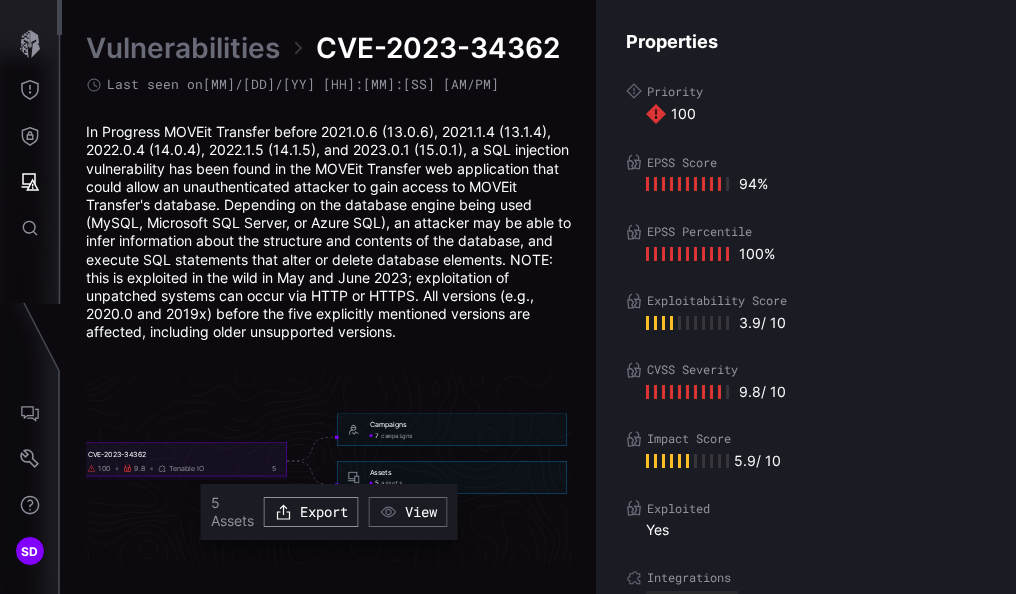 click on "Export" at bounding box center [311, 512] 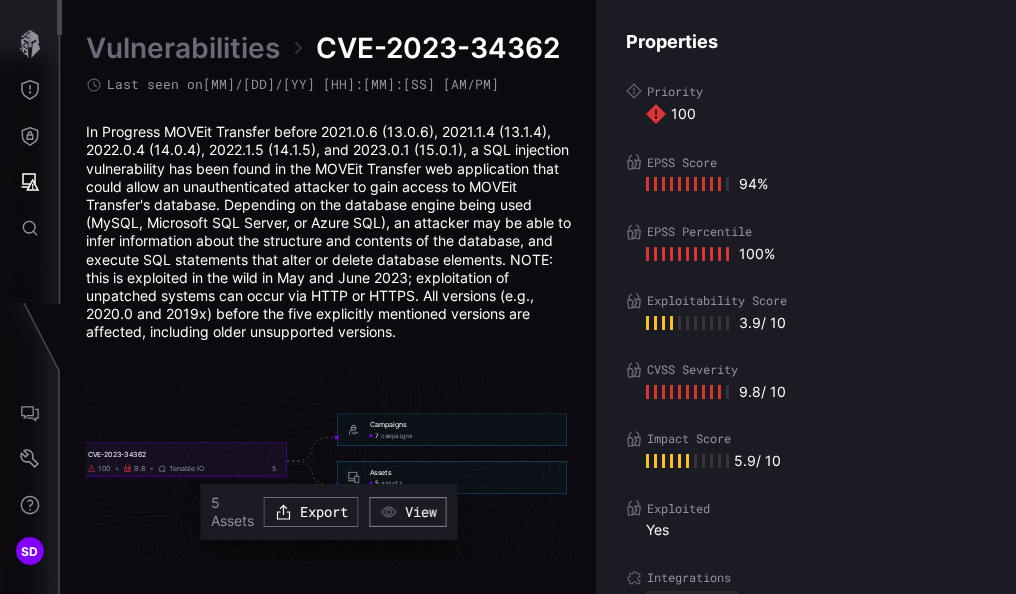click on "View" at bounding box center [408, 512] 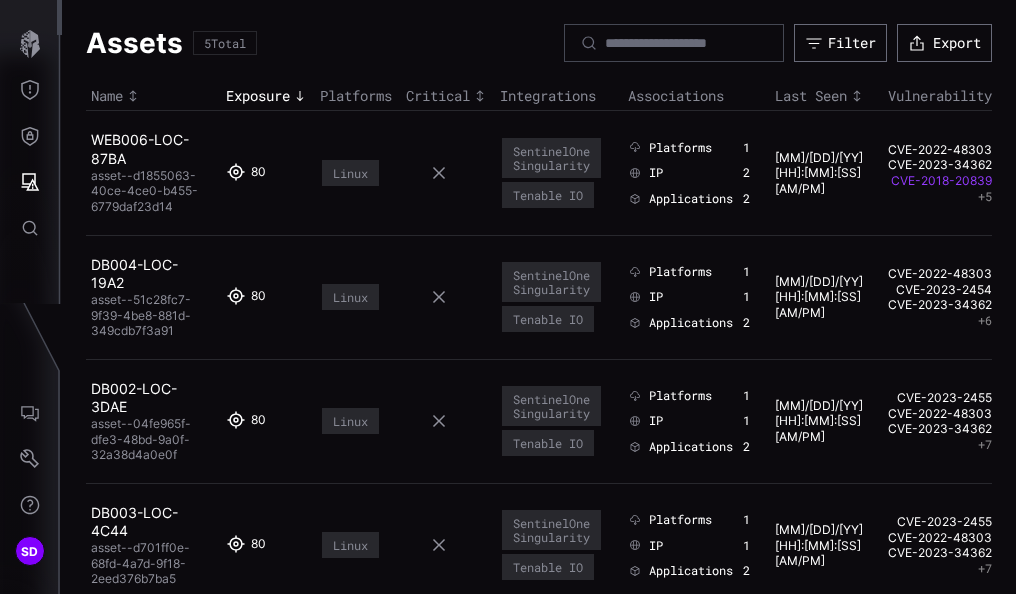 click on "CVE-2018-20839" at bounding box center (940, 181) 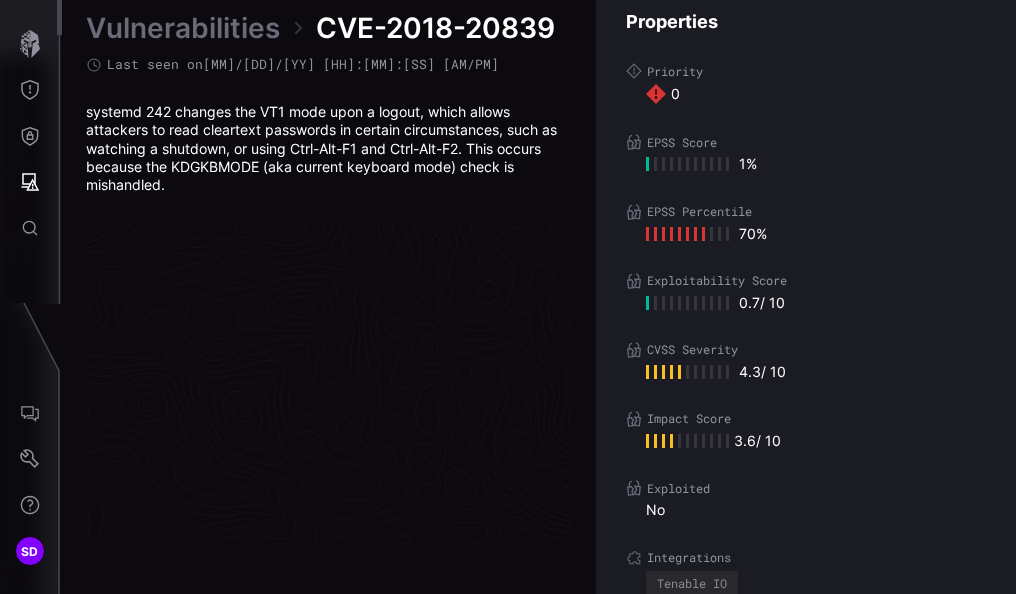 scroll, scrollTop: 4348, scrollLeft: 1264, axis: both 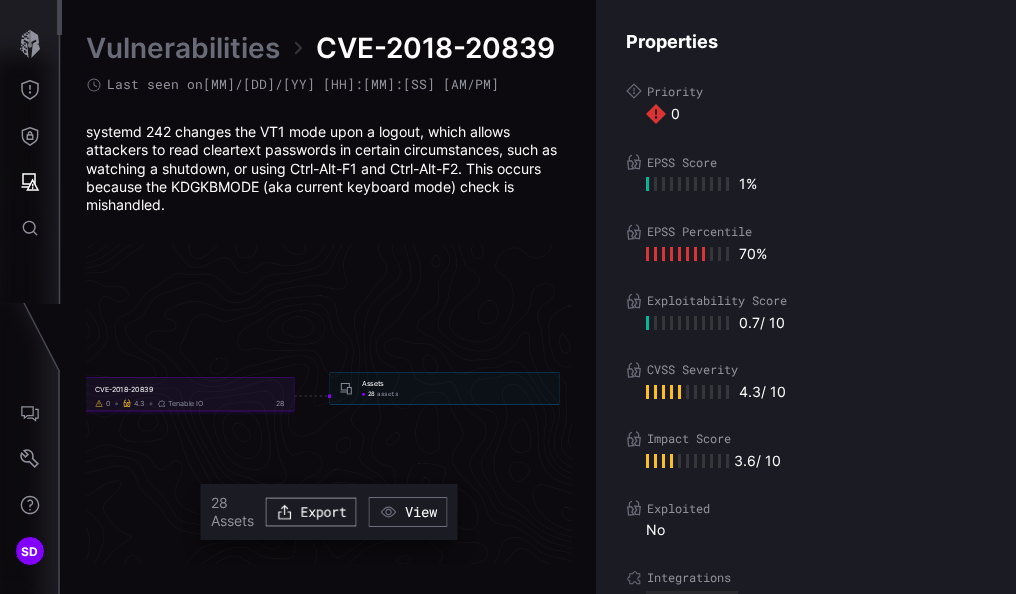 click on "Export" at bounding box center (310, 511) 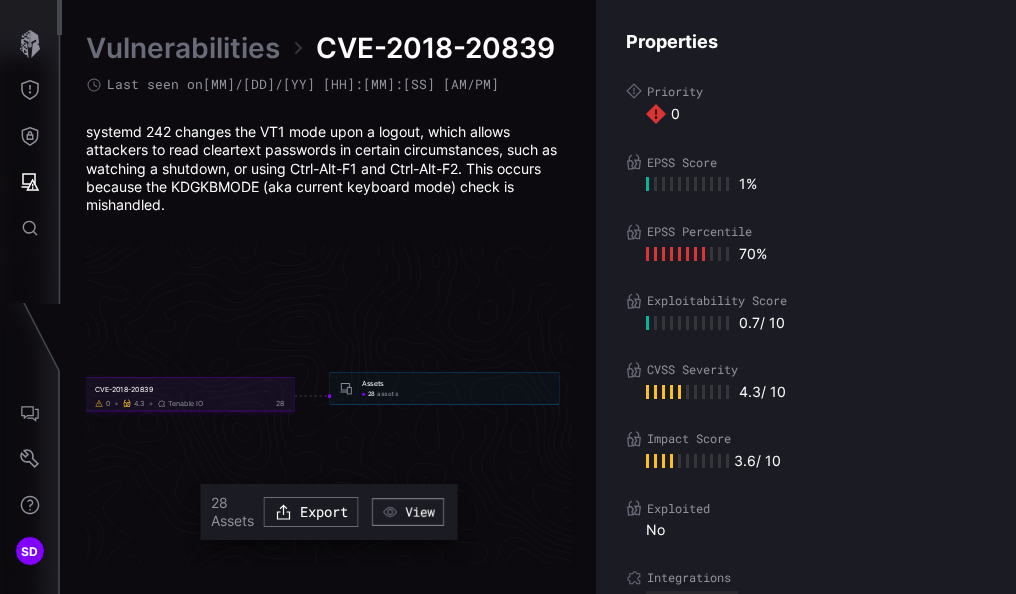 click on "View" at bounding box center [408, 512] 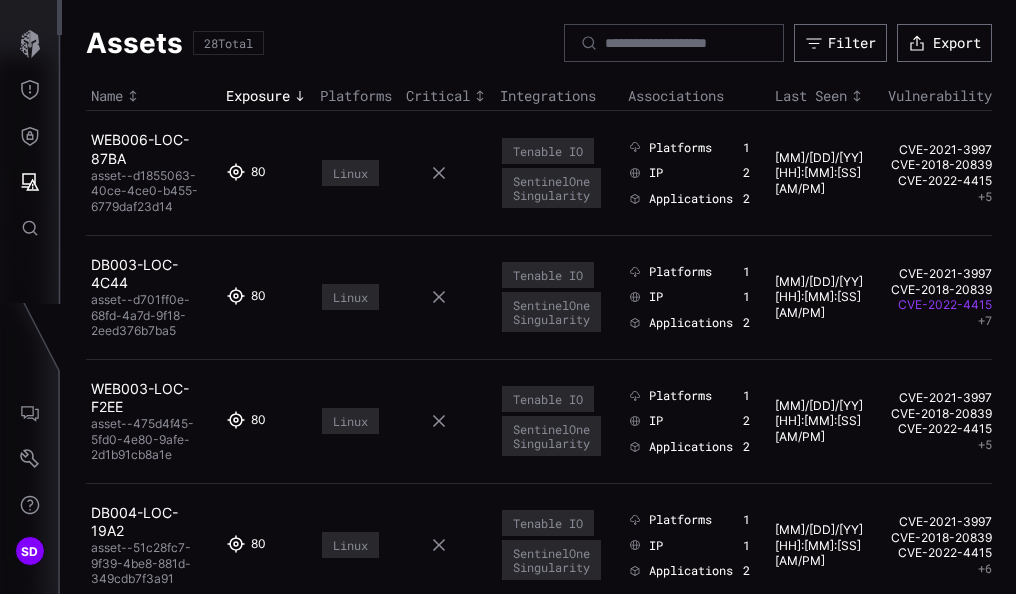 click on "CVE-2022-4415" at bounding box center (940, 305) 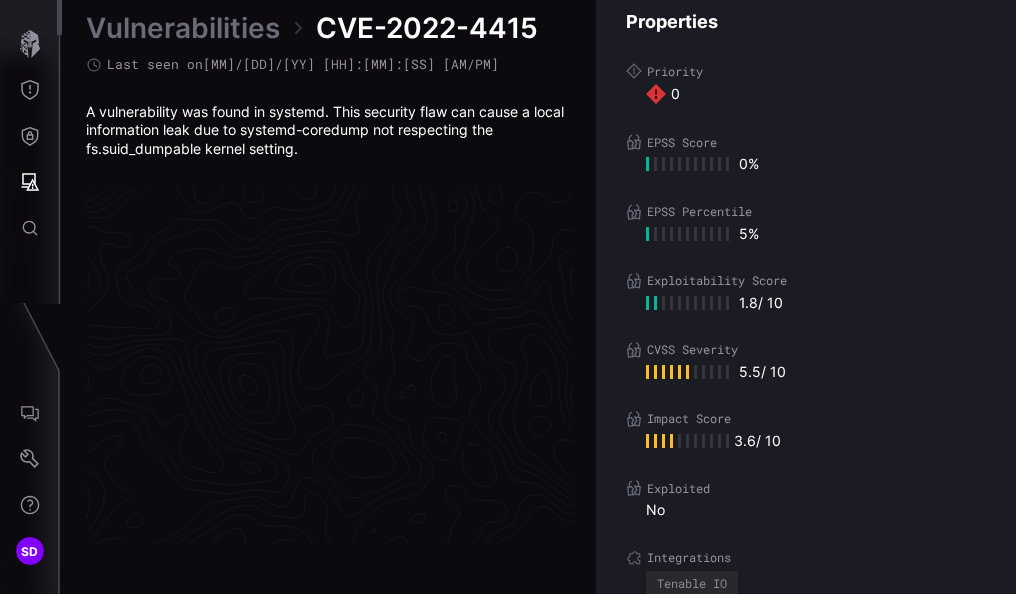 scroll, scrollTop: 4329, scrollLeft: 1264, axis: both 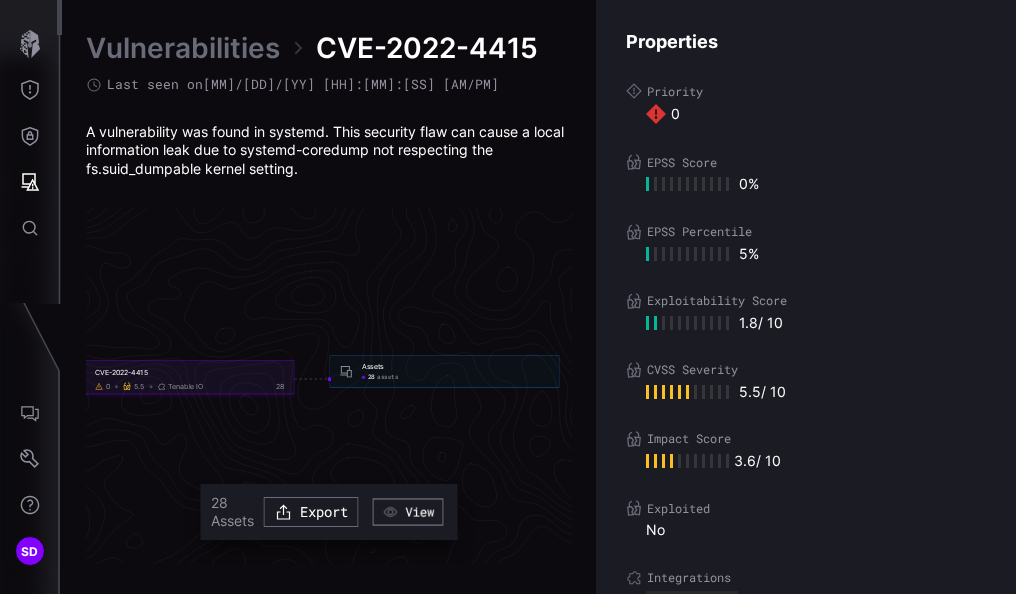 click on "View" at bounding box center (407, 511) 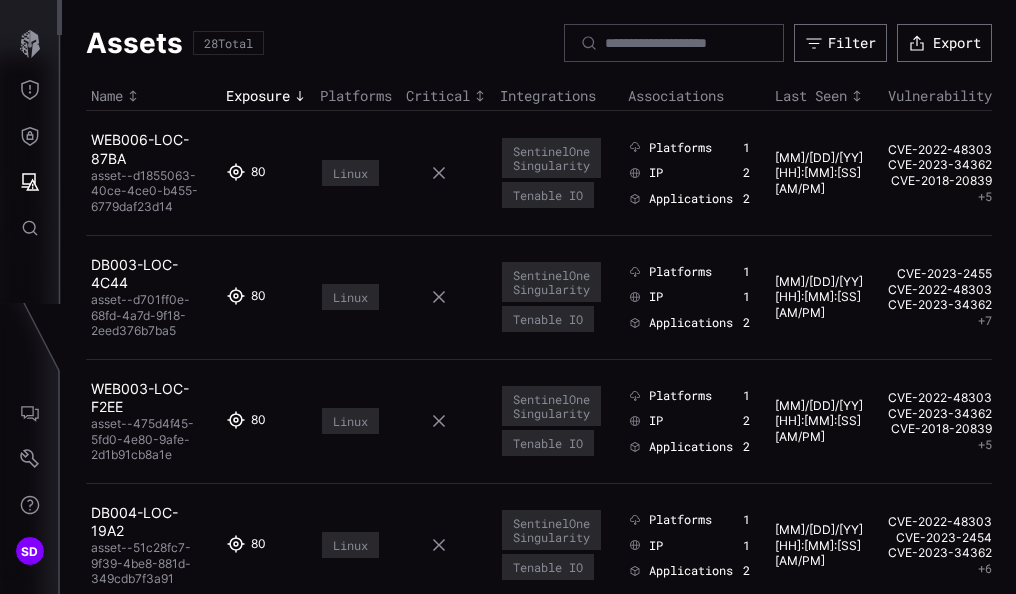 click on "+ 7" at bounding box center (985, 321) 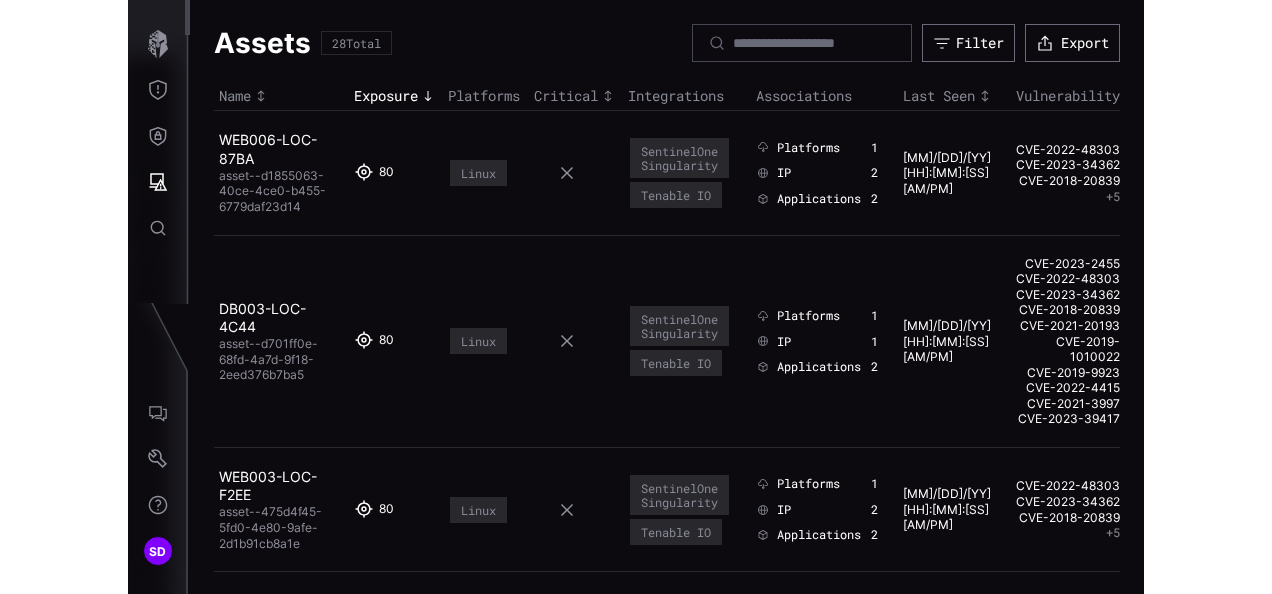 scroll, scrollTop: 200, scrollLeft: 0, axis: vertical 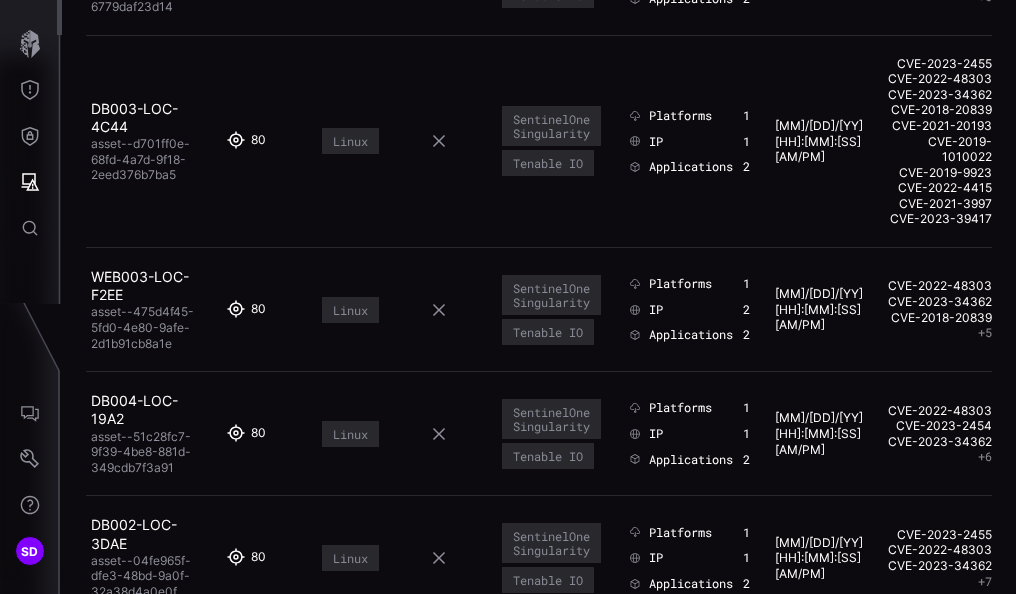 click on "+ 5" at bounding box center [985, 333] 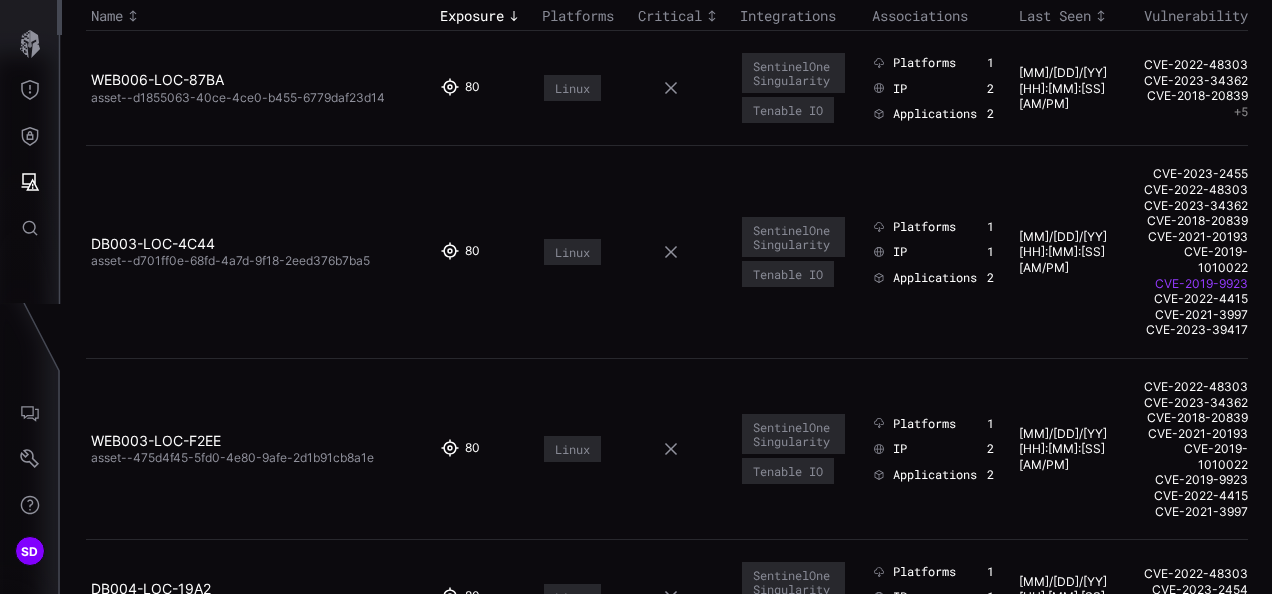 scroll, scrollTop: 0, scrollLeft: 0, axis: both 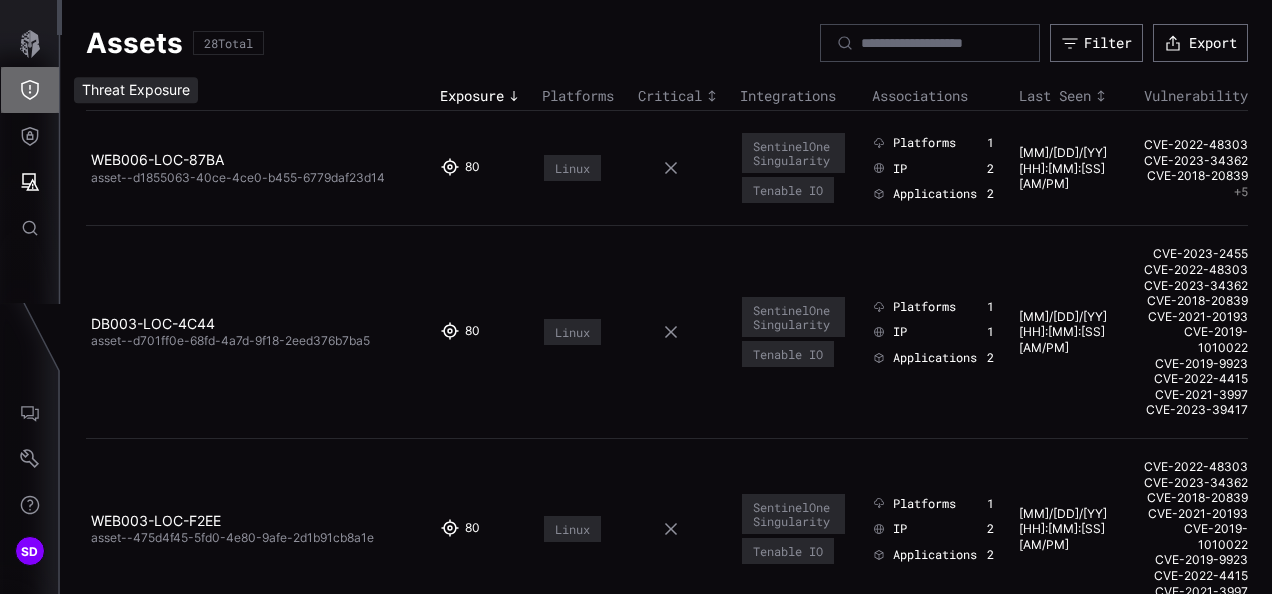 click 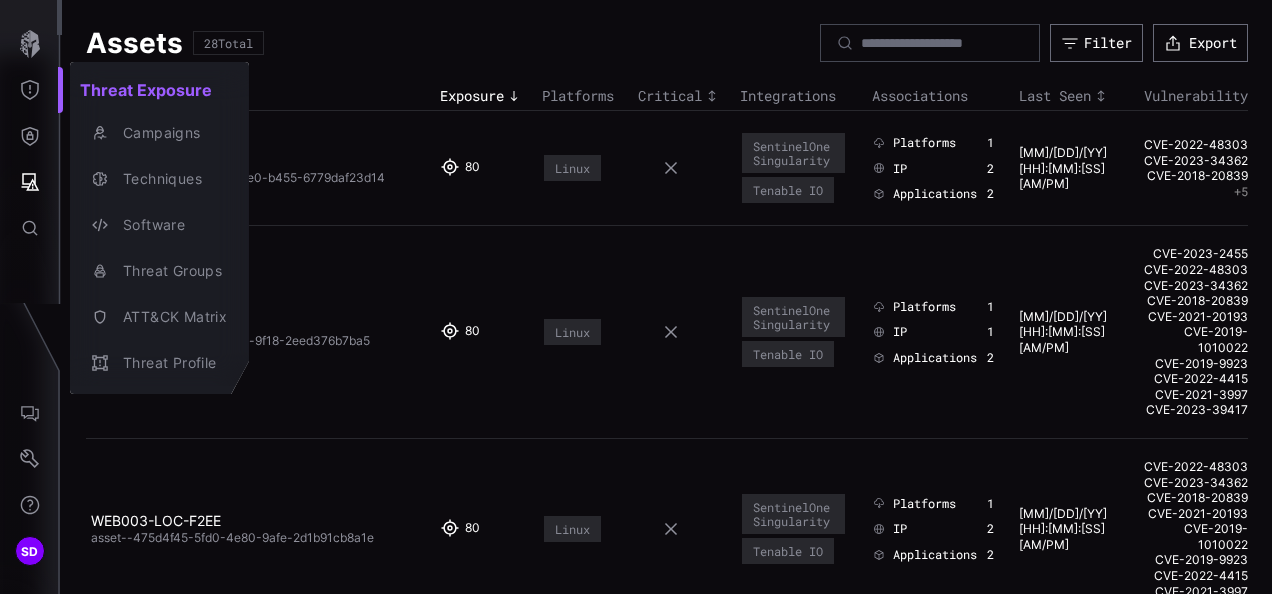 click at bounding box center [636, 297] 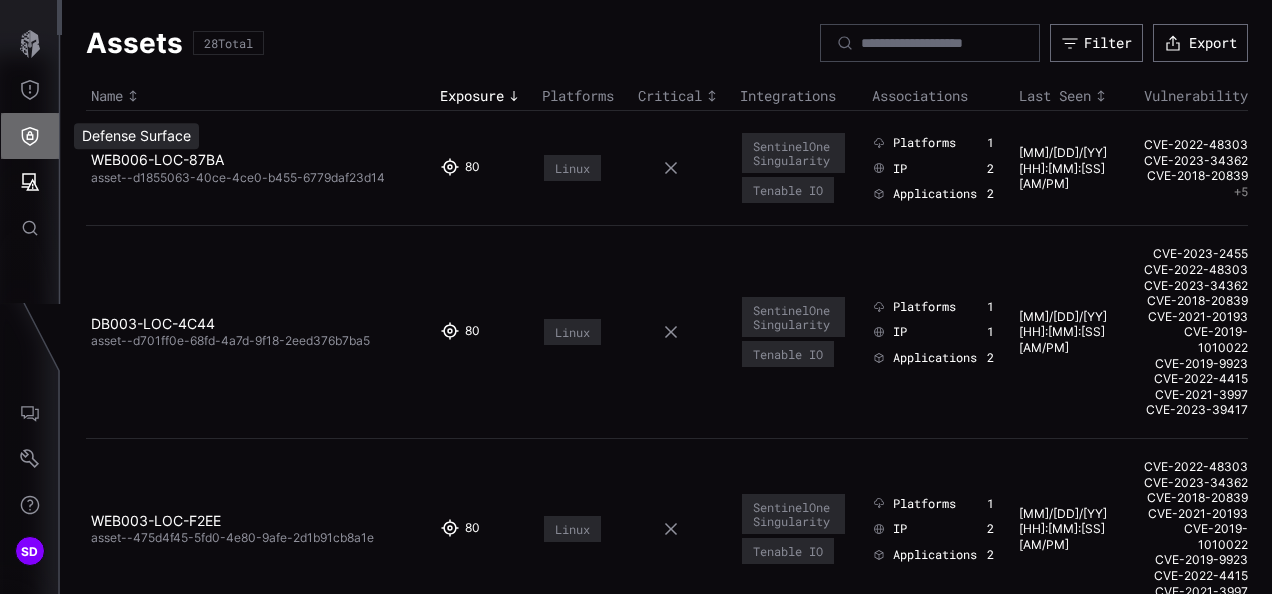 click 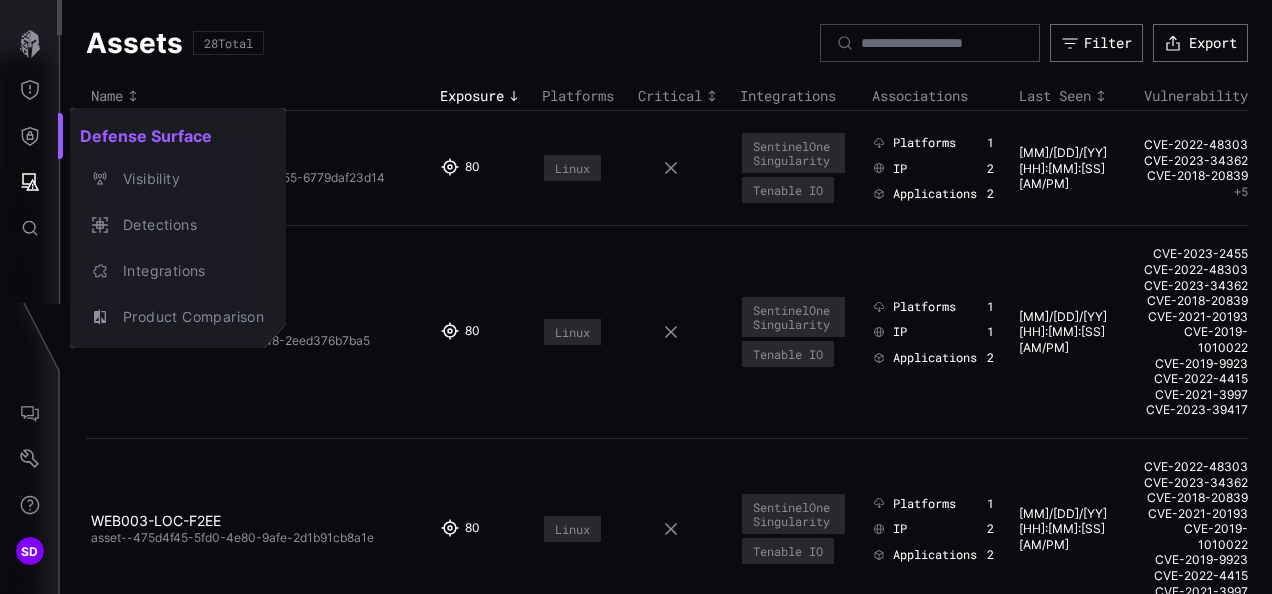 click at bounding box center (636, 297) 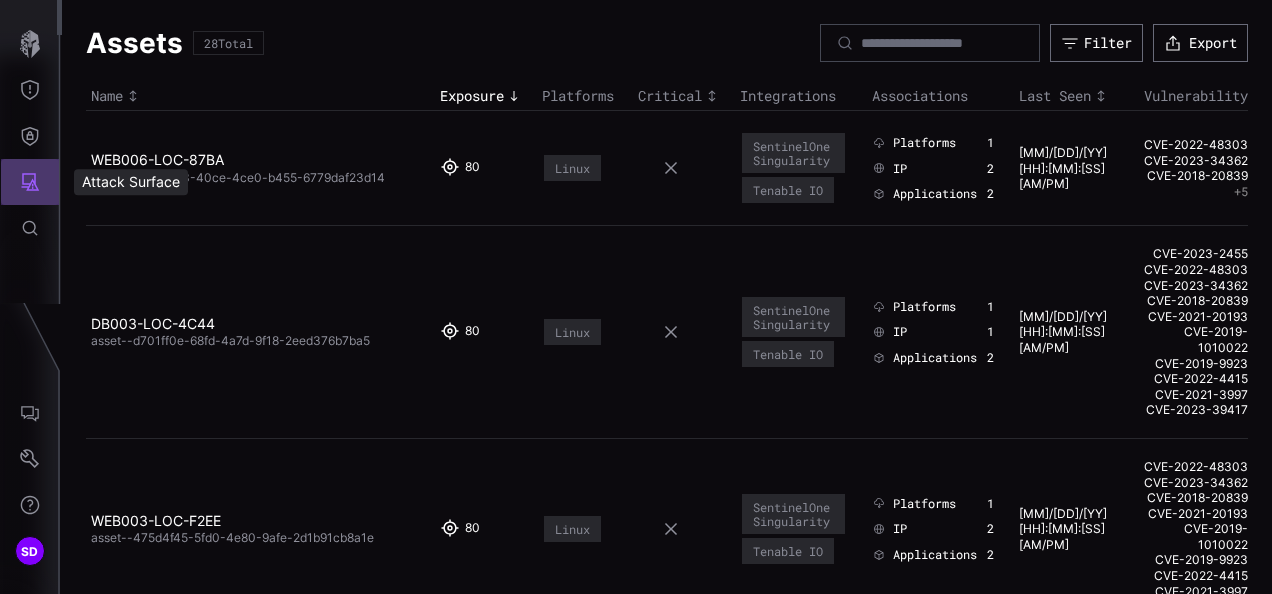 click 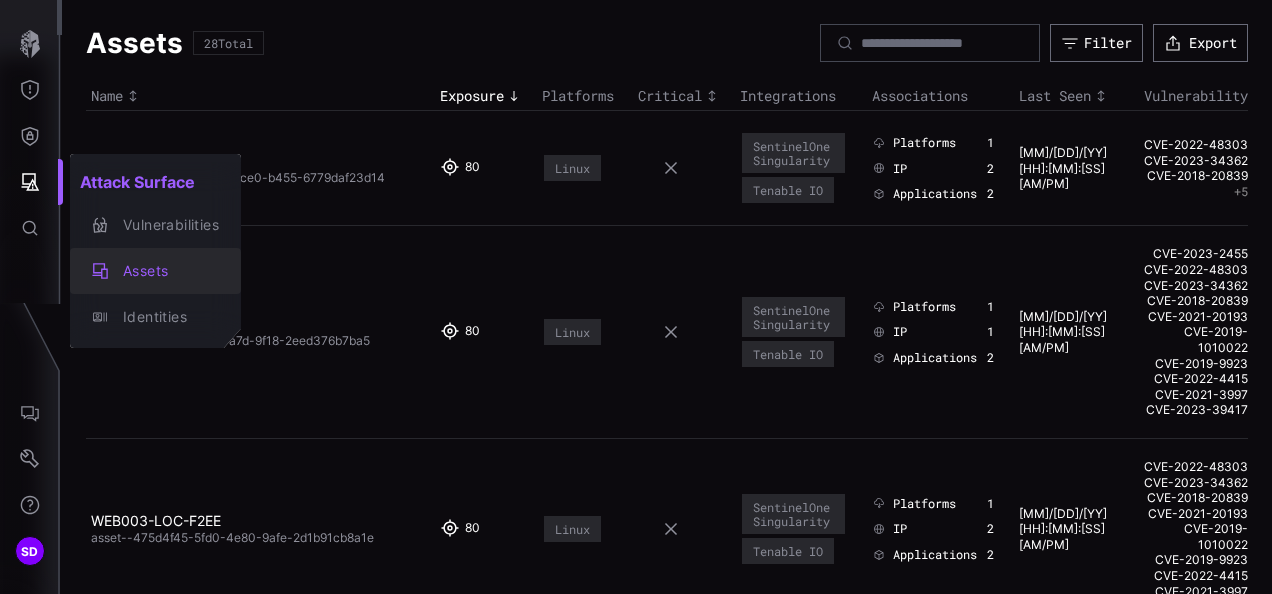 click on "Assets" at bounding box center (166, 271) 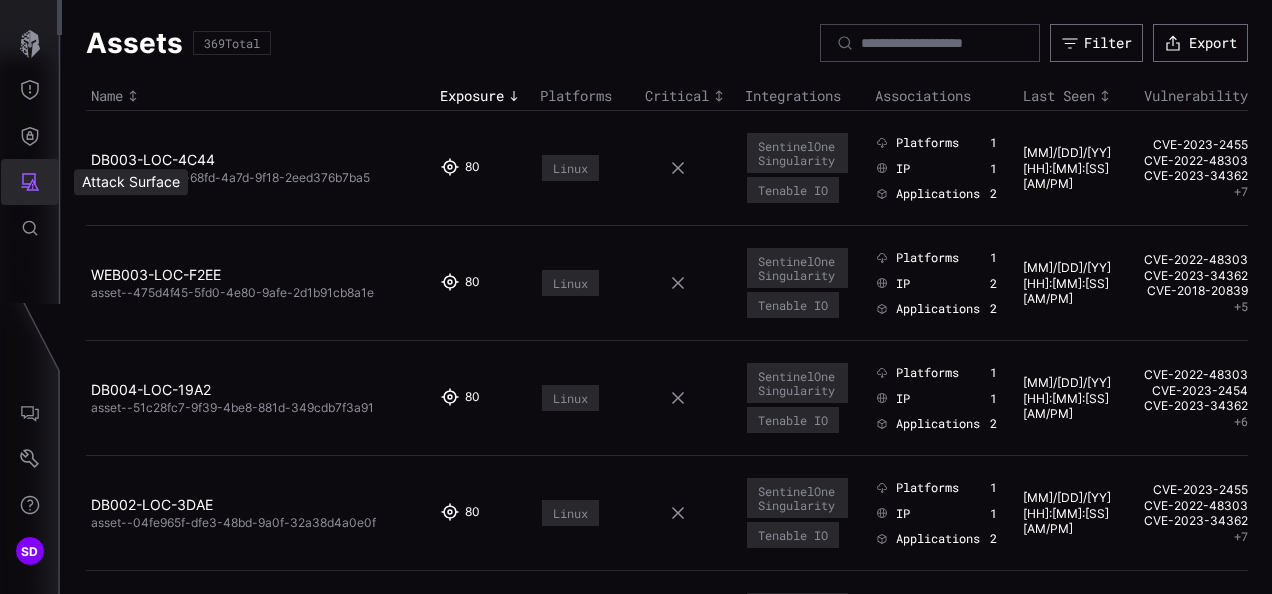 click 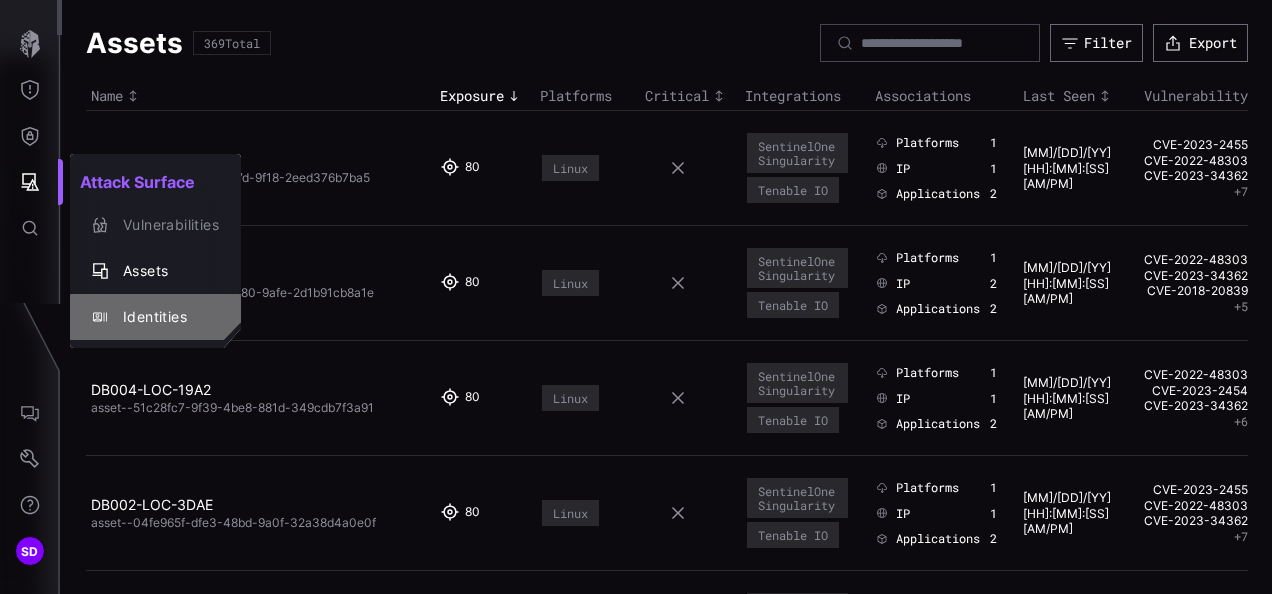 click on "Identities" at bounding box center (166, 317) 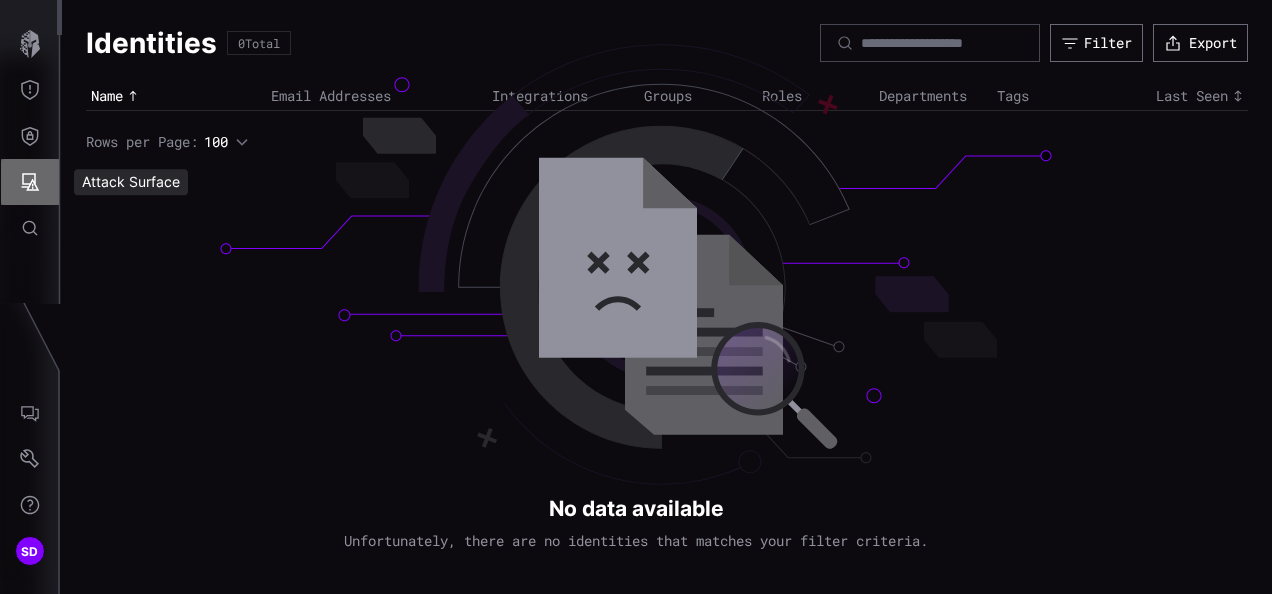 click 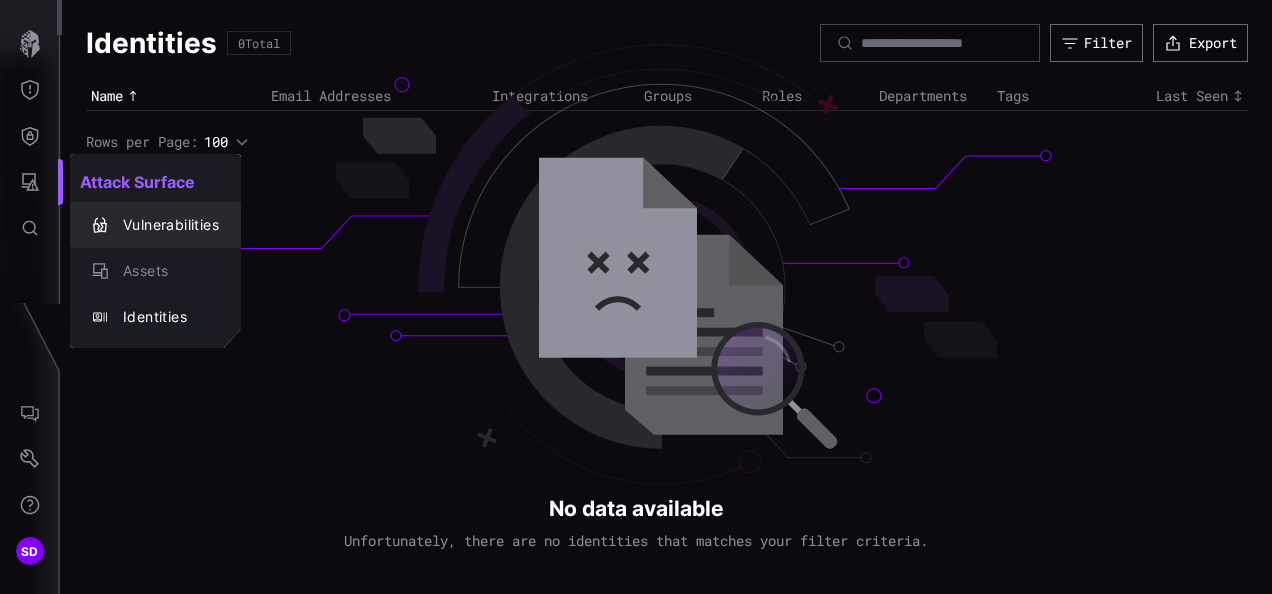click on "Vulnerabilities" at bounding box center [166, 225] 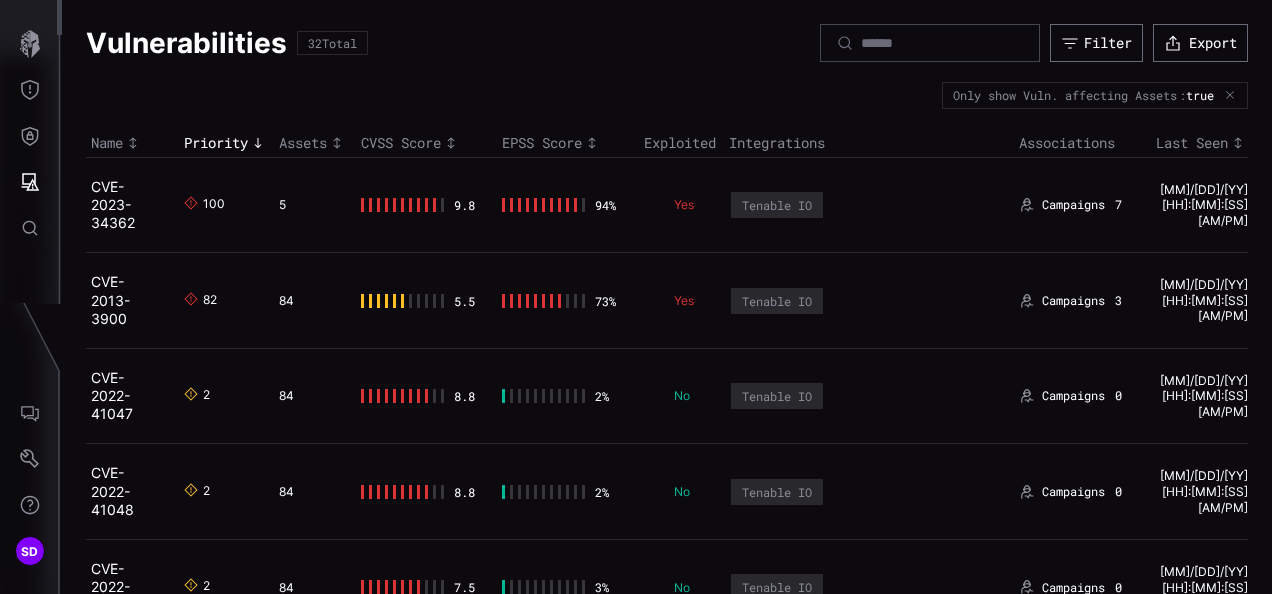 click at bounding box center [402, 205] 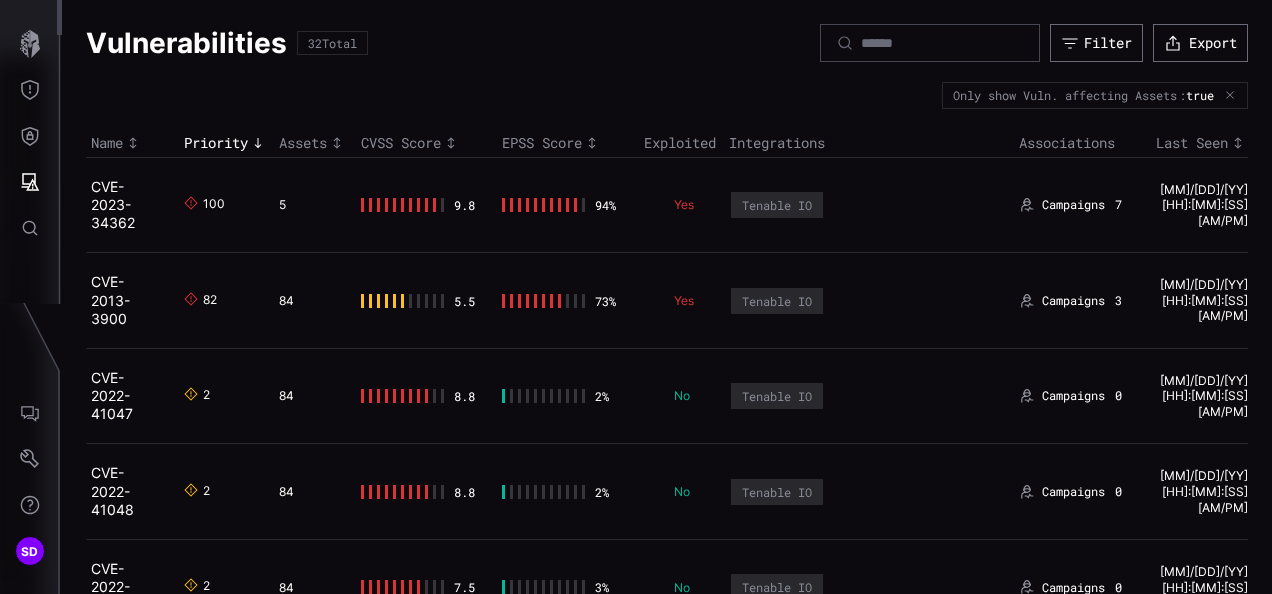 click on "Tenable IO" at bounding box center [777, 205] 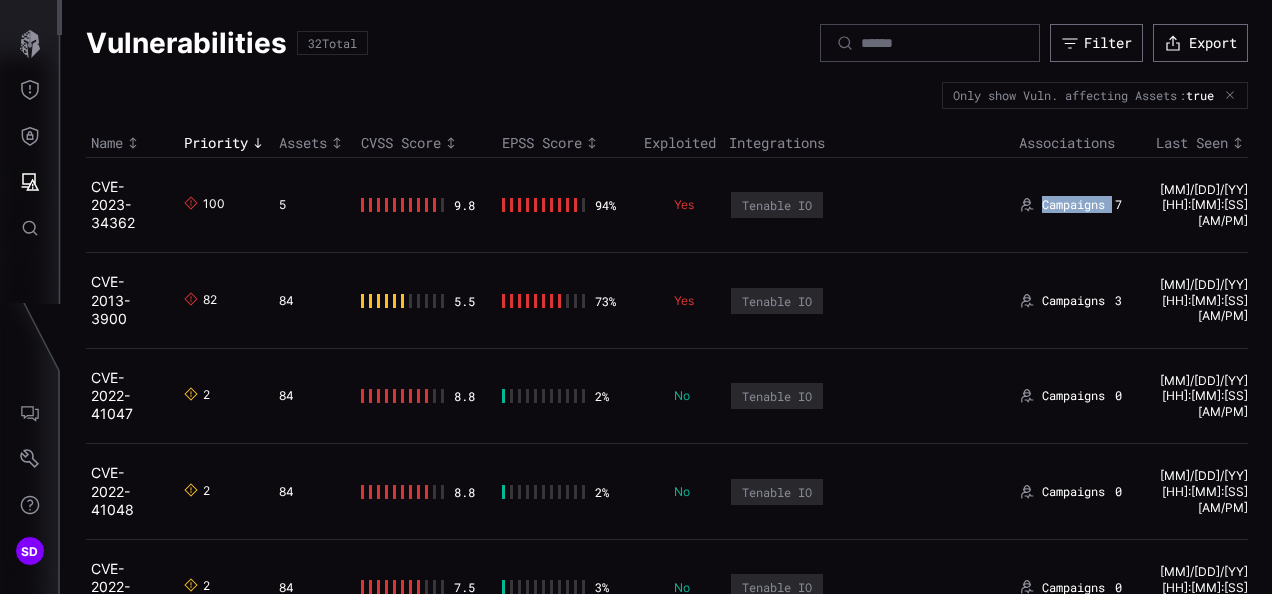 click on "Campaigns 7" at bounding box center [1072, 205] 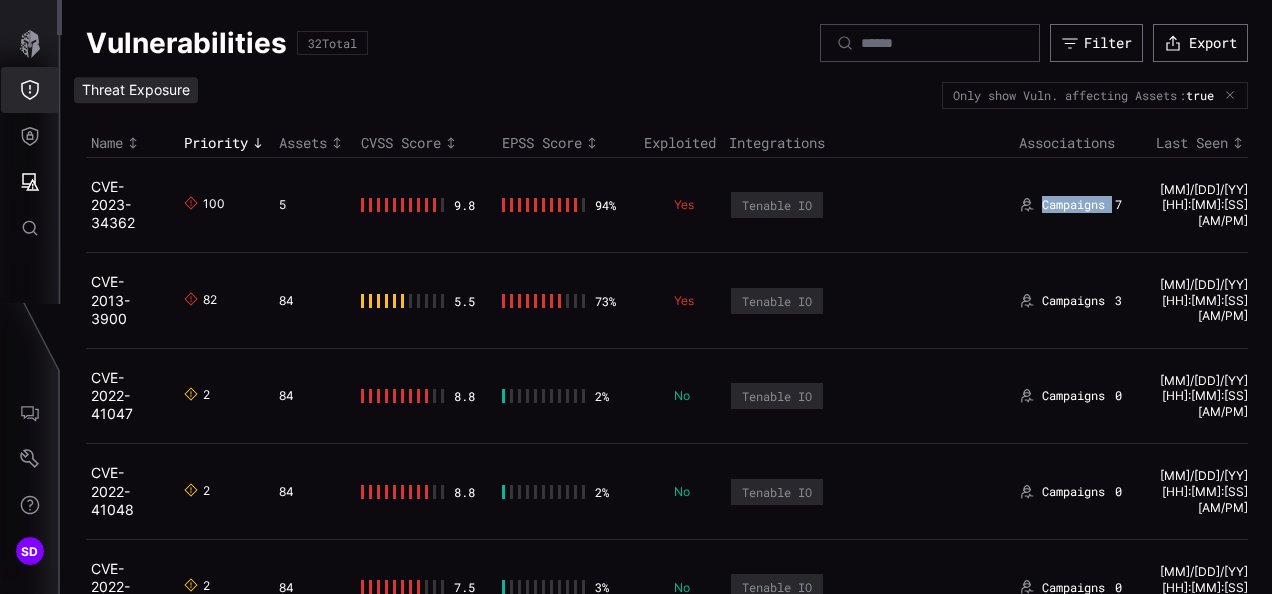 click 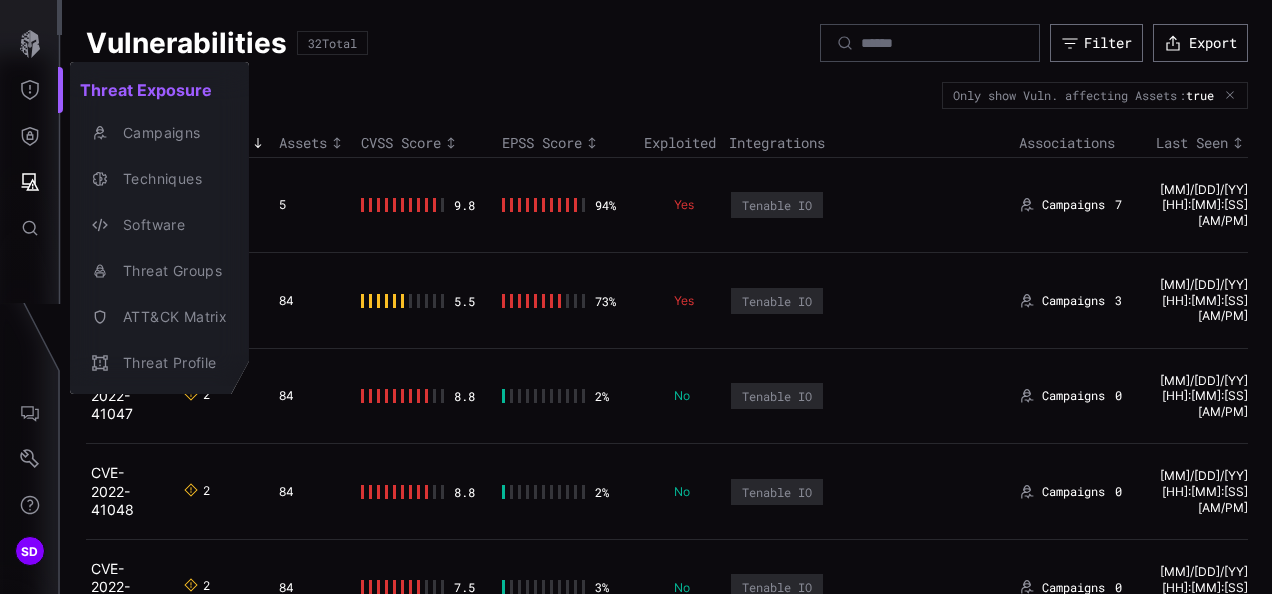 click at bounding box center (636, 297) 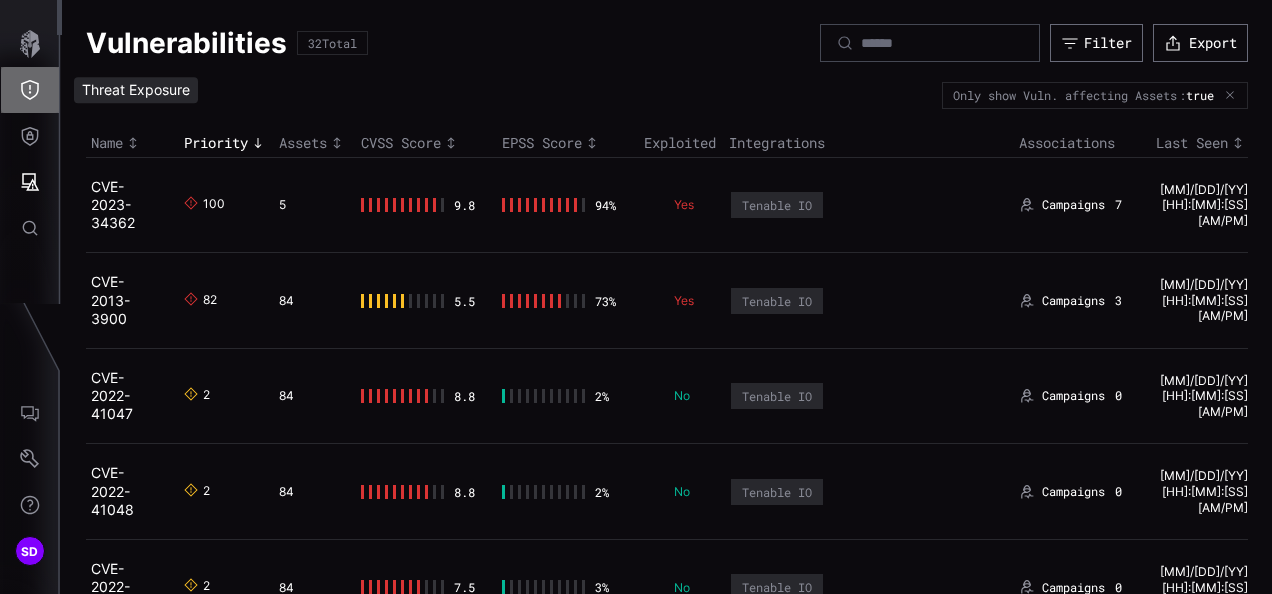 click 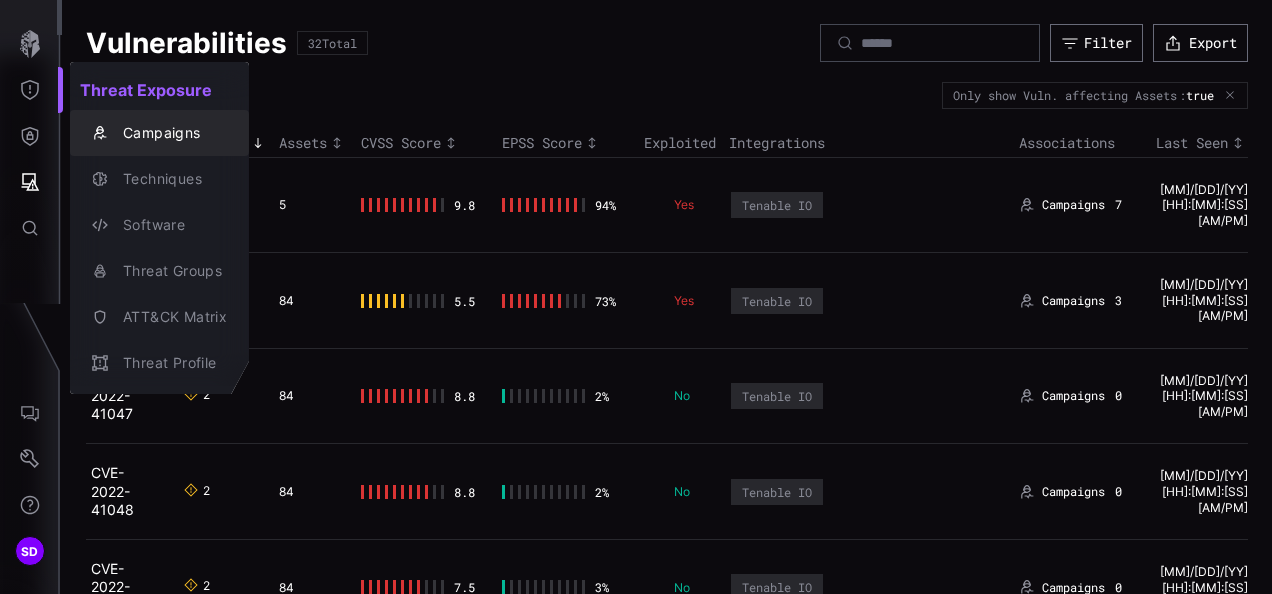 click on "Campaigns" at bounding box center (170, 133) 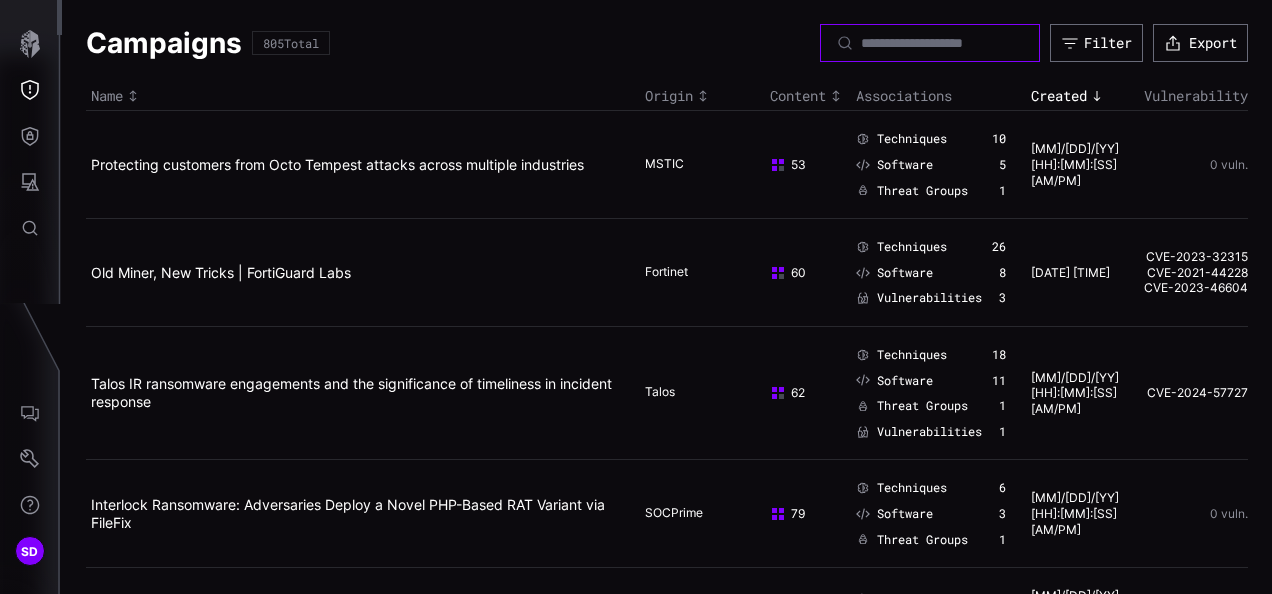 click at bounding box center (931, 43) 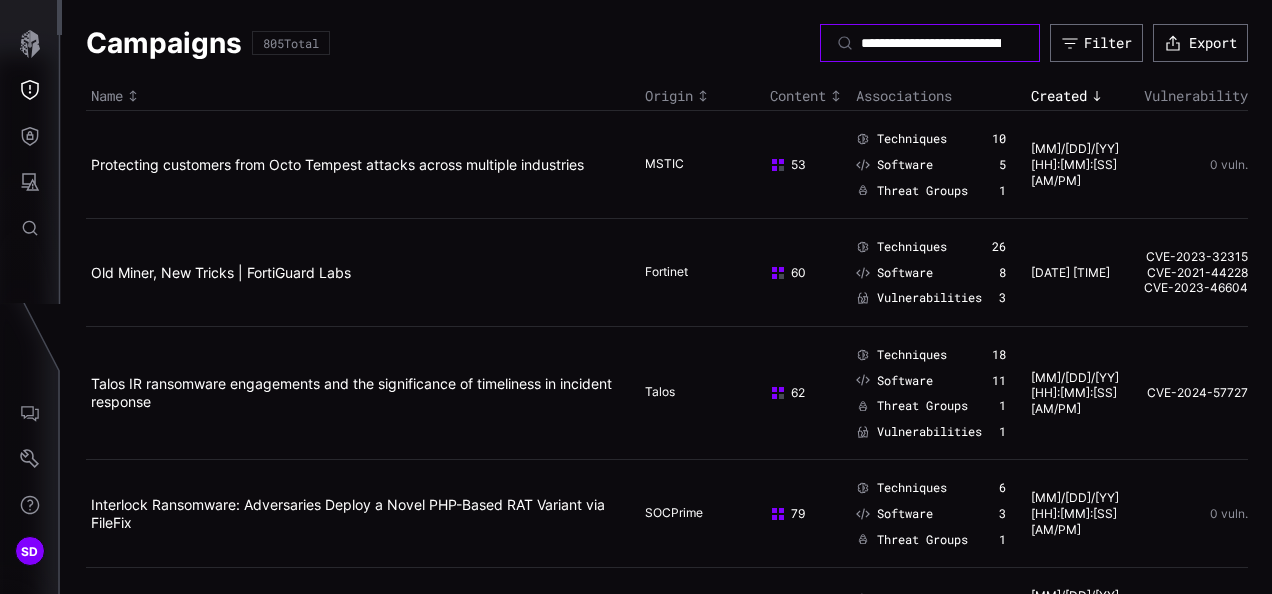scroll, scrollTop: 0, scrollLeft: 69, axis: horizontal 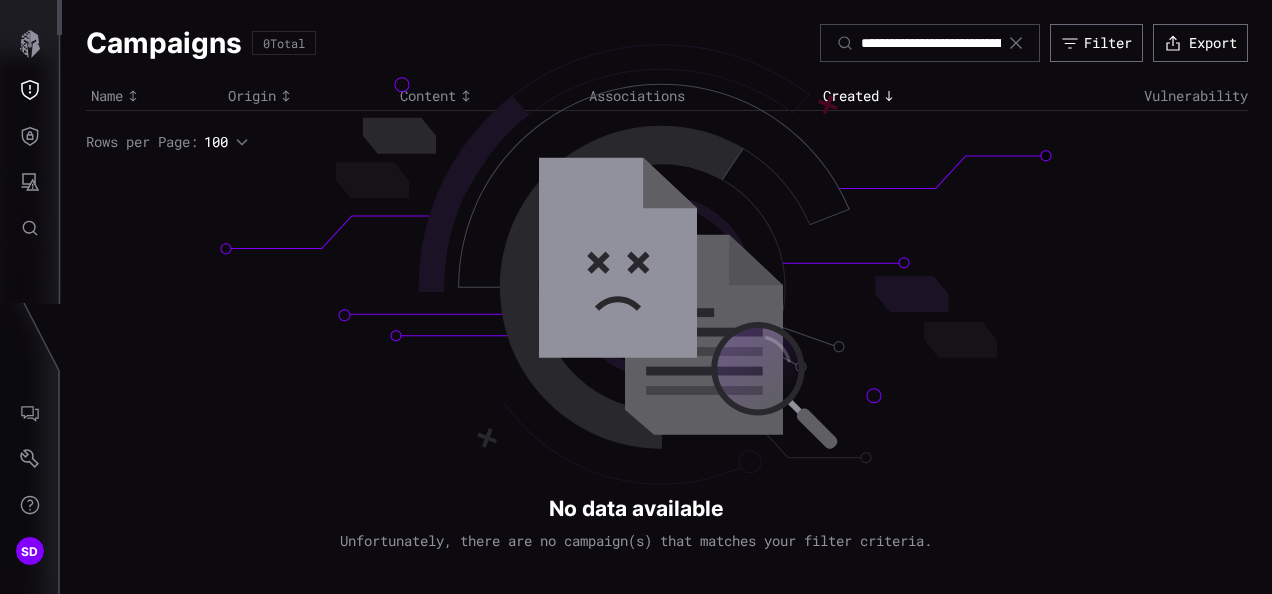 click 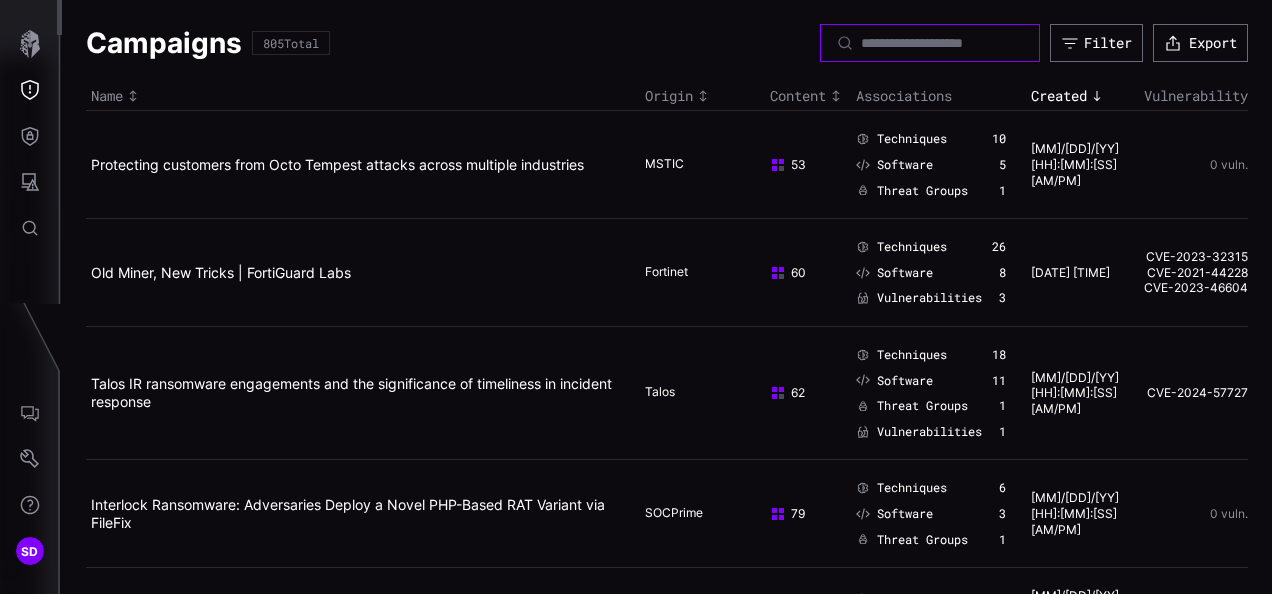click at bounding box center [931, 43] 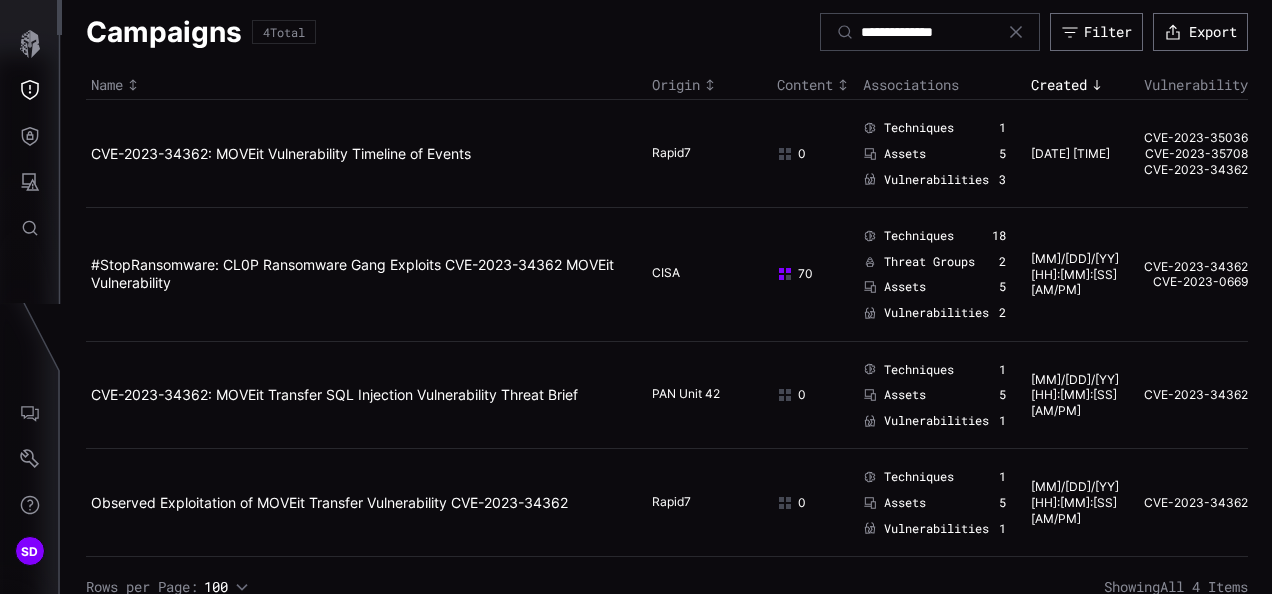 scroll, scrollTop: 0, scrollLeft: 0, axis: both 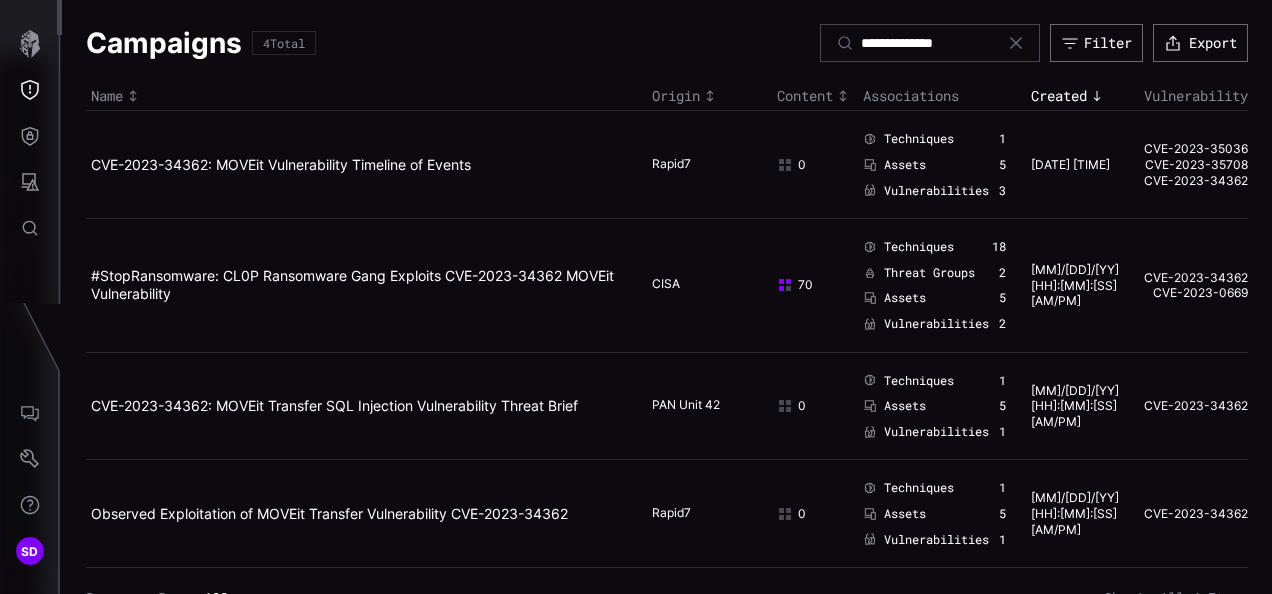 click on "**********" at bounding box center (930, 43) 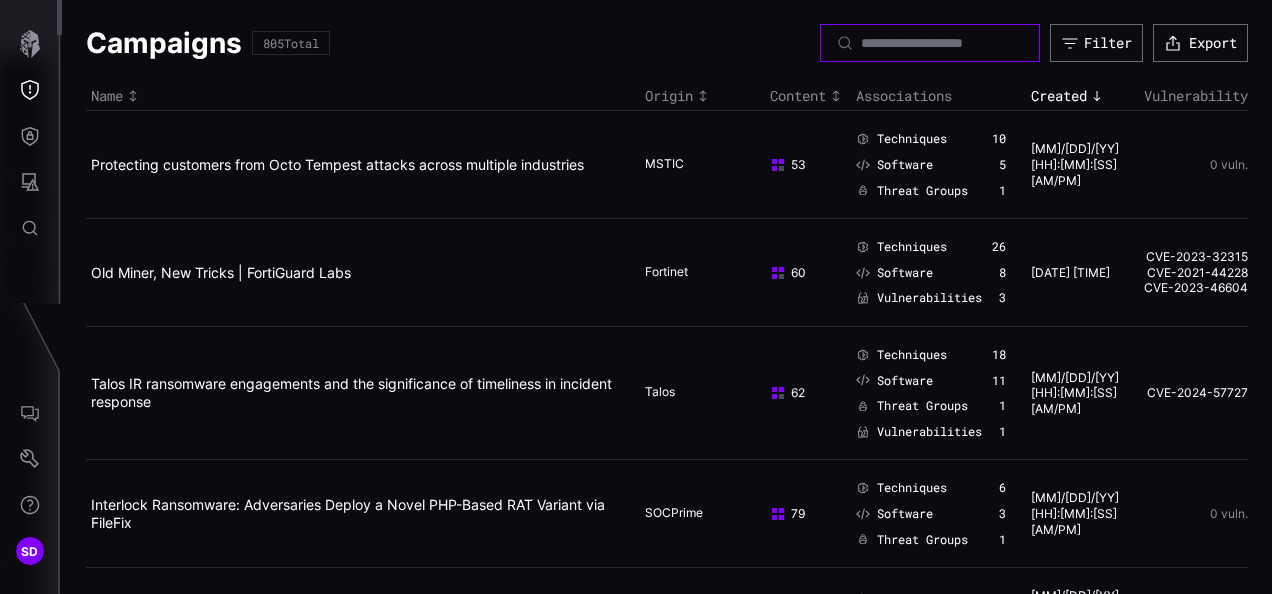 click at bounding box center [931, 43] 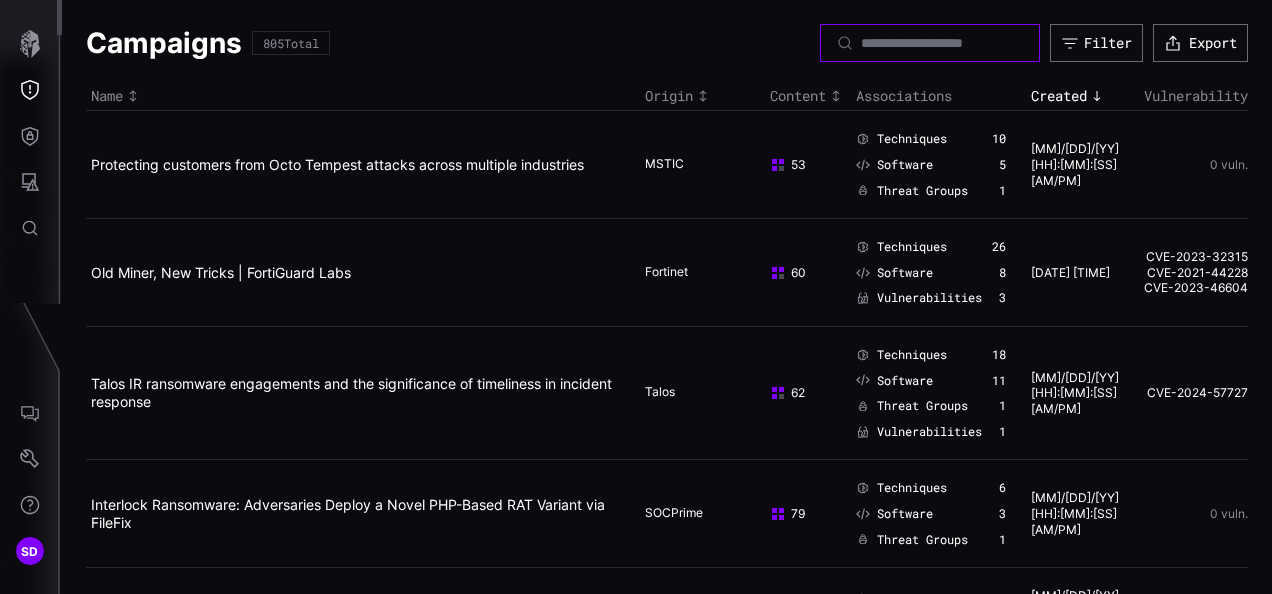 click at bounding box center (931, 43) 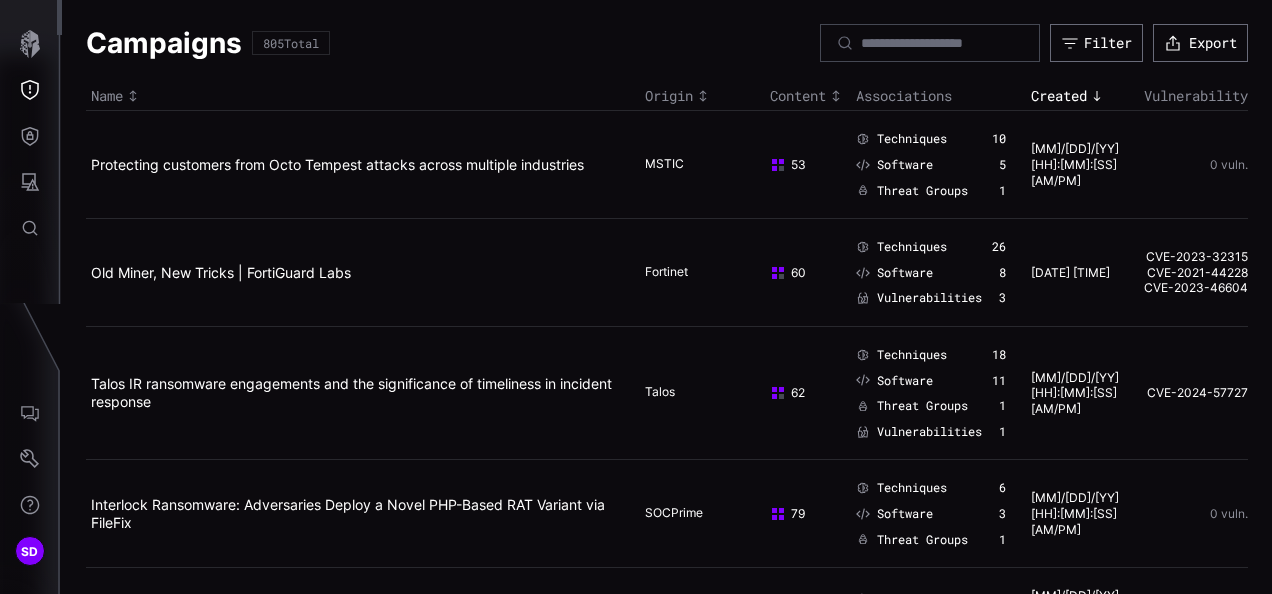 click on "Campaigns 805  Total Filter Export" at bounding box center (667, 43) 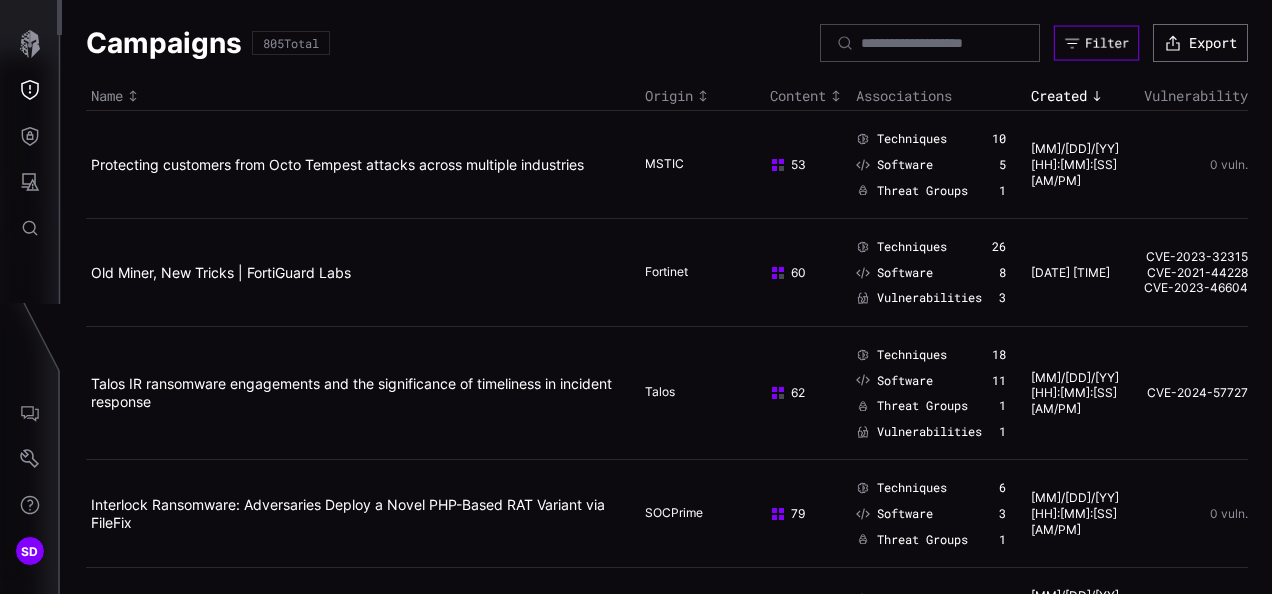 click on "Filter" at bounding box center [1107, 43] 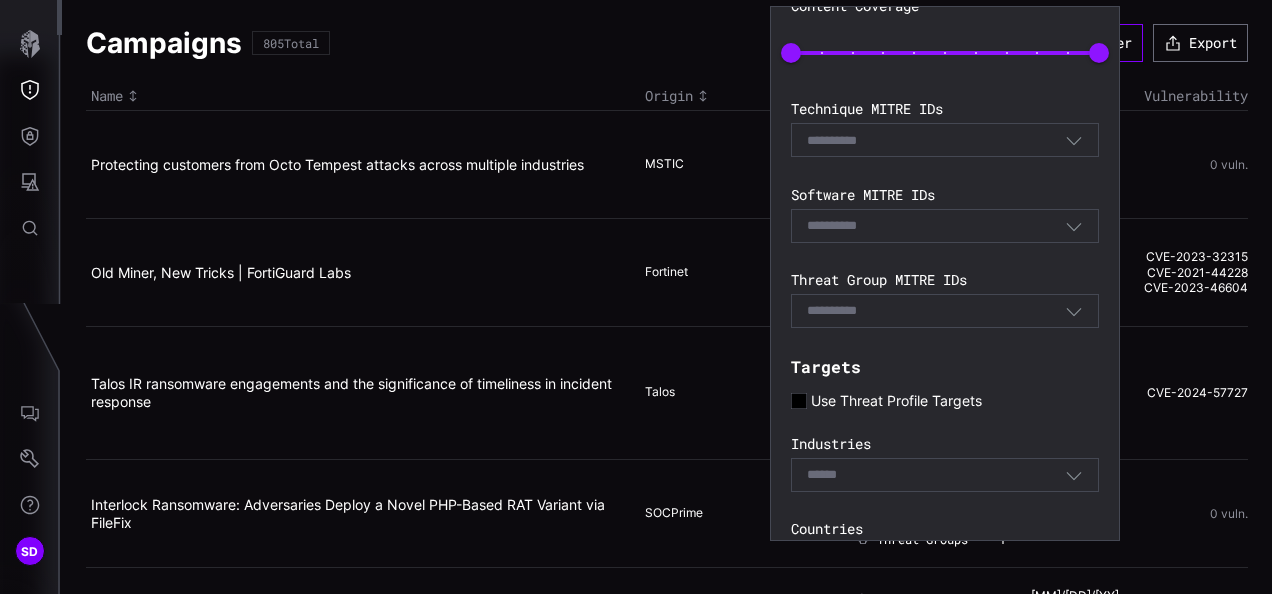 scroll, scrollTop: 258, scrollLeft: 0, axis: vertical 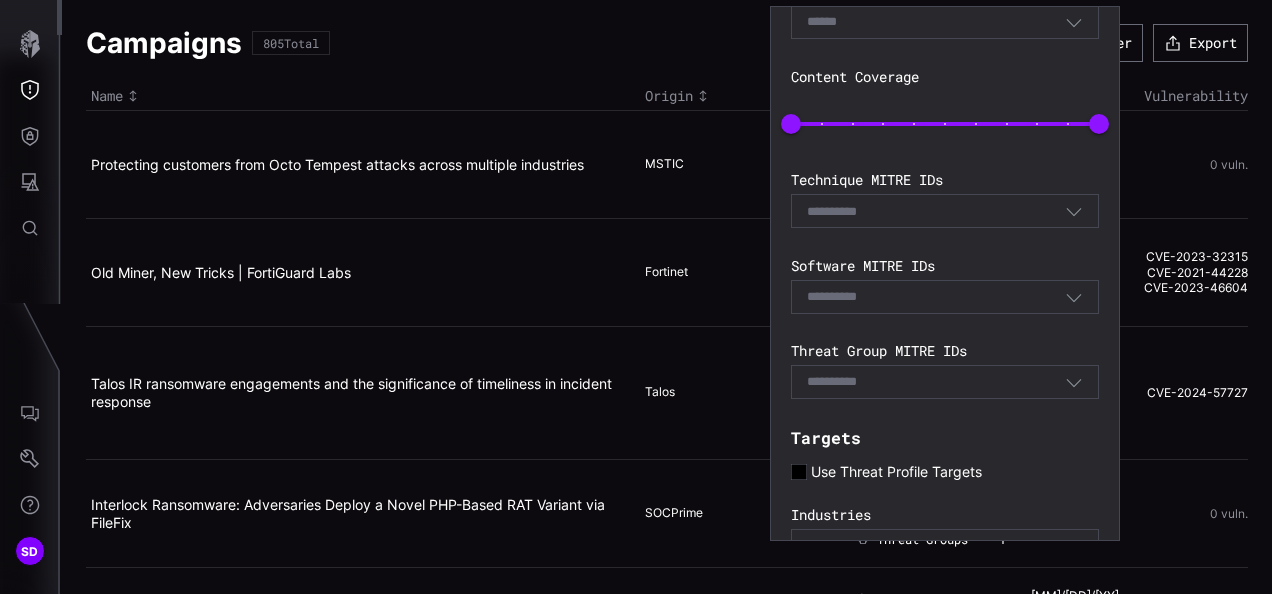 click on "E.g. G1234" at bounding box center (945, 382) 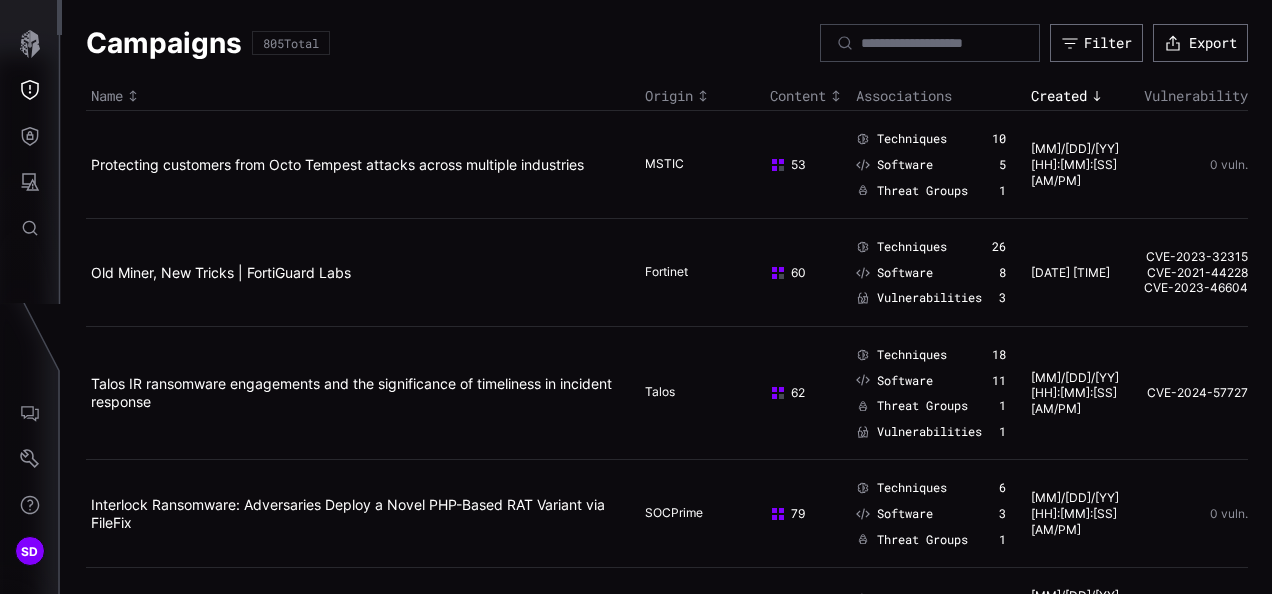 click on "Campaigns 805  Total Filter Export" at bounding box center (667, 43) 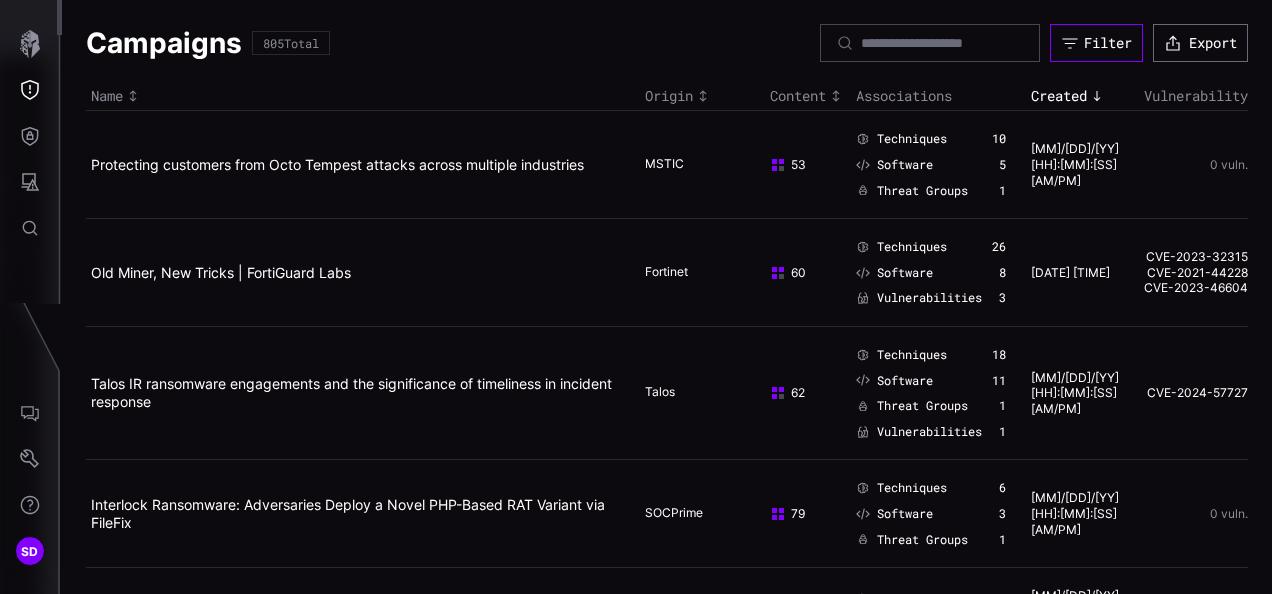 click on "Filter" at bounding box center (1096, 43) 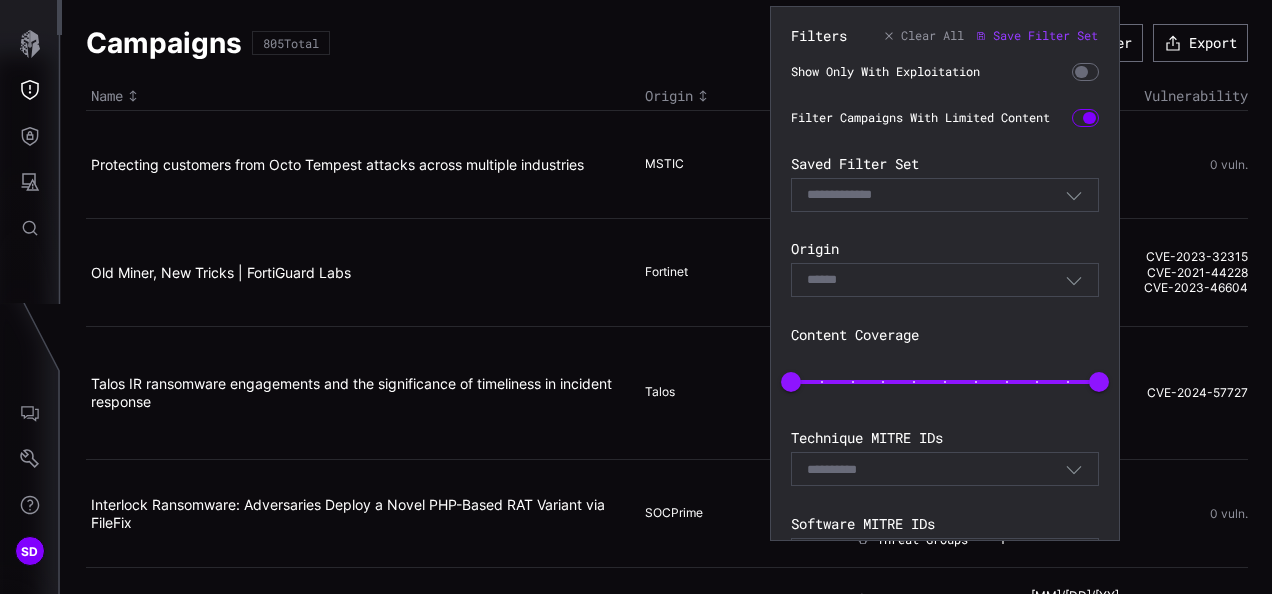 click on "Select Filter" at bounding box center (936, 195) 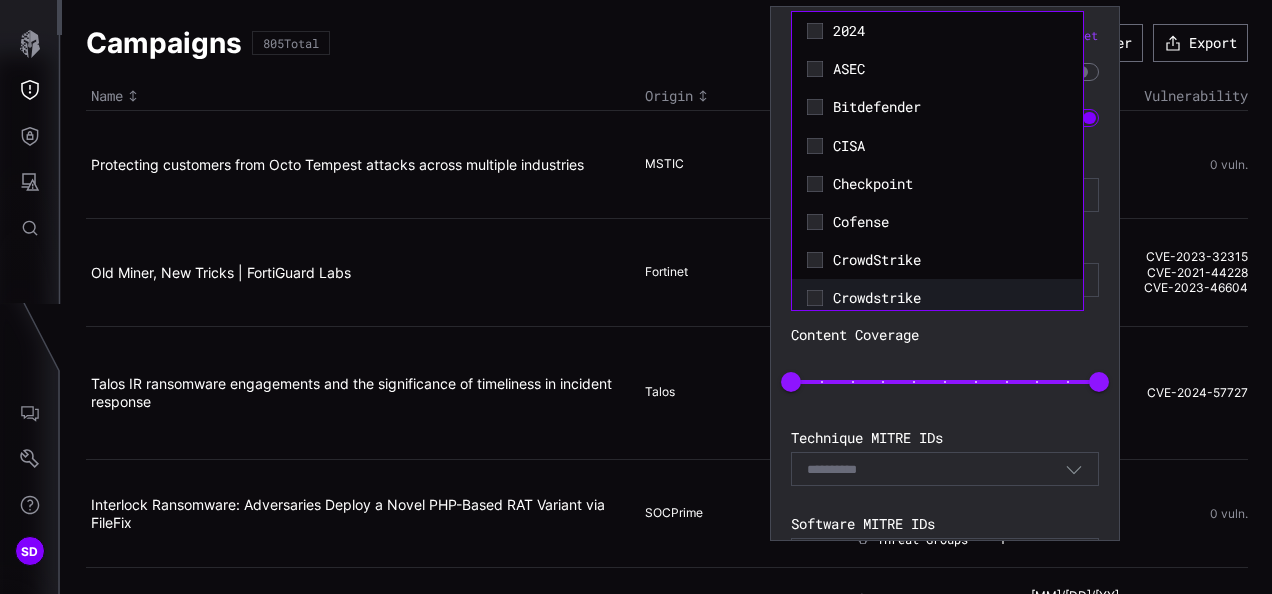 click on "Crowdstrike" at bounding box center (937, 298) 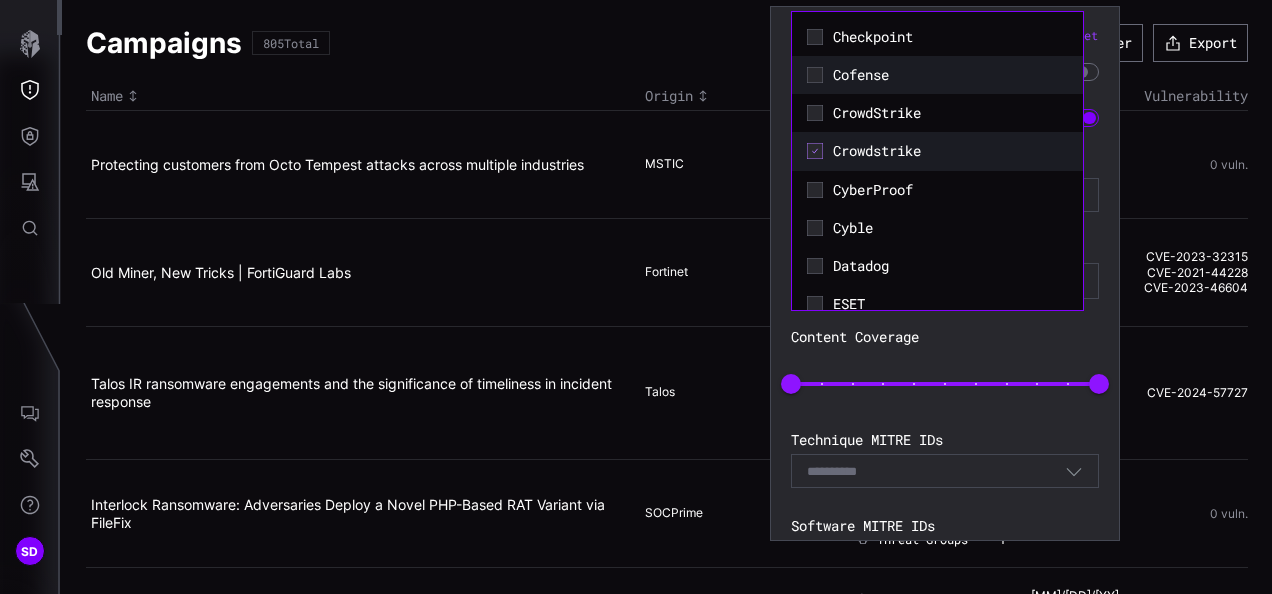 scroll, scrollTop: 0, scrollLeft: 0, axis: both 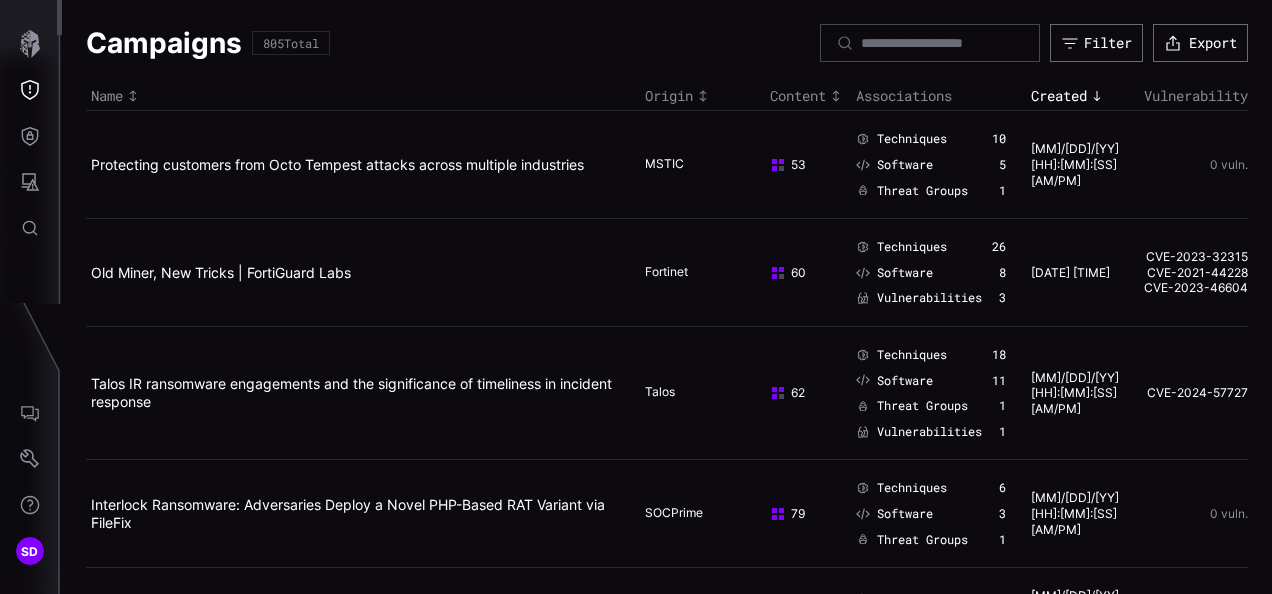 click on "Campaigns 805 Total Filter Export Name Origin Content Associations Created Vulnerability Protecting customers from Octo Tempest attacks across multiple industries MSTIC 53 Techniques 10 Software 5 Threat Groups 1 07/21/25 06:47:44 PM 0 vuln. Old Miner, New Tricks | FortiGuard Labs Fortinet 60 Techniques 26 Software 8 Vulnerabilities 3 07/21/25 06:45:04 PM CVE-2023-32315 CVE-2021-44228 CVE-2023-46604 Talos IR ransomware engagements and the significance of timeliness in incident response Talos 62 Techniques 18 Software 11 Threat Groups 1 Vulnerabilities 1 07/21/25 06:42:46 PM CVE-2024-57727 Interlock Ransomware: Adversaries Deploy a Novel PHP-Based RAT Variant via FileFix SOCPrime 79 Techniques 6 Software 3 Threat Groups 1 07/21/25 06:41:22 PM 0 vuln. Behind the Clouds: Attackers Targeting Governments in Southeast Asia Implement Novel Covert C2 Communication PAN Unit 42 35 Techniques 7 Threat Groups 1 07/21/25 06:38:26 PM 0 vuln. PAN Unit 42 61 Techniques 23" at bounding box center [667, 5159] 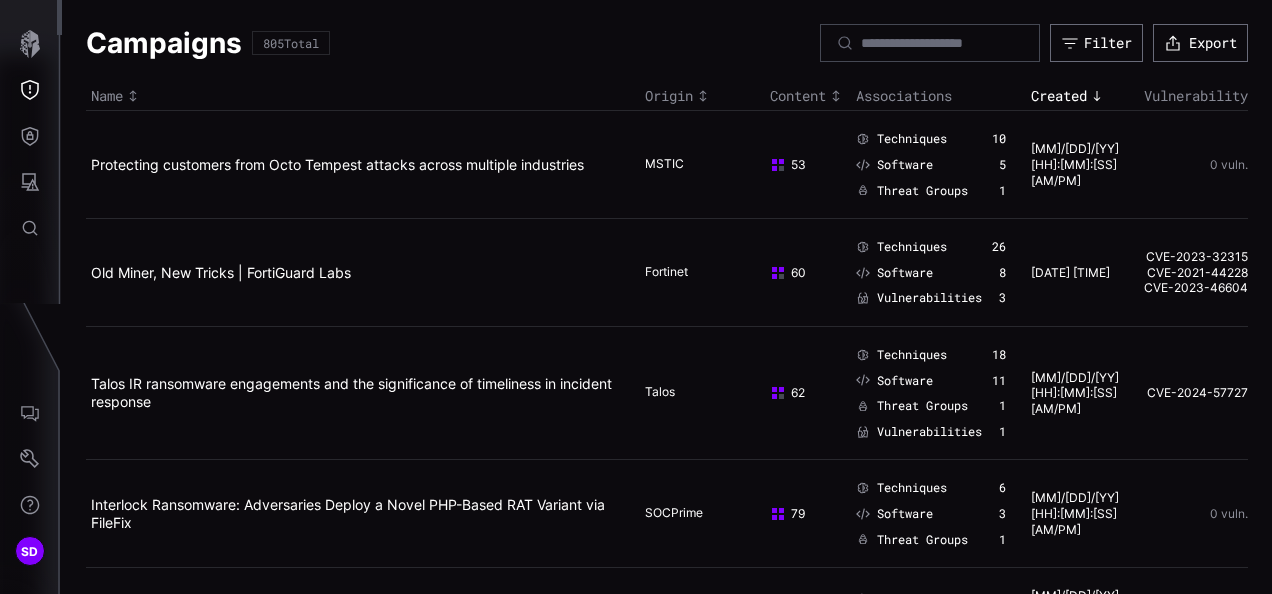 click on "Vulnerability" at bounding box center [1193, 96] 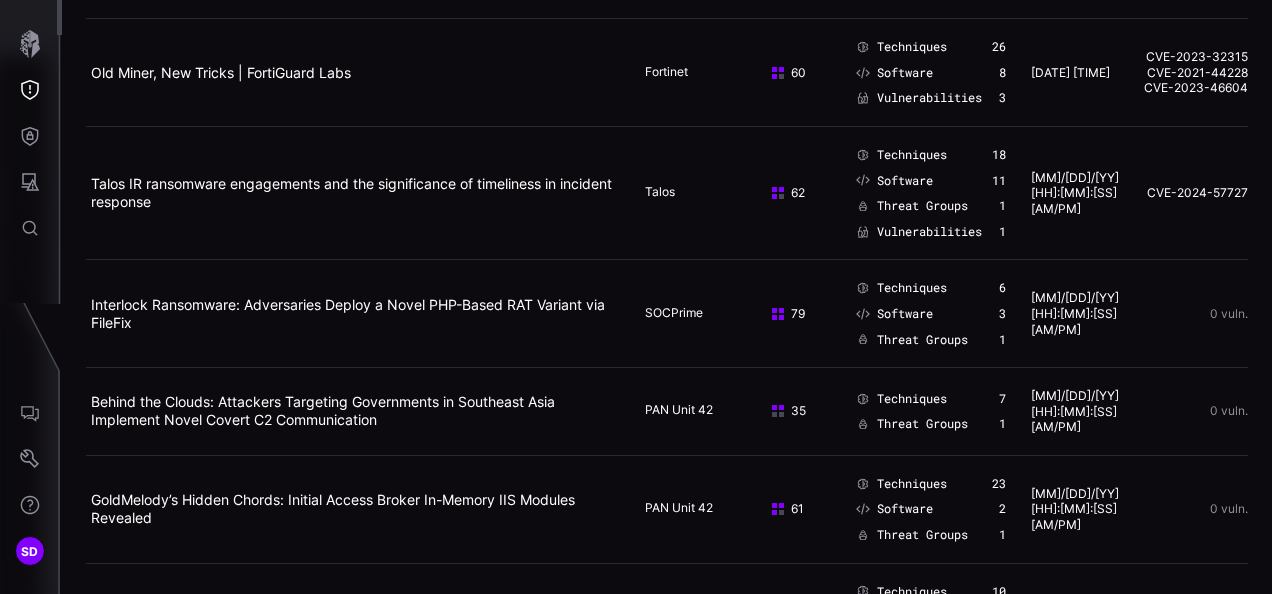 scroll, scrollTop: 0, scrollLeft: 0, axis: both 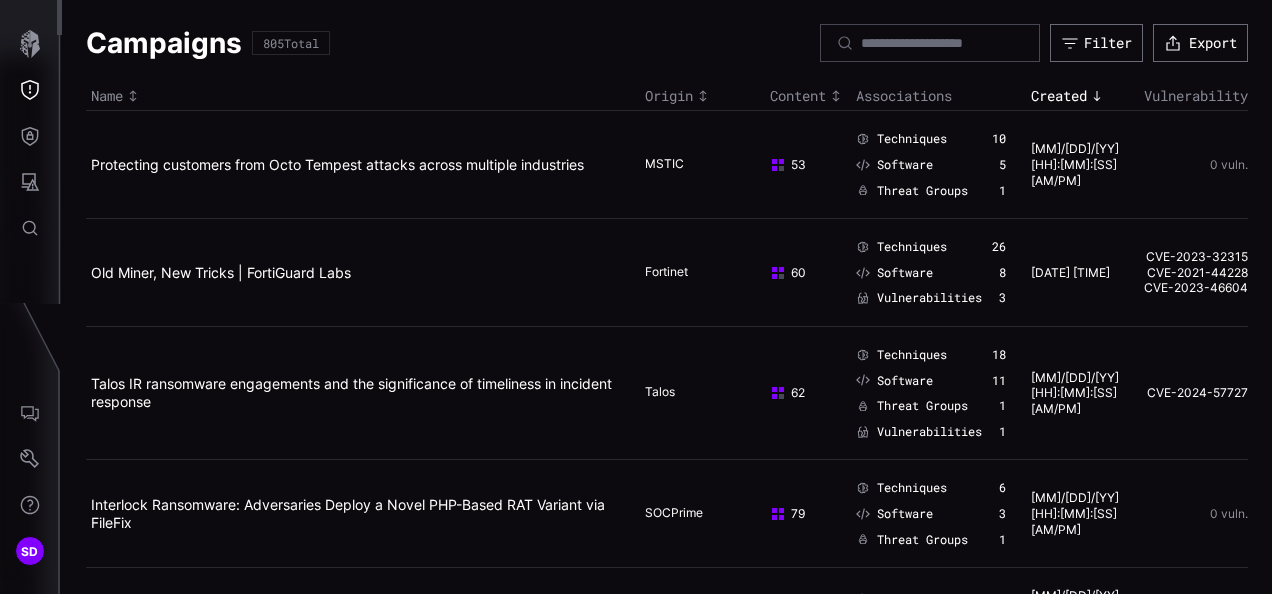 click on "Campaigns 805 Total Filter Export Name Origin Content Associations Created Vulnerability Protecting customers from Octo Tempest attacks across multiple industries MSTIC 53 Techniques 10 Software 5 Threat Groups 1 07/21/25 06:47:44 PM 0 vuln. Old Miner, New Tricks | FortiGuard Labs Fortinet 60 Techniques 26 Software 8 Vulnerabilities 3 07/21/25 06:45:04 PM CVE-2023-32315 CVE-2021-44228 CVE-2023-46604 Talos IR ransomware engagements and the significance of timeliness in incident response Talos 62 Techniques 18 Software 11 Threat Groups 1 Vulnerabilities 1 07/21/25 06:42:46 PM CVE-2024-57727 Interlock Ransomware: Adversaries Deploy a Novel PHP-Based RAT Variant via FileFix SOCPrime 79 Techniques 6 Software 3 Threat Groups 1 07/21/25 06:41:22 PM 0 vuln. Behind the Clouds: Attackers Targeting Governments in Southeast Asia Implement Novel Covert C2 Communication PAN Unit 42 35 Techniques 7 Threat Groups 1 07/21/25 06:38:26 PM 0 vuln. PAN Unit 42 61 Techniques 23" at bounding box center (667, 5159) 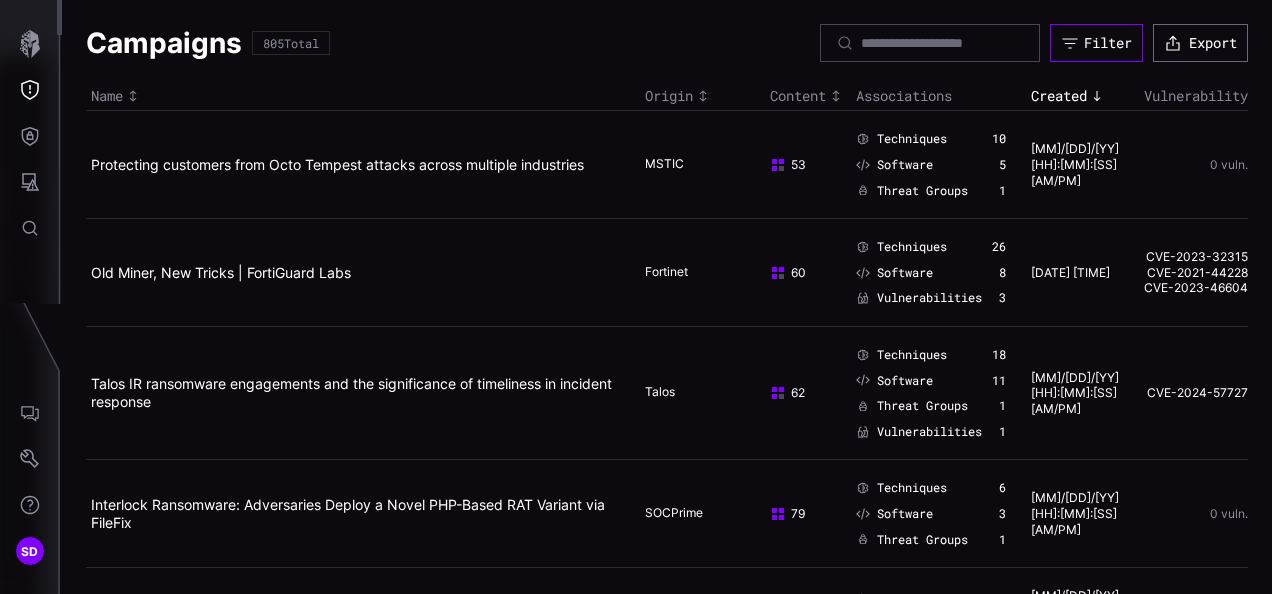 click on "Filter" at bounding box center (1096, 43) 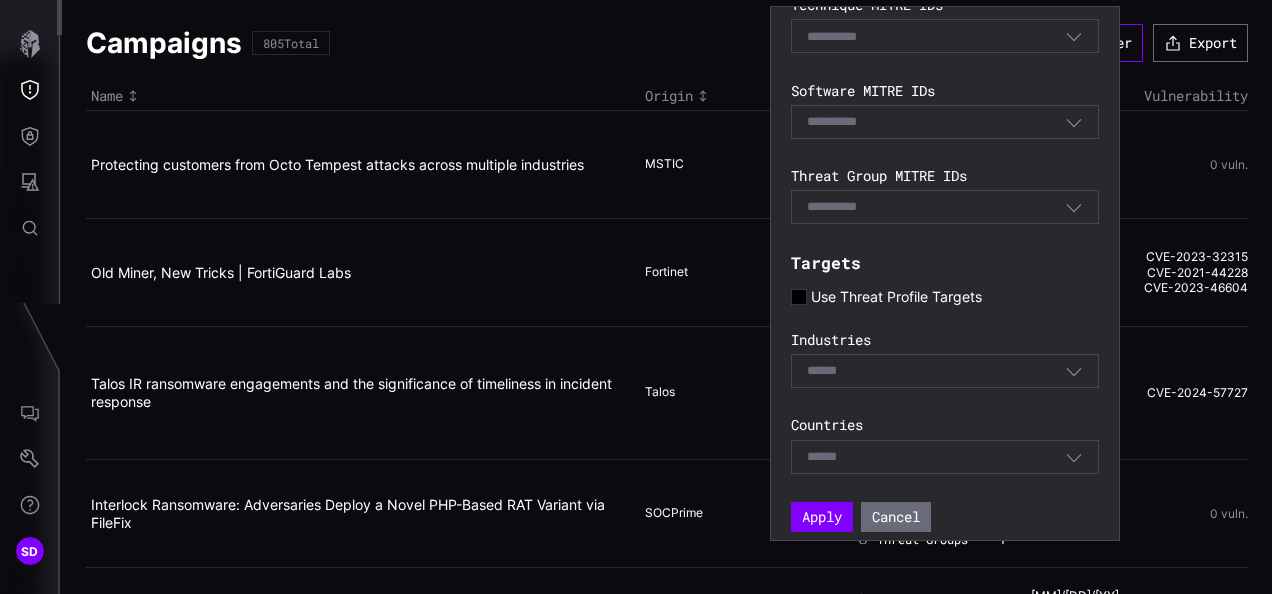 scroll, scrollTop: 458, scrollLeft: 0, axis: vertical 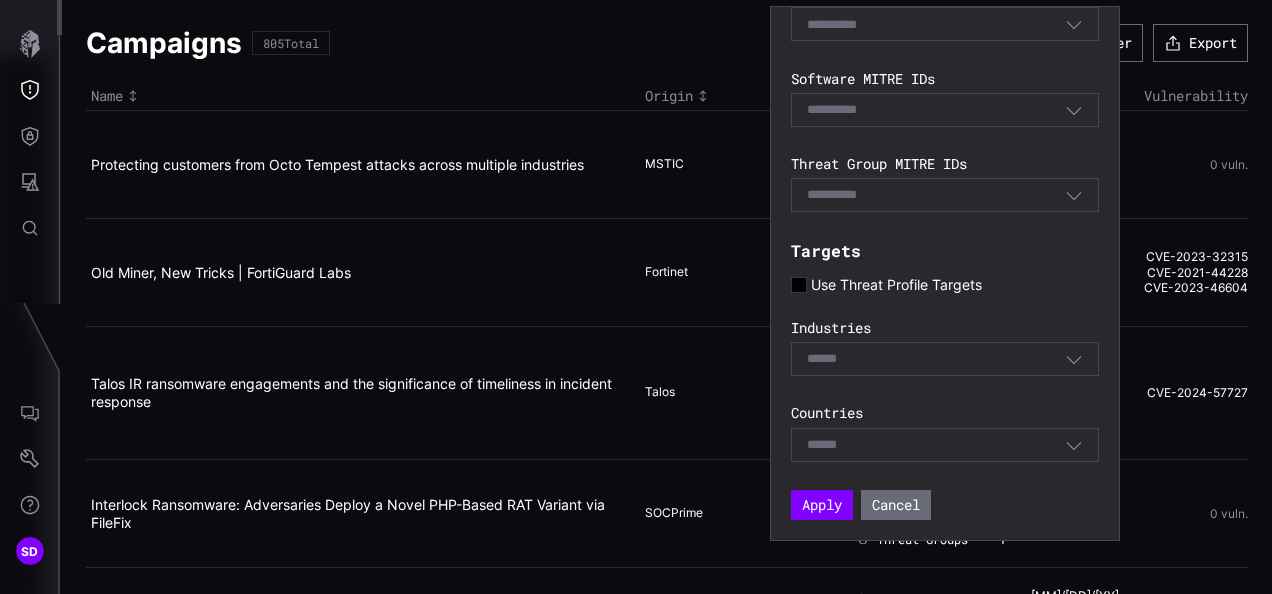 click on "Select" at bounding box center (936, 359) 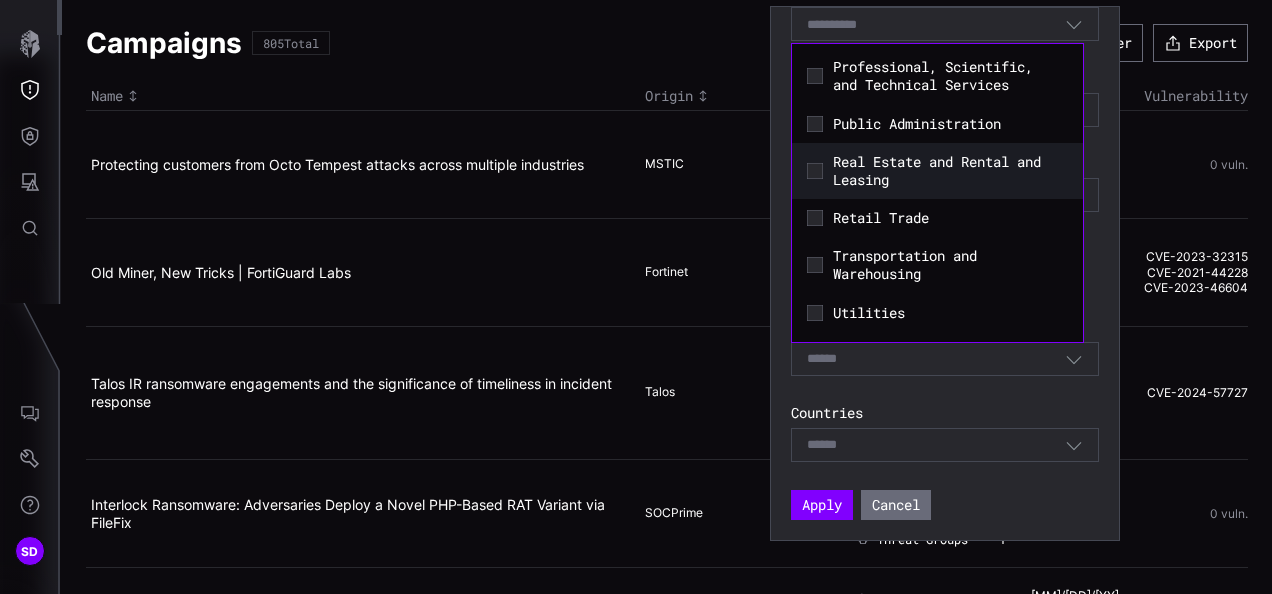 scroll, scrollTop: 702, scrollLeft: 0, axis: vertical 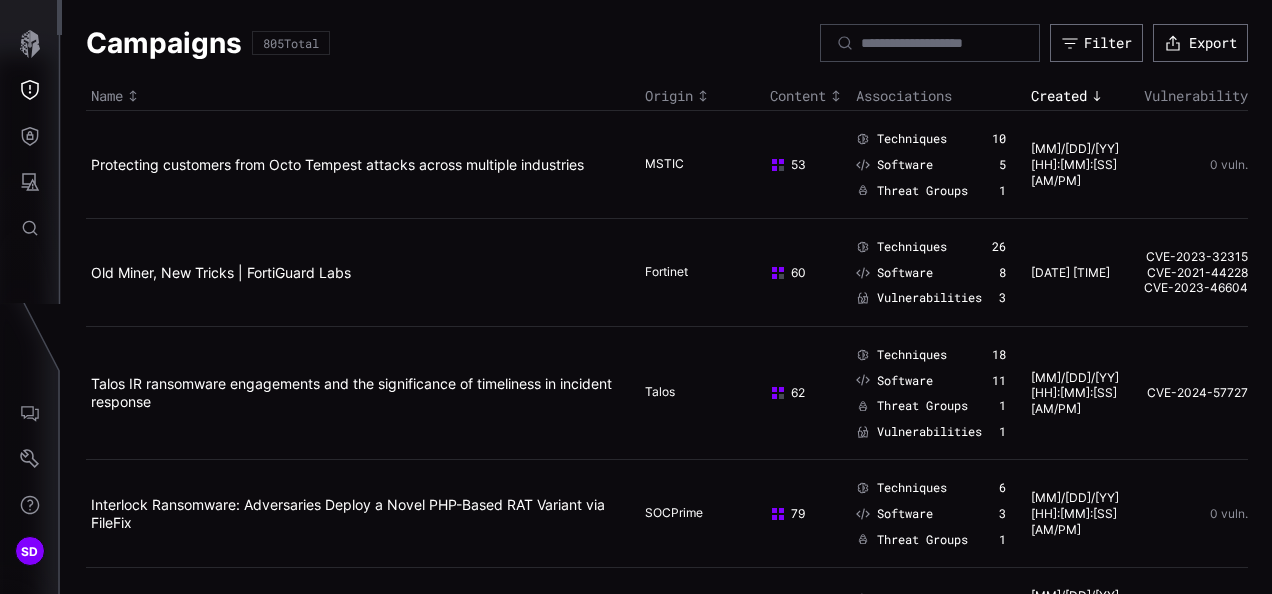 click on "Campaigns 805 Total Filter Export Name Origin Content Associations Created Vulnerability Protecting customers from Octo Tempest attacks across multiple industries MSTIC 53 Techniques 10 Software 5 Threat Groups 1 07/21/25 06:47:44 PM 0 vuln. Old Miner, New Tricks | FortiGuard Labs Fortinet 60 Techniques 26 Software 8 Vulnerabilities 3 07/21/25 06:45:04 PM CVE-2023-32315 CVE-2021-44228 CVE-2023-46604 Talos IR ransomware engagements and the significance of timeliness in incident response Talos 62 Techniques 18 Software 11 Threat Groups 1 Vulnerabilities 1 07/21/25 06:42:46 PM CVE-2024-57727 Interlock Ransomware: Adversaries Deploy a Novel PHP-Based RAT Variant via FileFix SOCPrime 79 Techniques 6 Software 3 Threat Groups 1 07/21/25 06:41:22 PM 0 vuln. Behind the Clouds: Attackers Targeting Governments in Southeast Asia Implement Novel Covert C2 Communication PAN Unit 42 35 Techniques 7 Threat Groups 1 07/21/25 06:38:26 PM 0 vuln. PAN Unit 42 61 Techniques 23" at bounding box center [667, 5159] 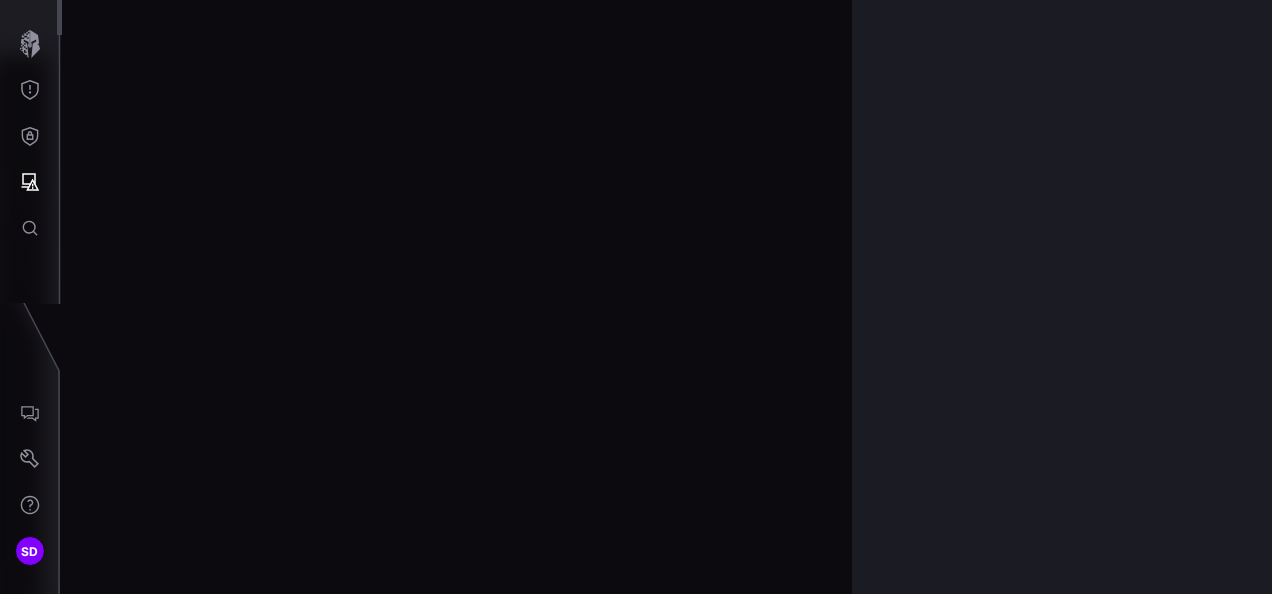 scroll, scrollTop: 0, scrollLeft: 0, axis: both 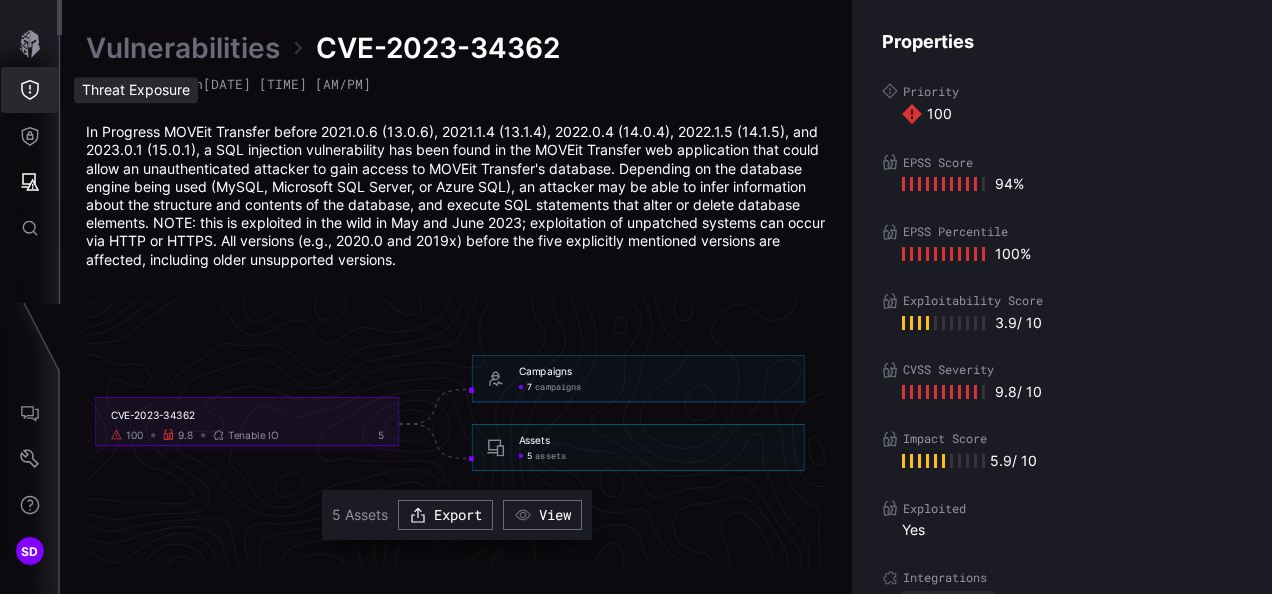 click 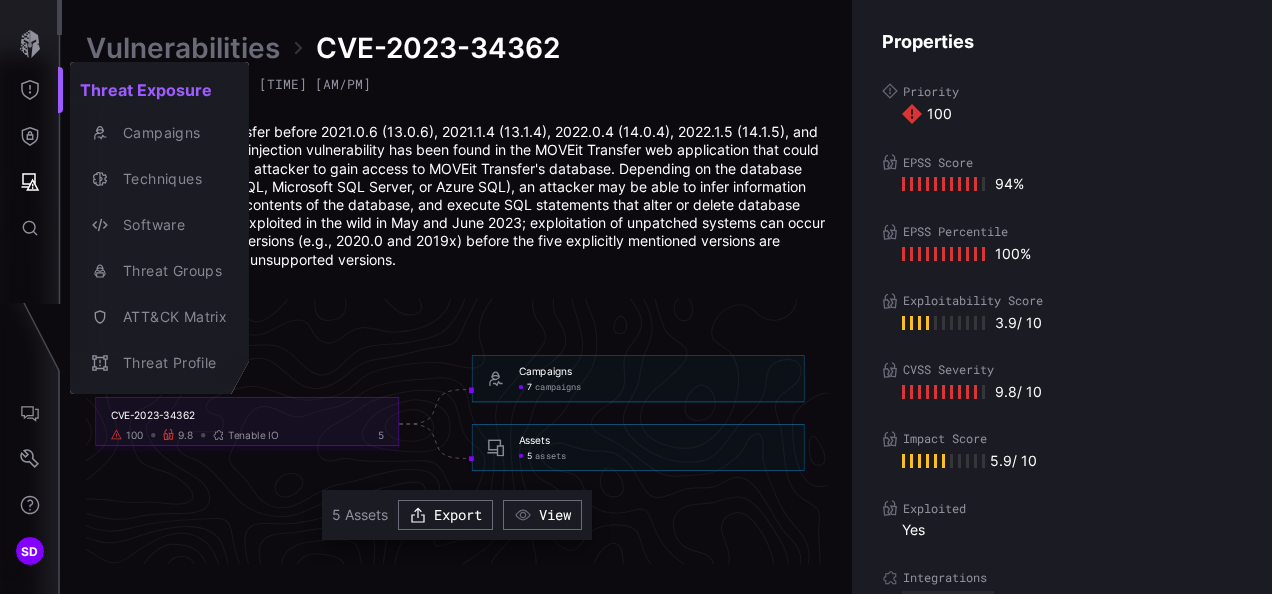 drag, startPoint x: 566, startPoint y: 49, endPoint x: 314, endPoint y: 56, distance: 252.0972 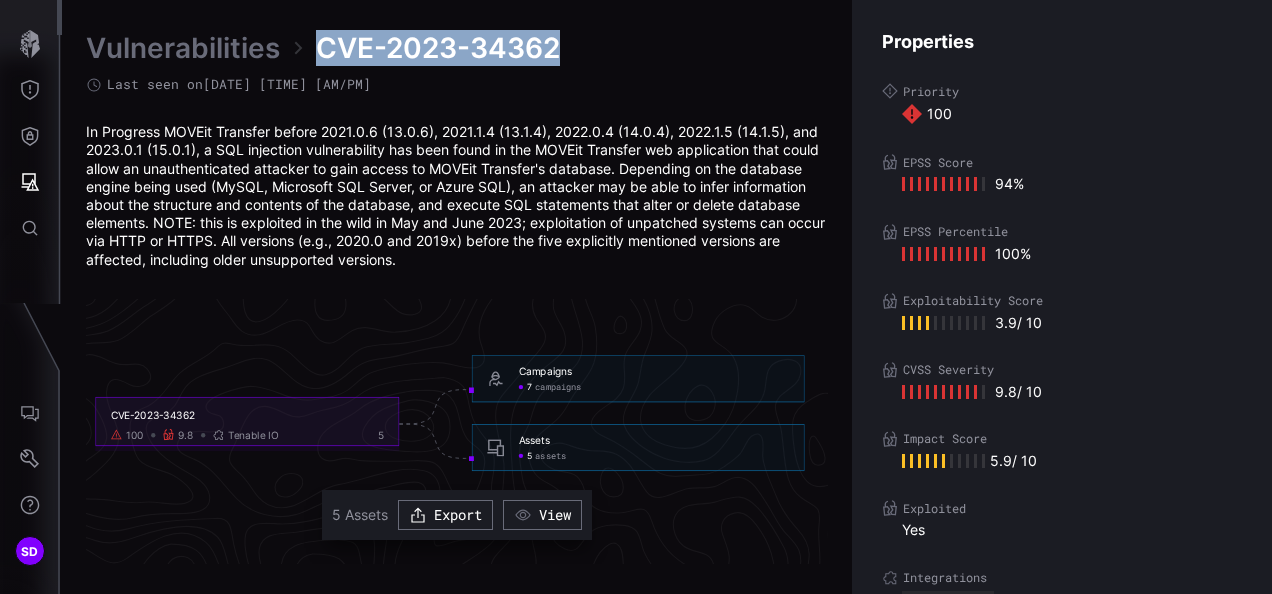 drag, startPoint x: 318, startPoint y: 42, endPoint x: 567, endPoint y: 47, distance: 249.0502 